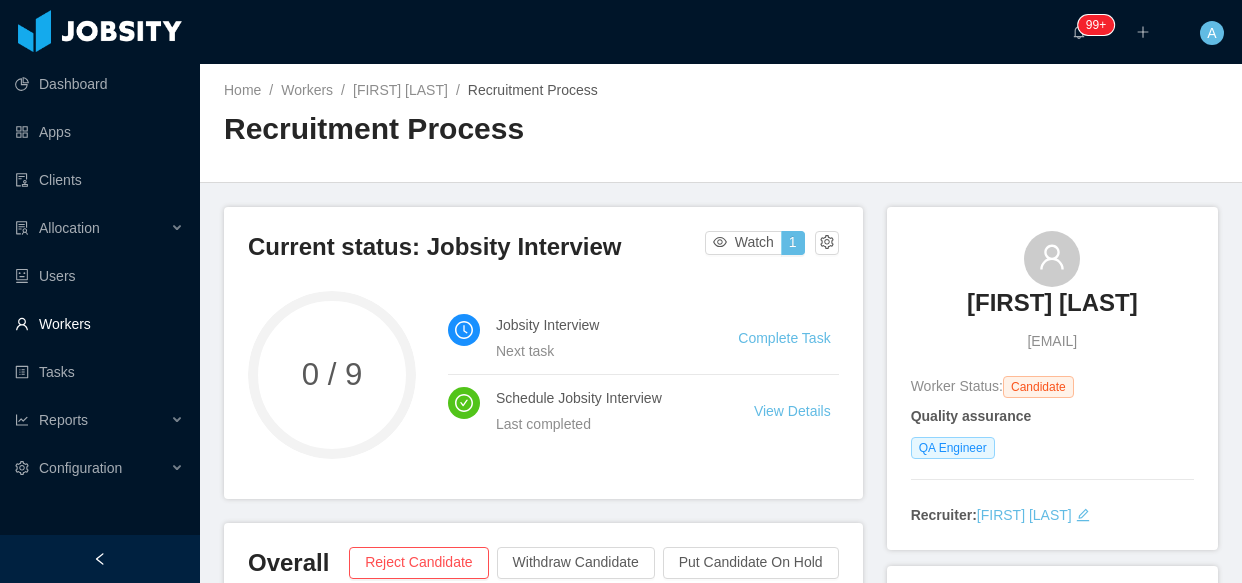 scroll, scrollTop: 0, scrollLeft: 0, axis: both 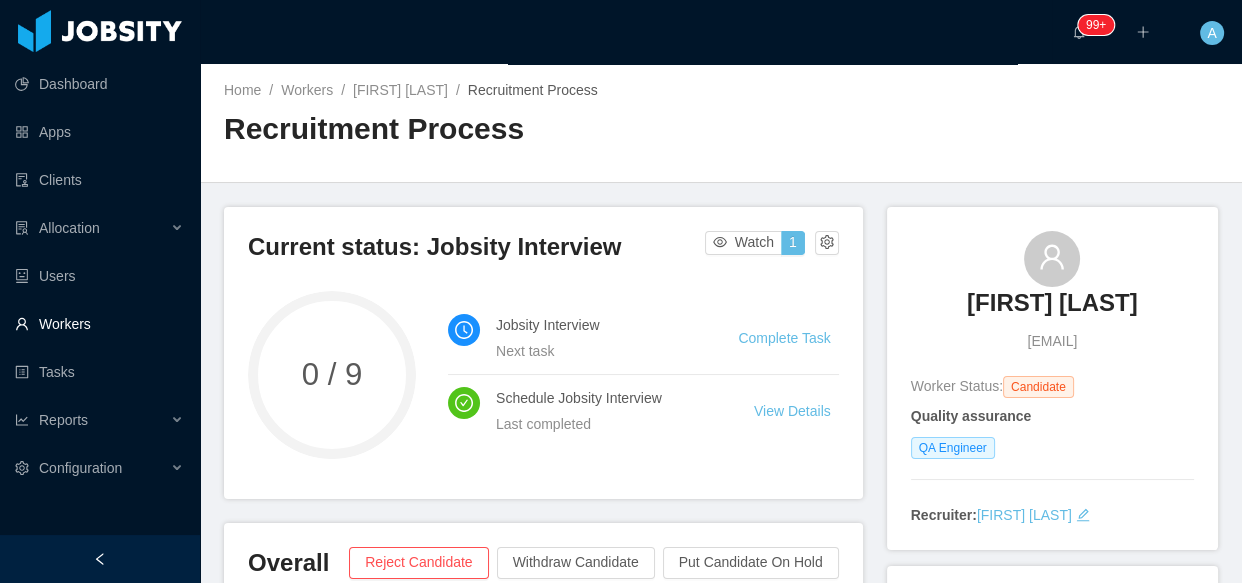 drag, startPoint x: 0, startPoint y: 0, endPoint x: 130, endPoint y: 335, distance: 359.33966 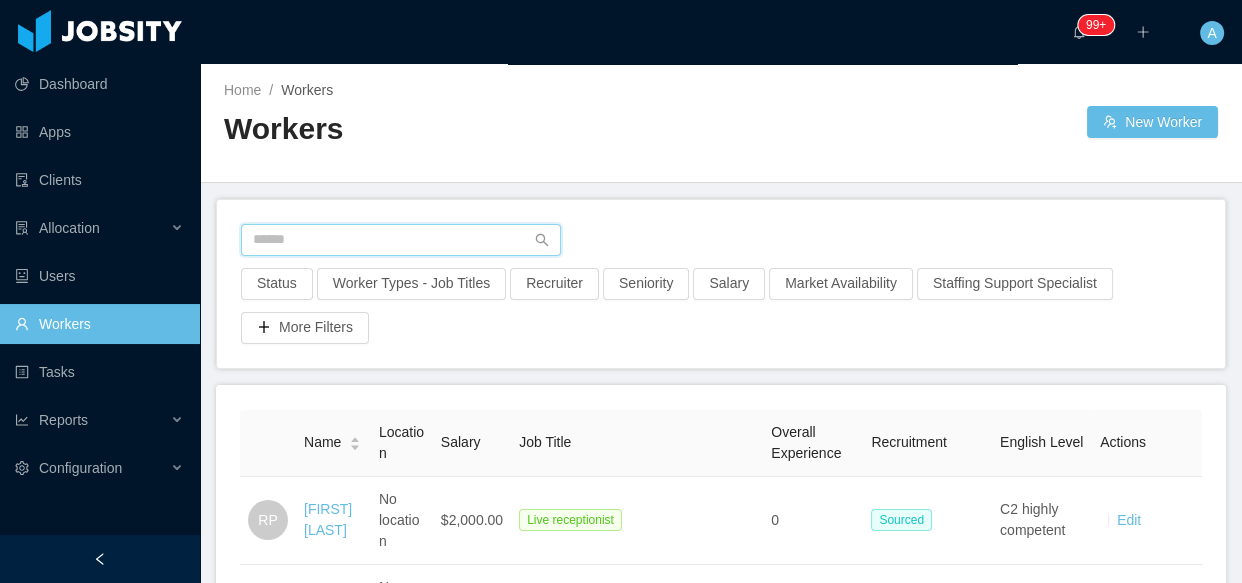 click at bounding box center [401, 240] 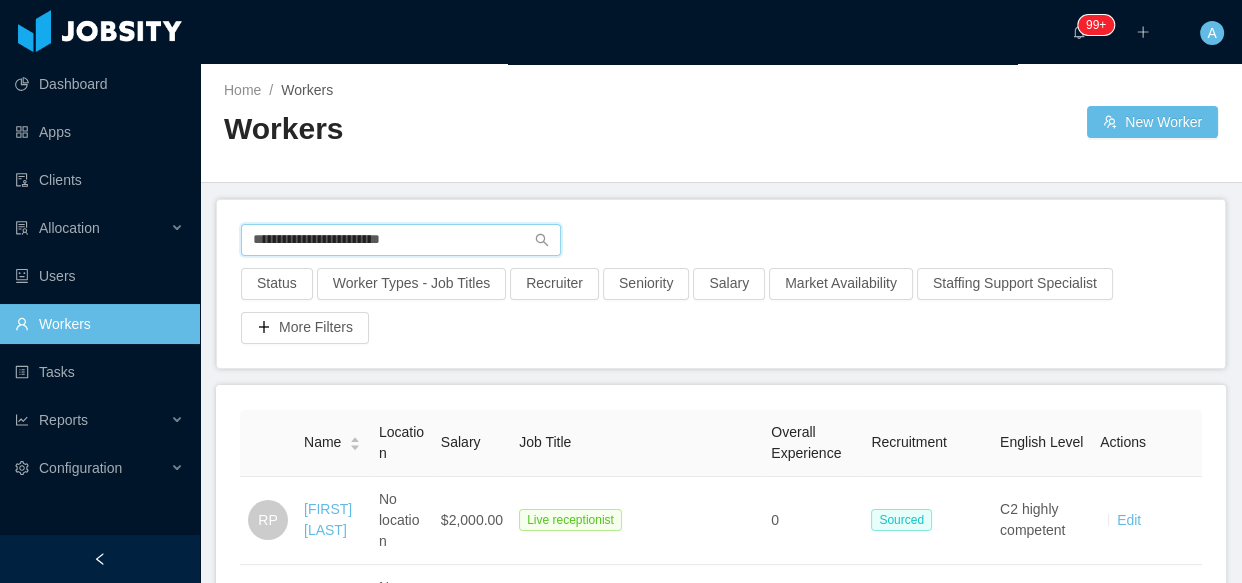 type on "**********" 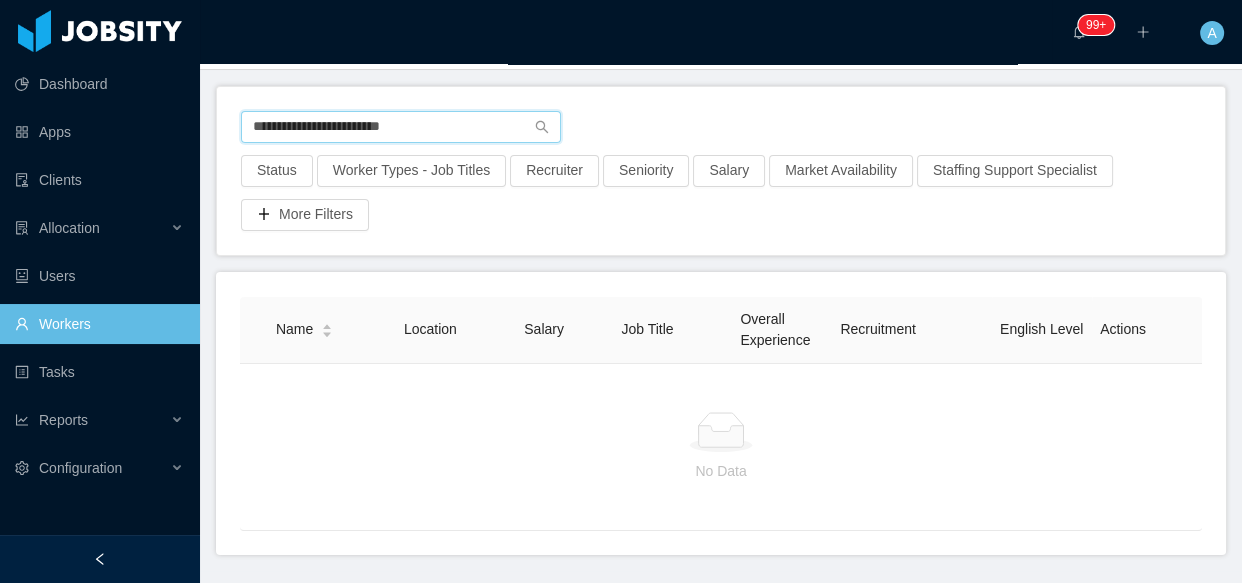 scroll, scrollTop: 0, scrollLeft: 0, axis: both 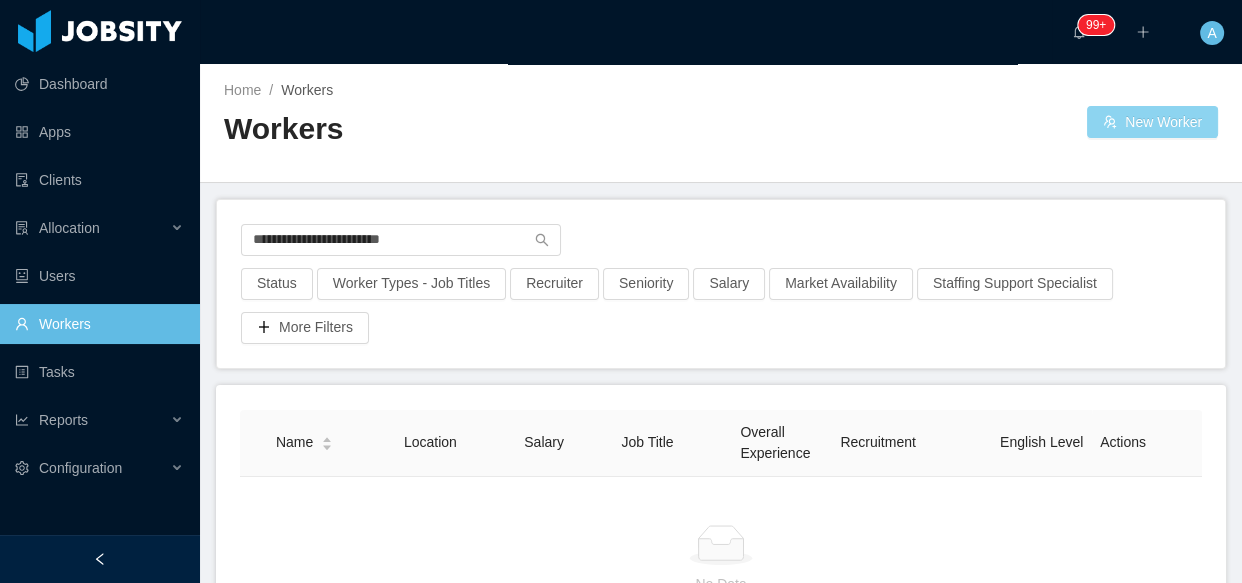 click on "New Worker" at bounding box center (1152, 122) 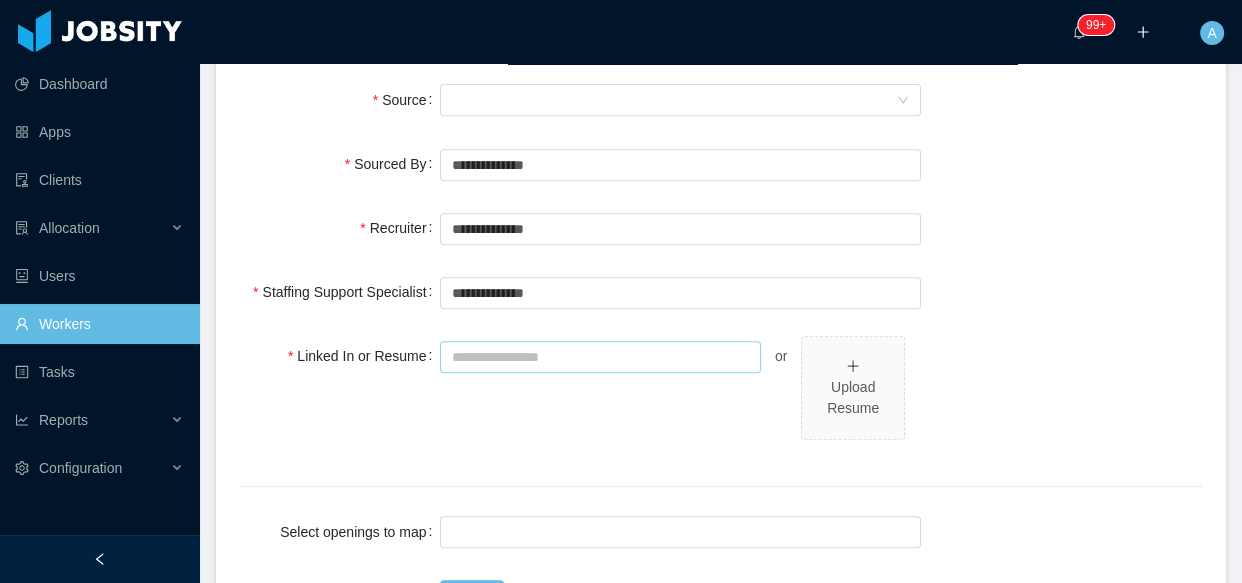 scroll, scrollTop: 909, scrollLeft: 0, axis: vertical 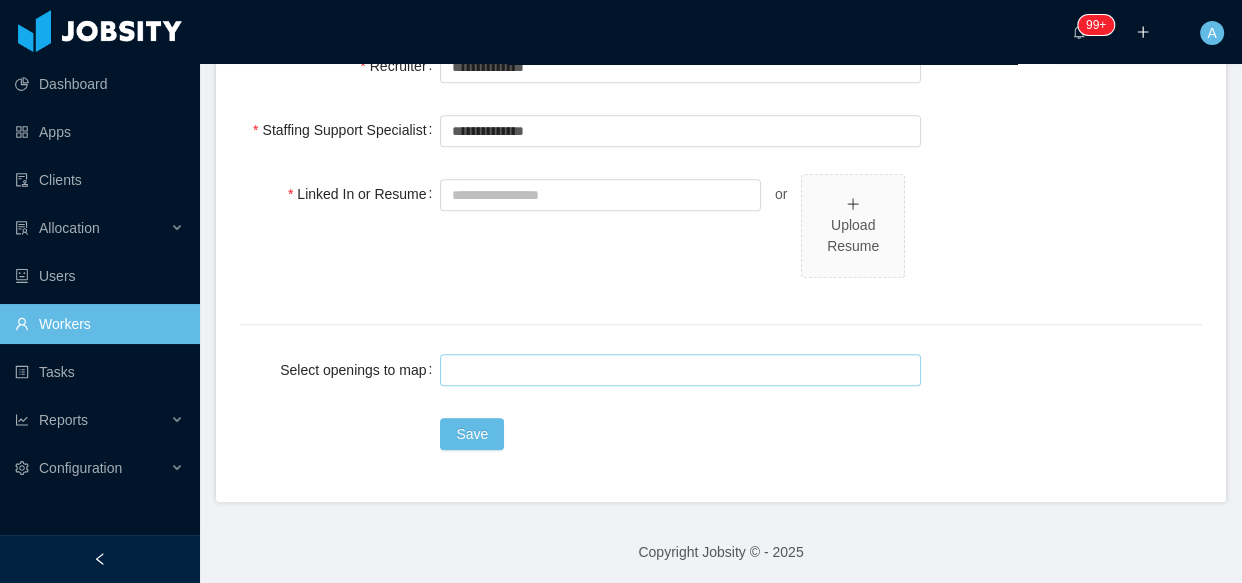 click at bounding box center (677, 370) 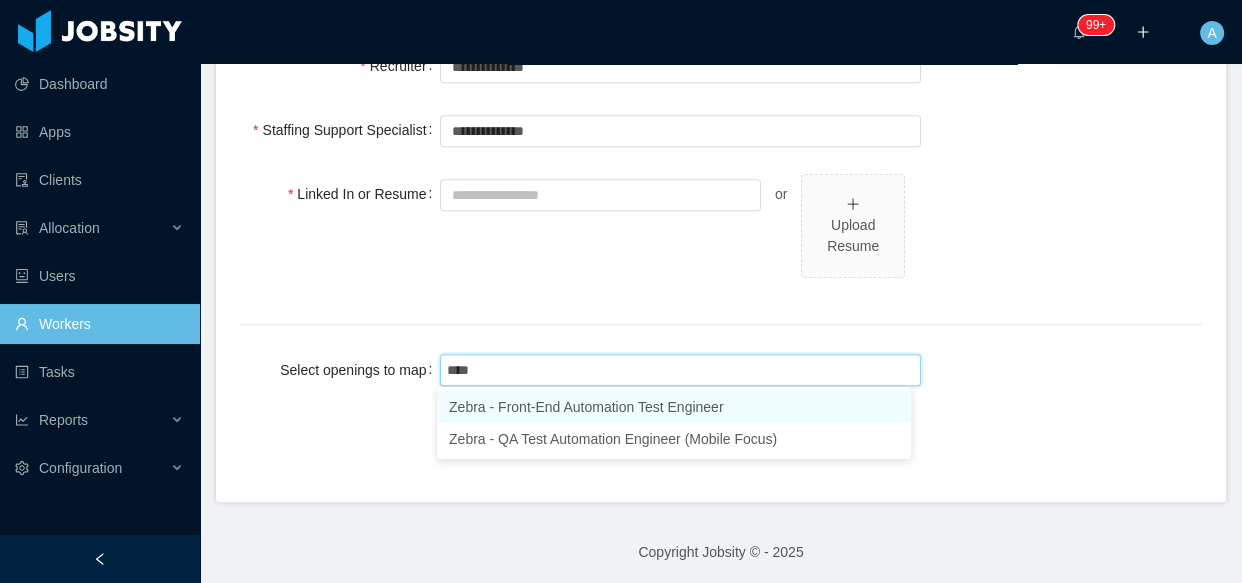 type on "*****" 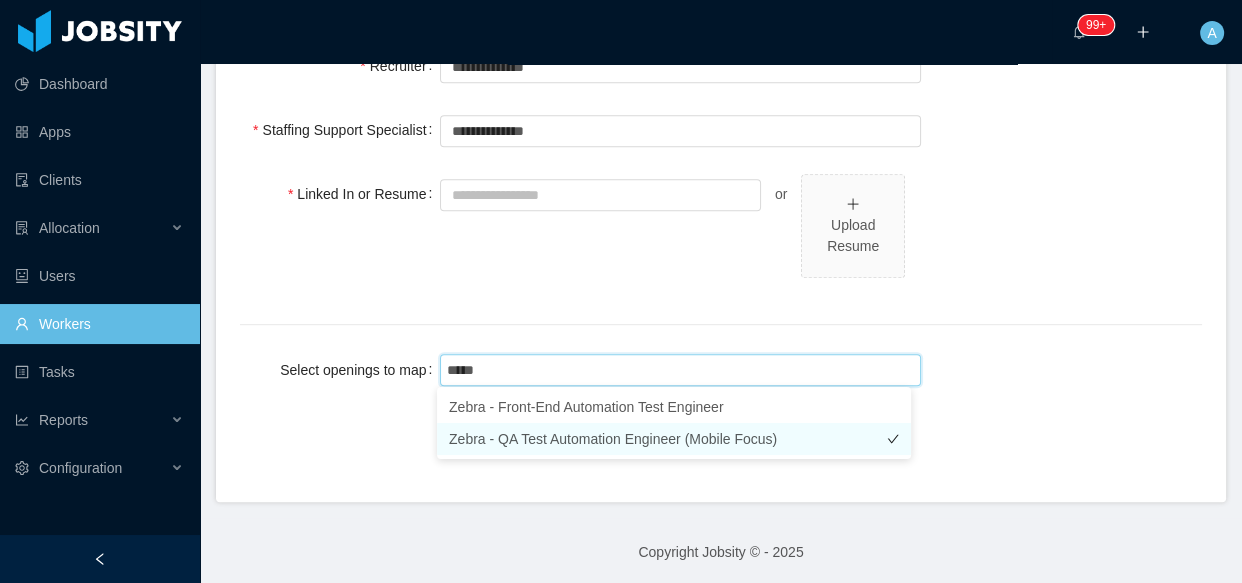 drag, startPoint x: 606, startPoint y: 441, endPoint x: 381, endPoint y: 367, distance: 236.85649 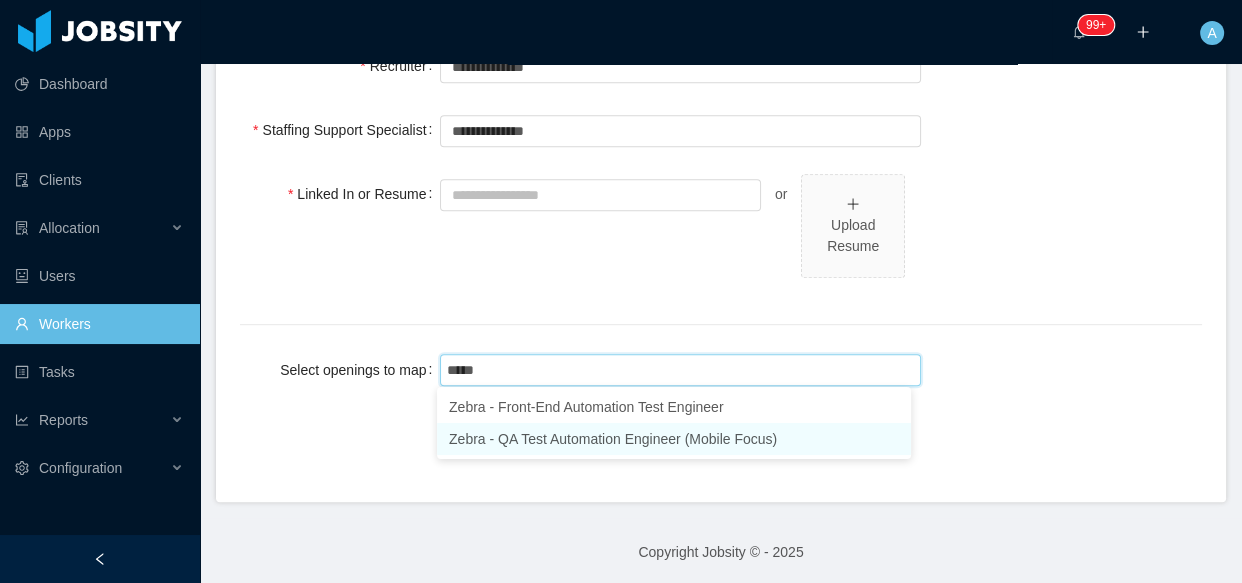 type 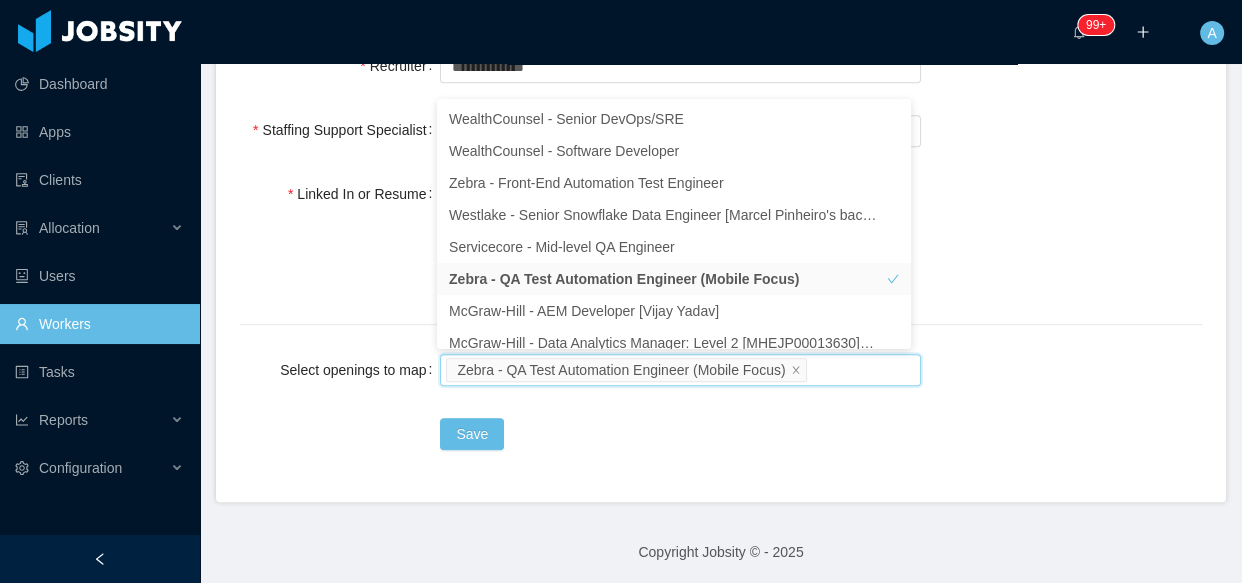 click on "Linked In or Resume or Upload Resume" at bounding box center [721, 237] 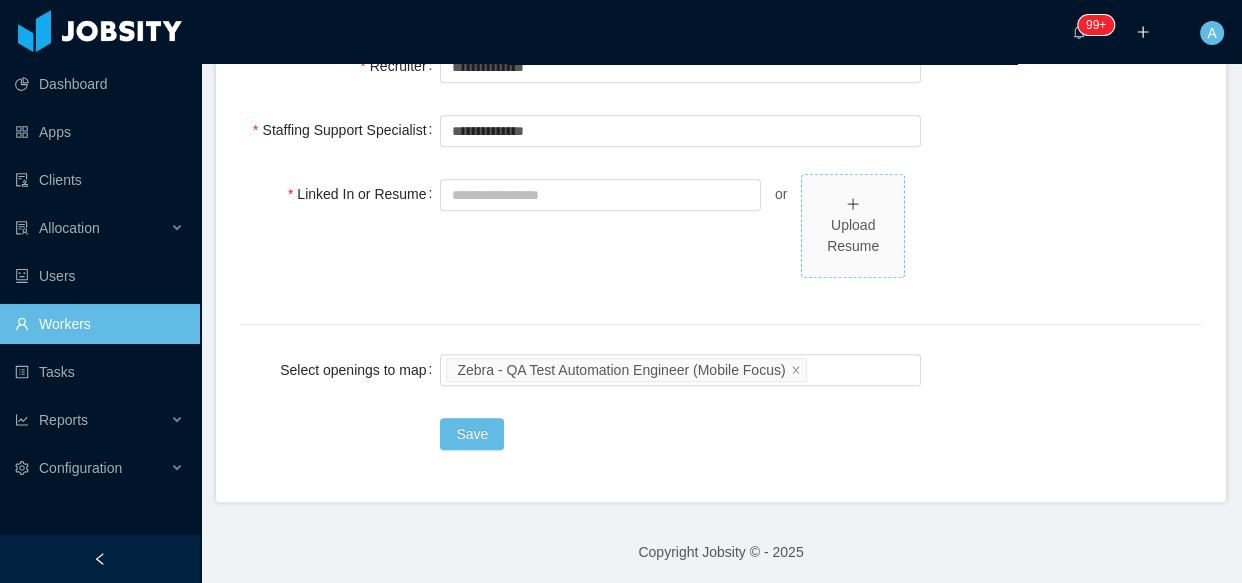 click on "Upload Resume" at bounding box center [853, 236] 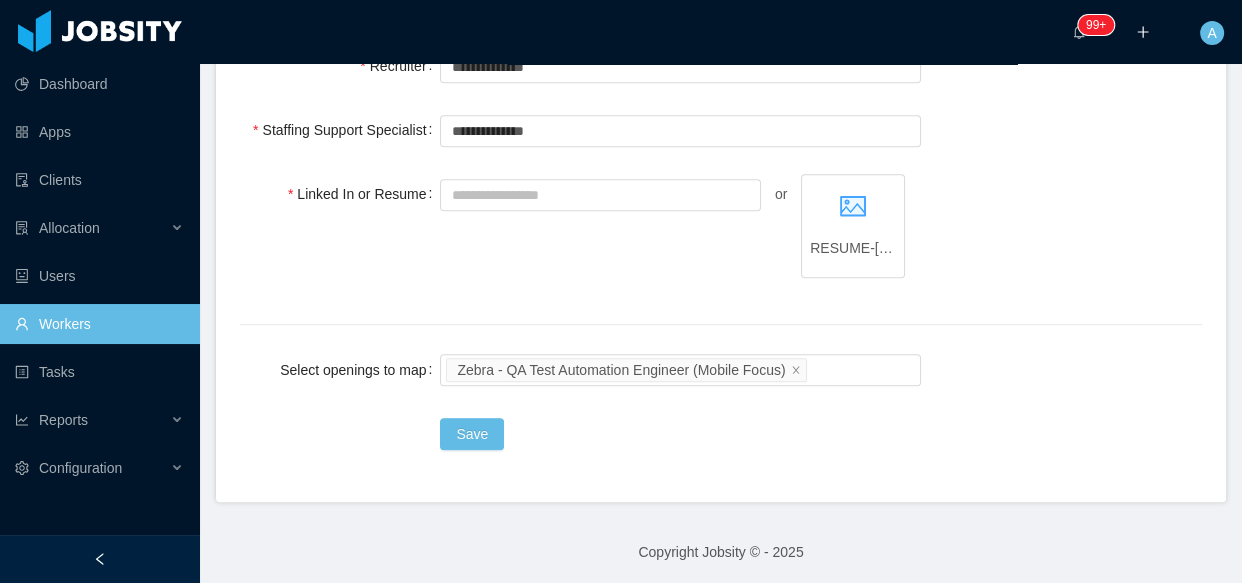 scroll, scrollTop: 825, scrollLeft: 0, axis: vertical 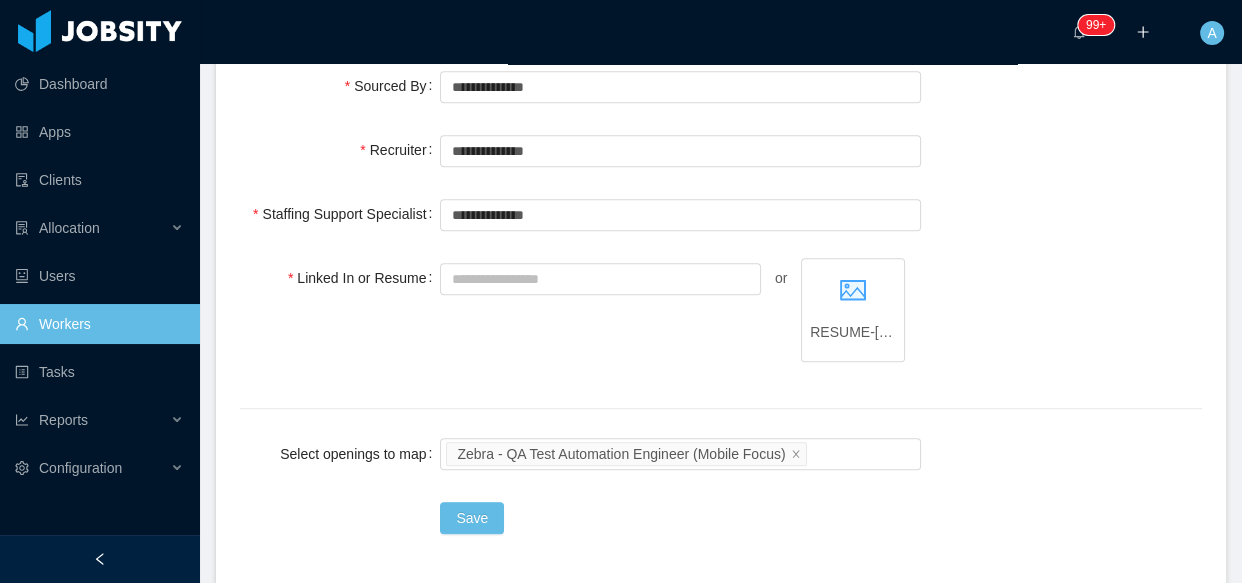 click on "Linked In or Resume or RESUME-[FIRST] [LAST]-QA-EN (1).pdf" at bounding box center (721, 321) 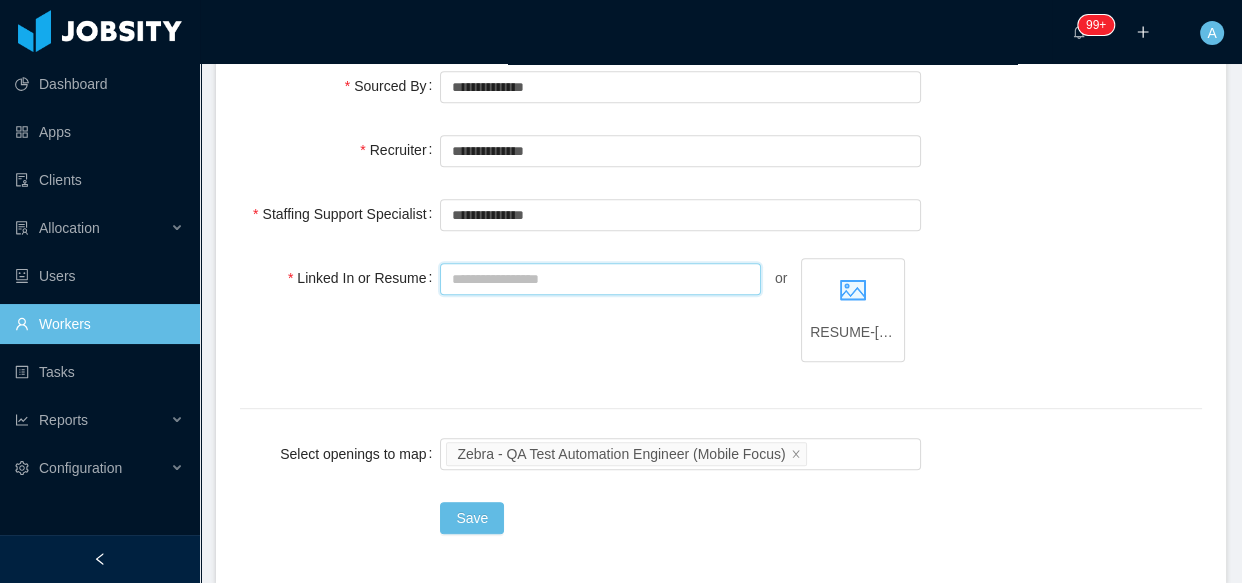click on "Linked In or Resume" at bounding box center [600, 279] 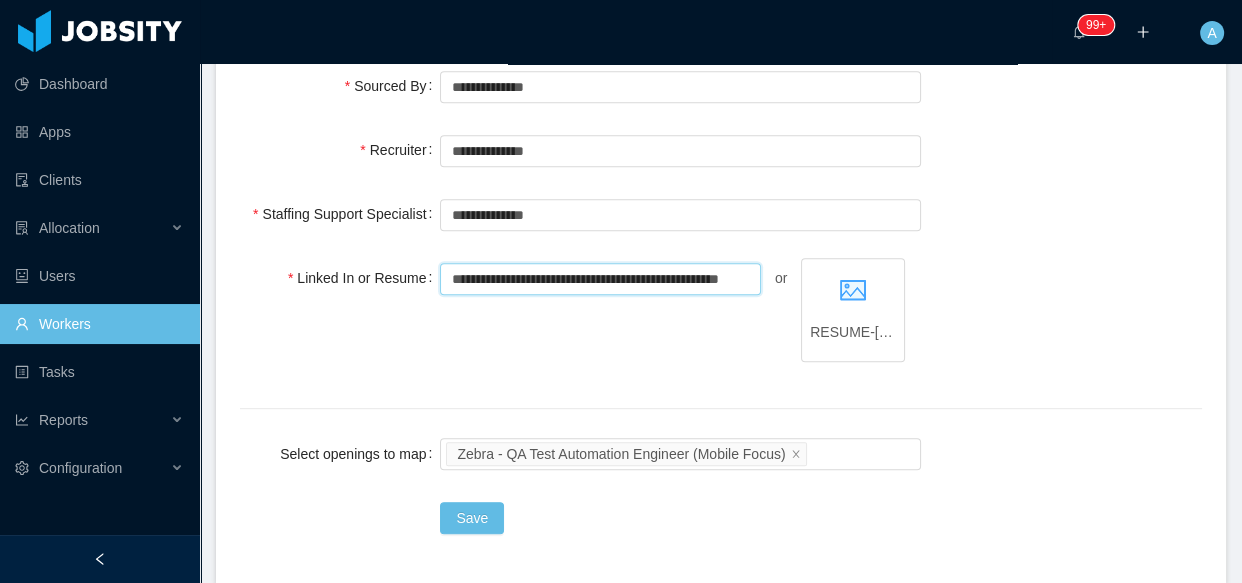 scroll, scrollTop: 0, scrollLeft: 40, axis: horizontal 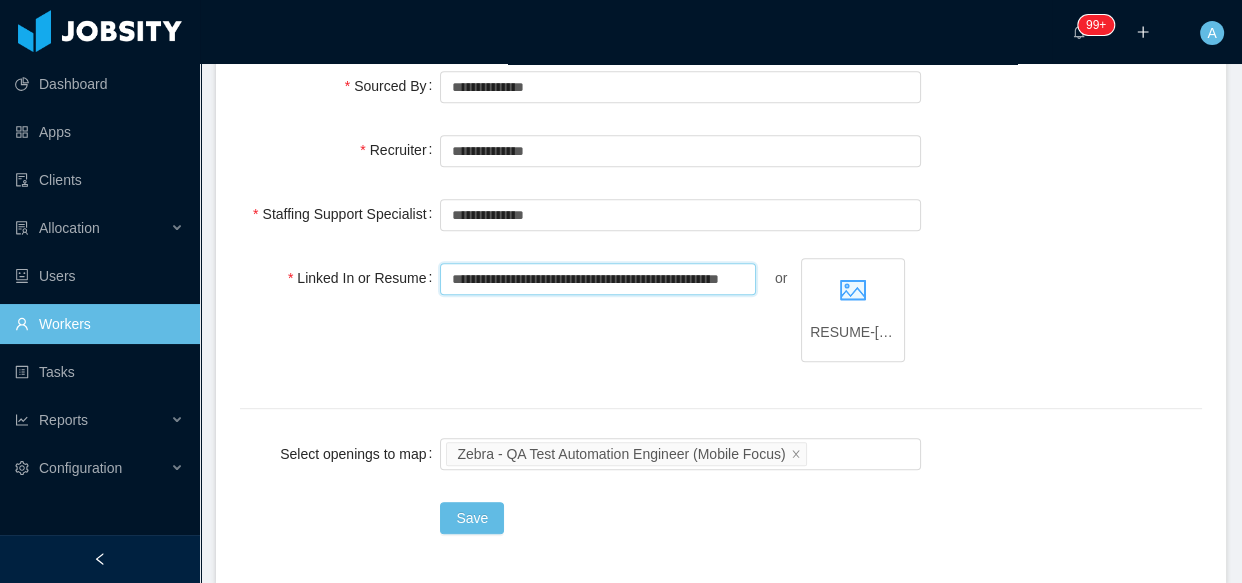 type on "**********" 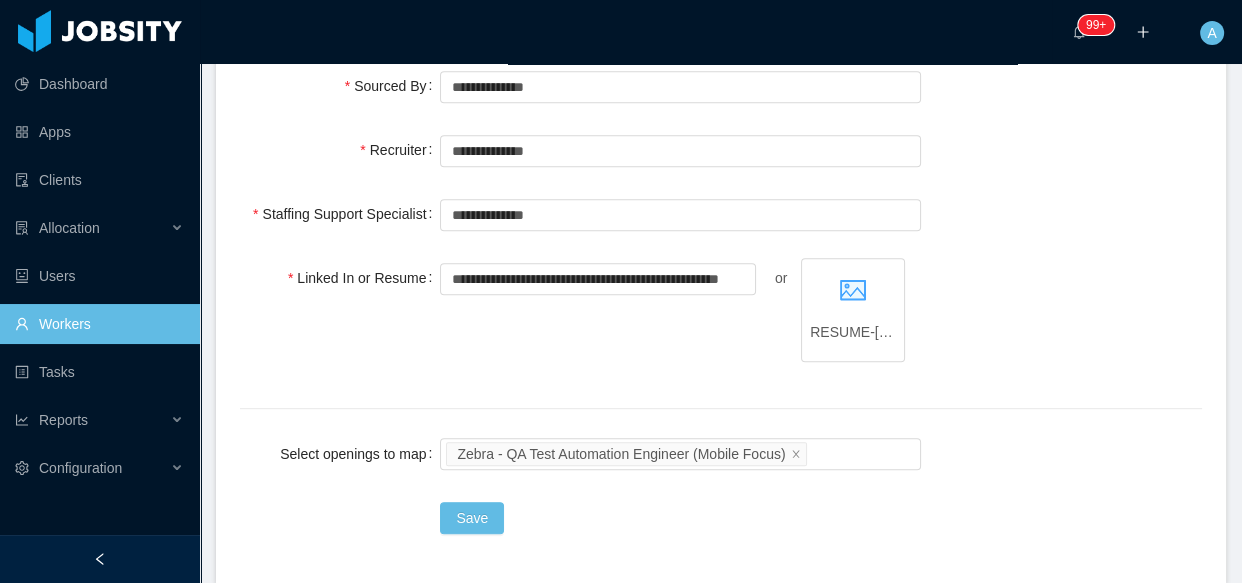 click on "**********" at bounding box center [680, 321] 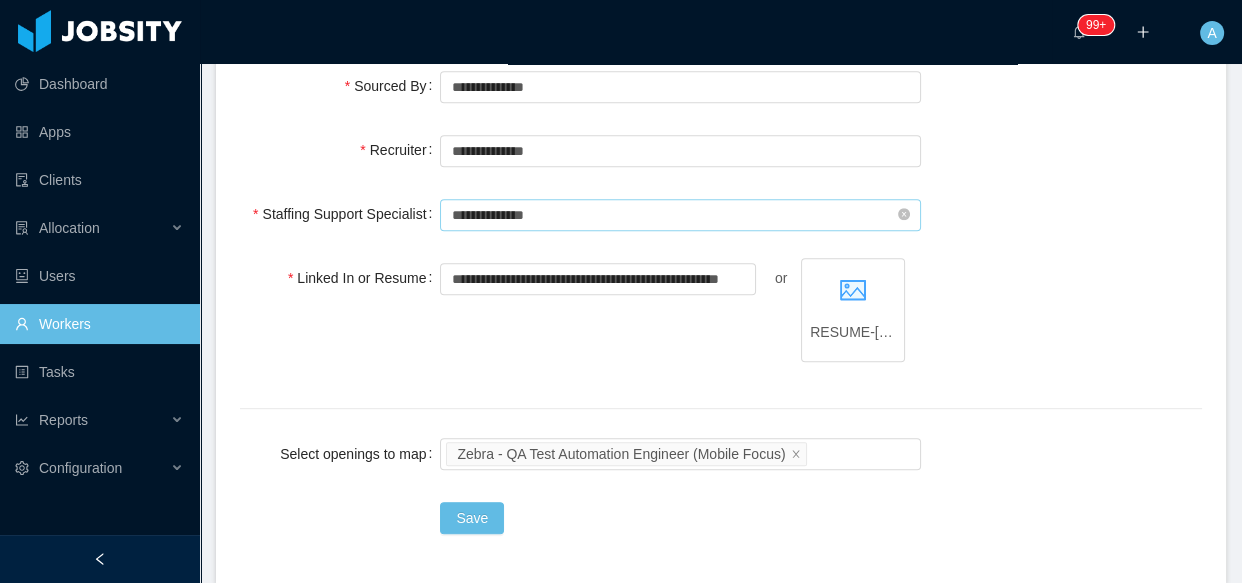 type 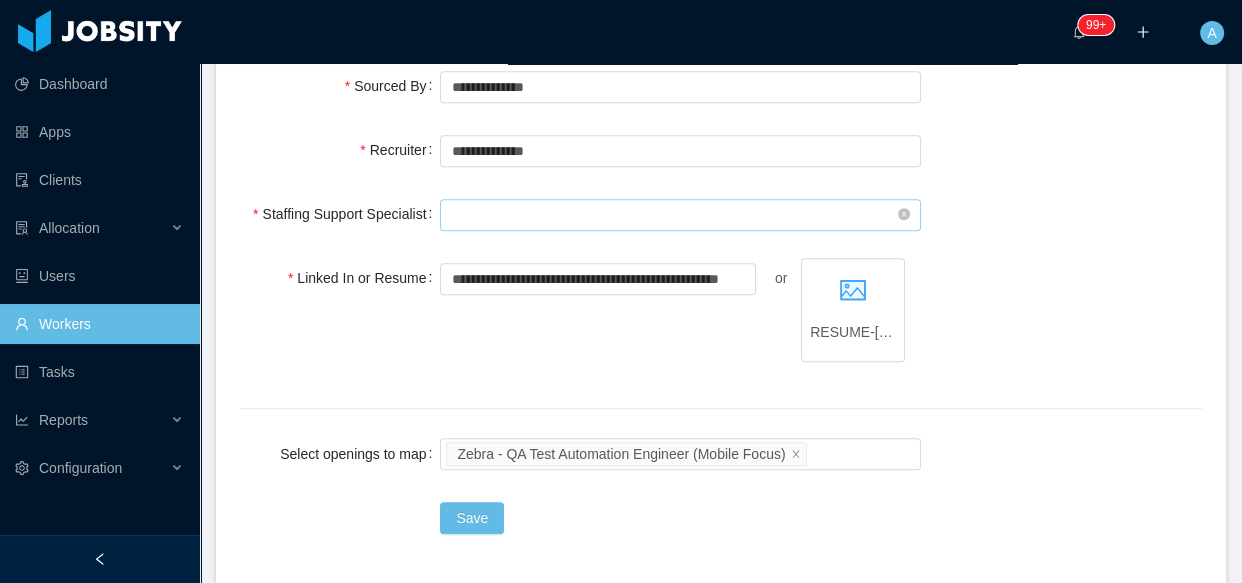 click at bounding box center (680, 215) 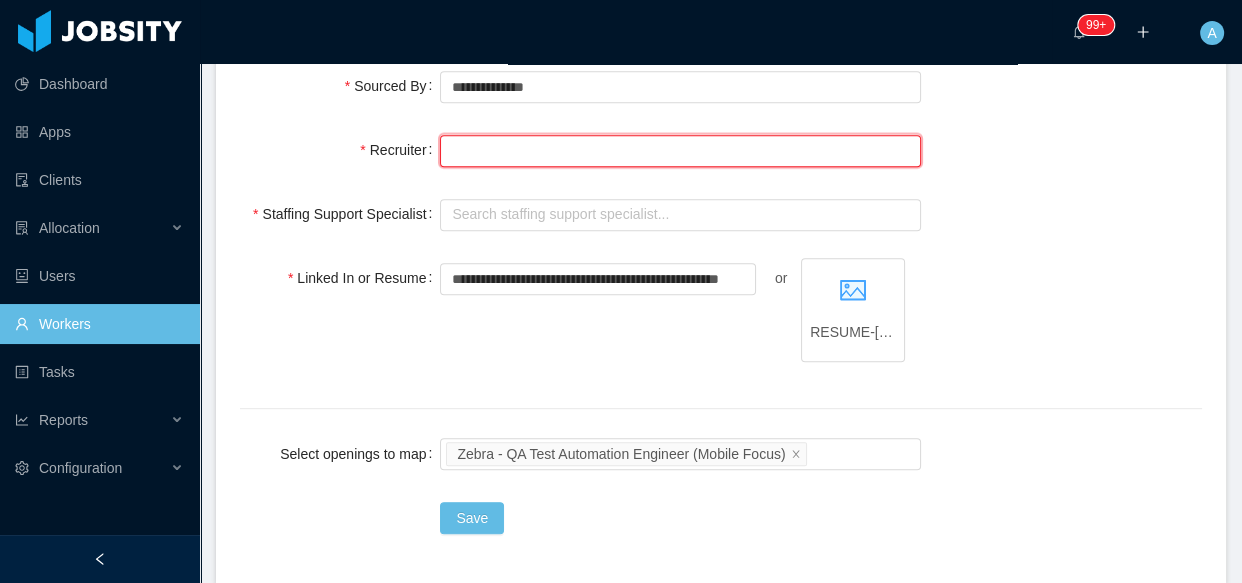 click at bounding box center [680, 151] 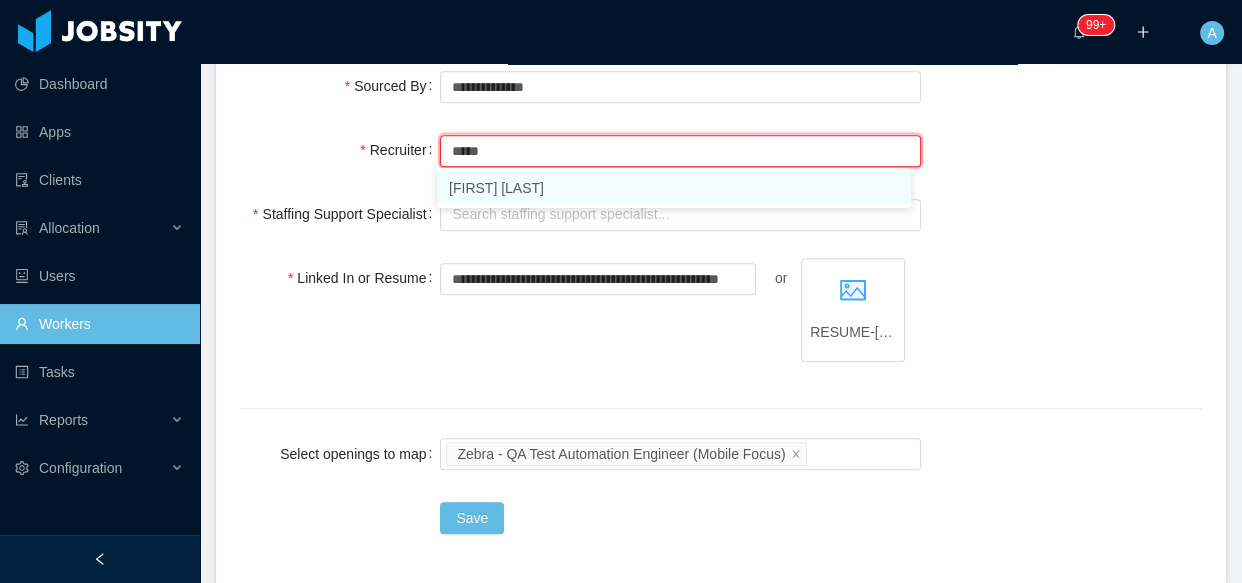 click on "[FIRST] [LAST]" at bounding box center [674, 188] 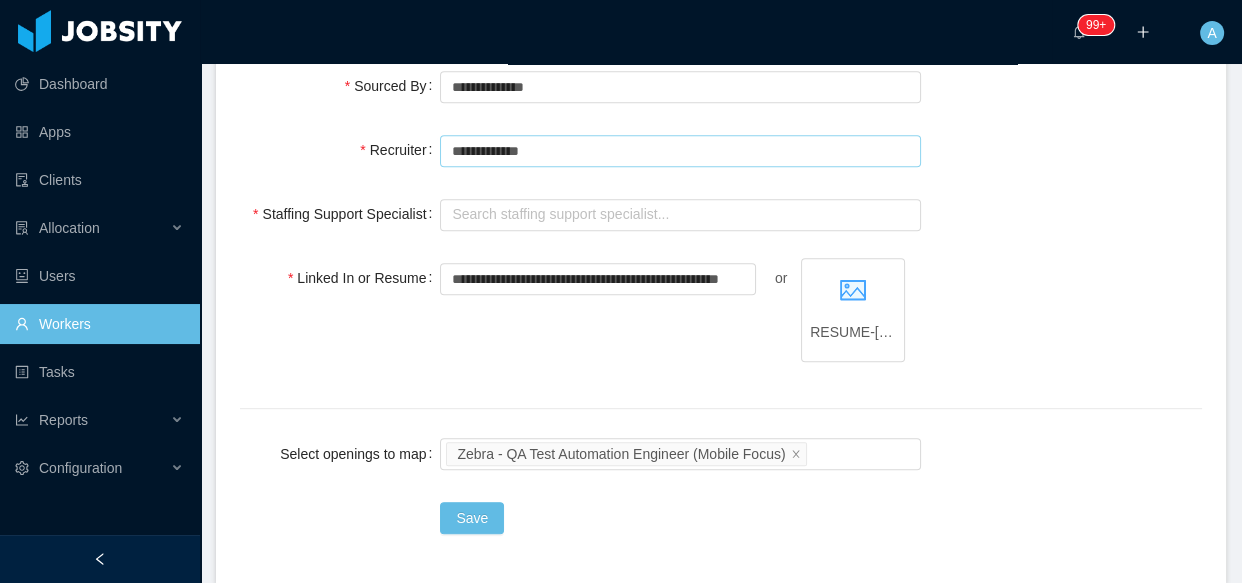 type on "**********" 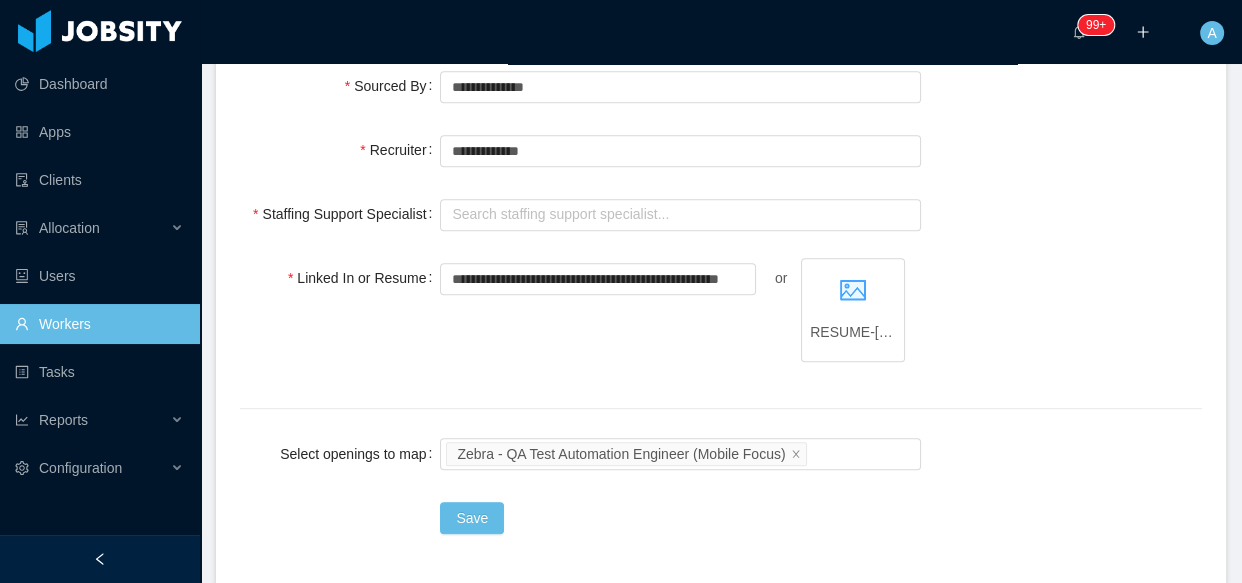 click on "Staffing Support Specialist Search staffing support specialist..." at bounding box center [721, 214] 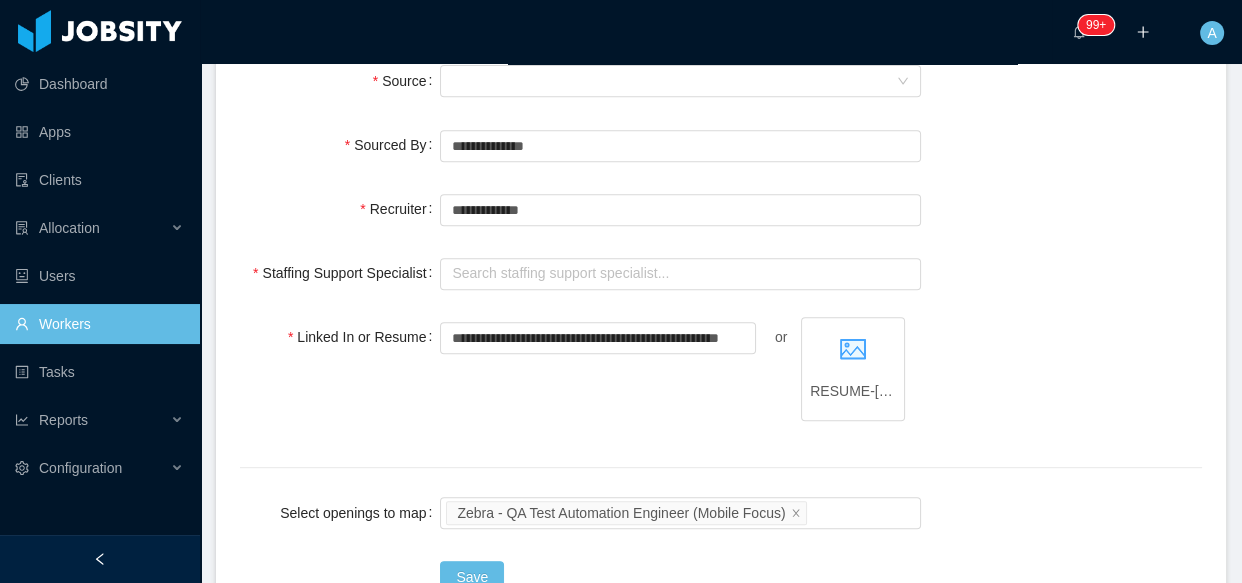 scroll, scrollTop: 734, scrollLeft: 0, axis: vertical 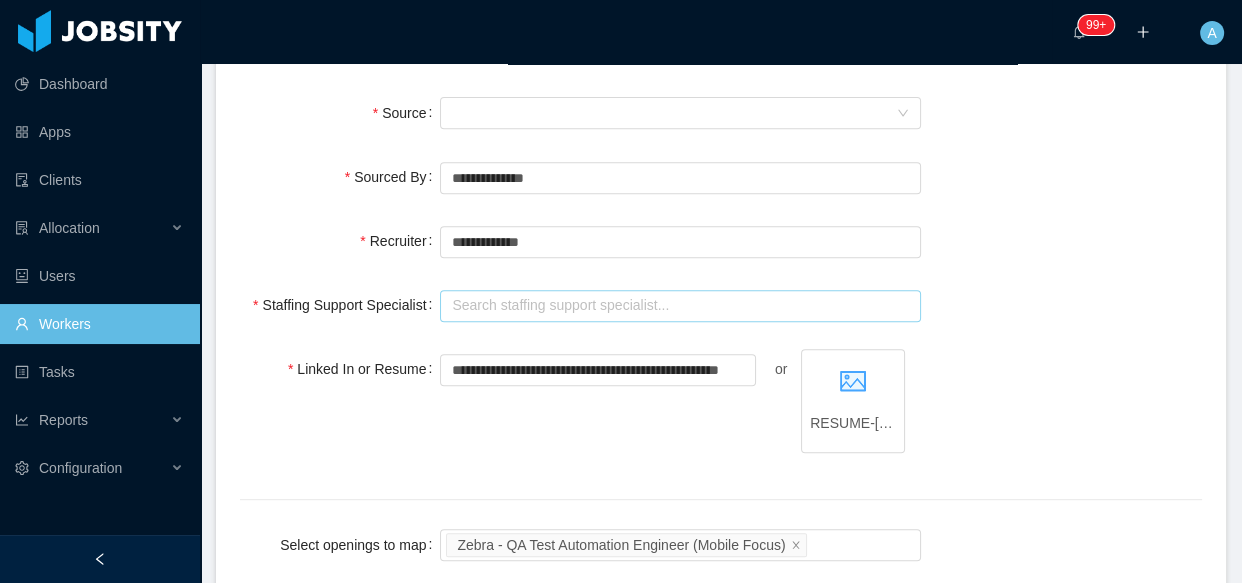 click at bounding box center (680, 306) 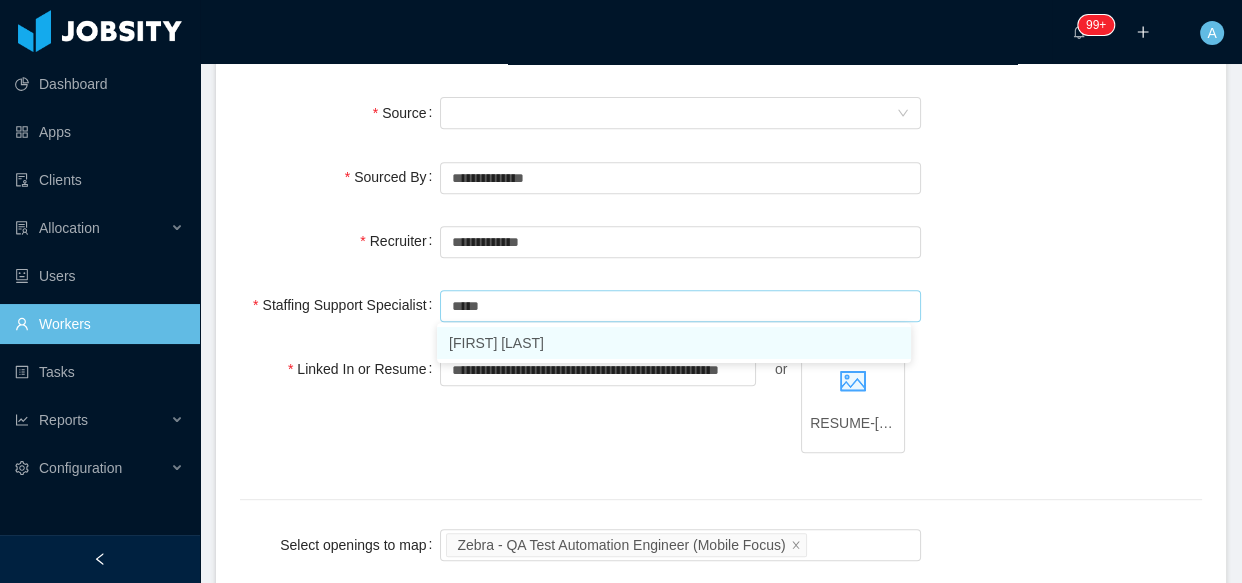 click on "[FIRST] [LAST]" at bounding box center [674, 343] 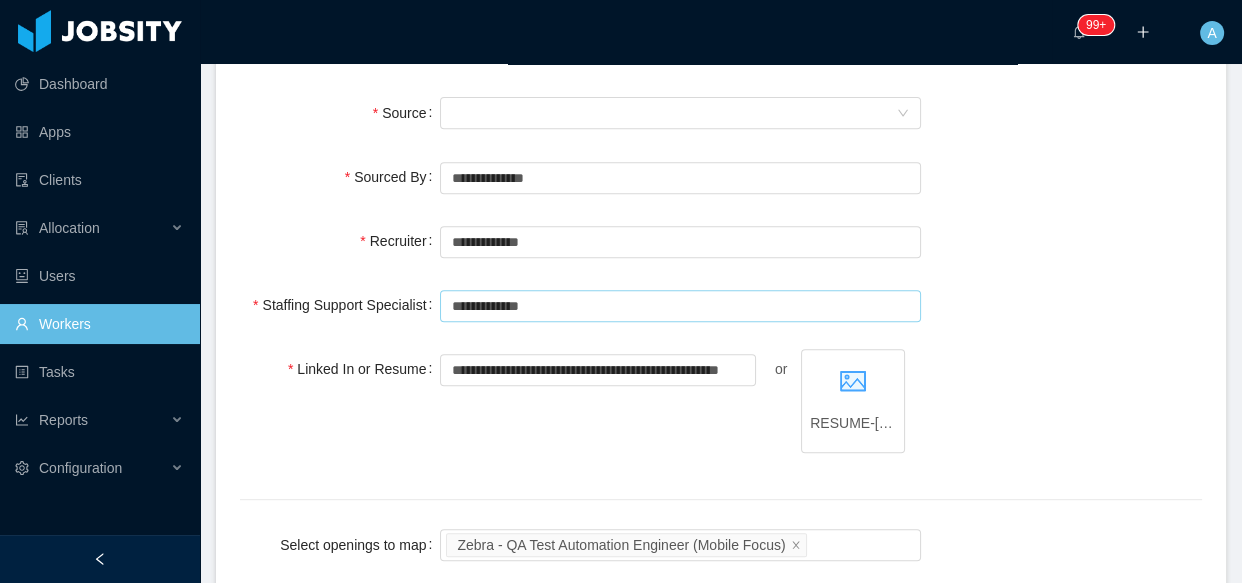 type on "**********" 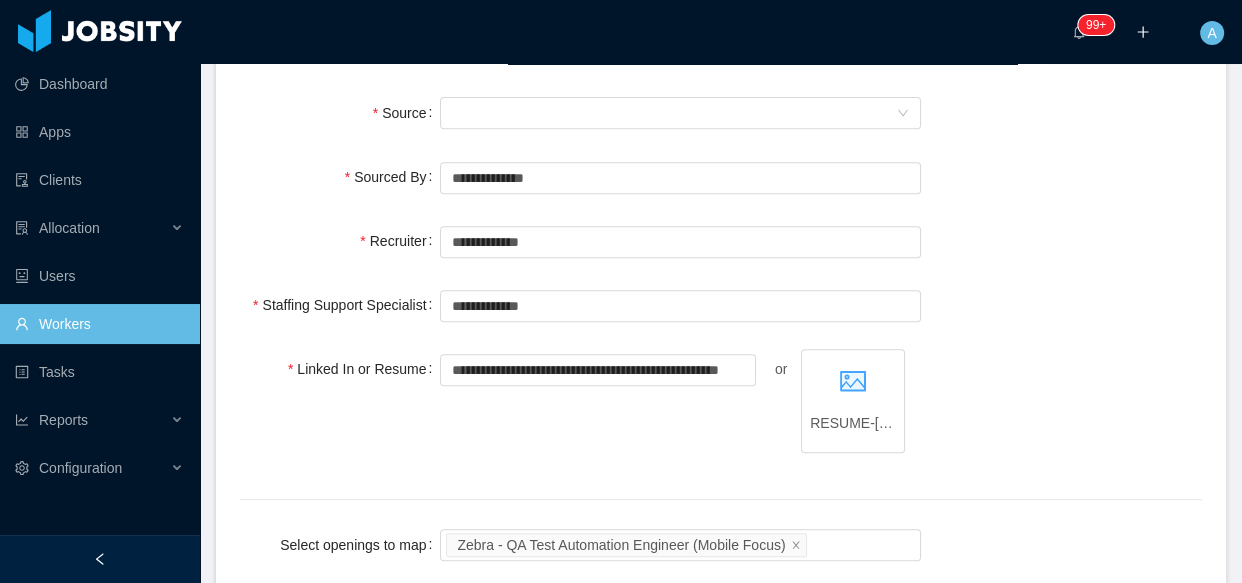 click on "**********" at bounding box center [721, 69] 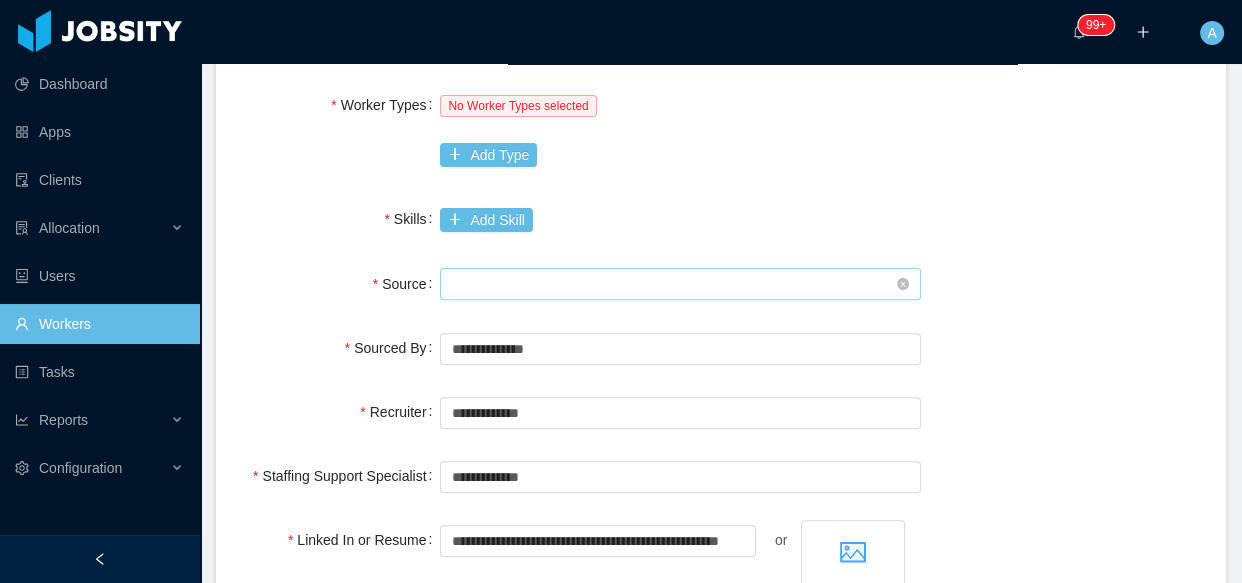 scroll, scrollTop: 552, scrollLeft: 0, axis: vertical 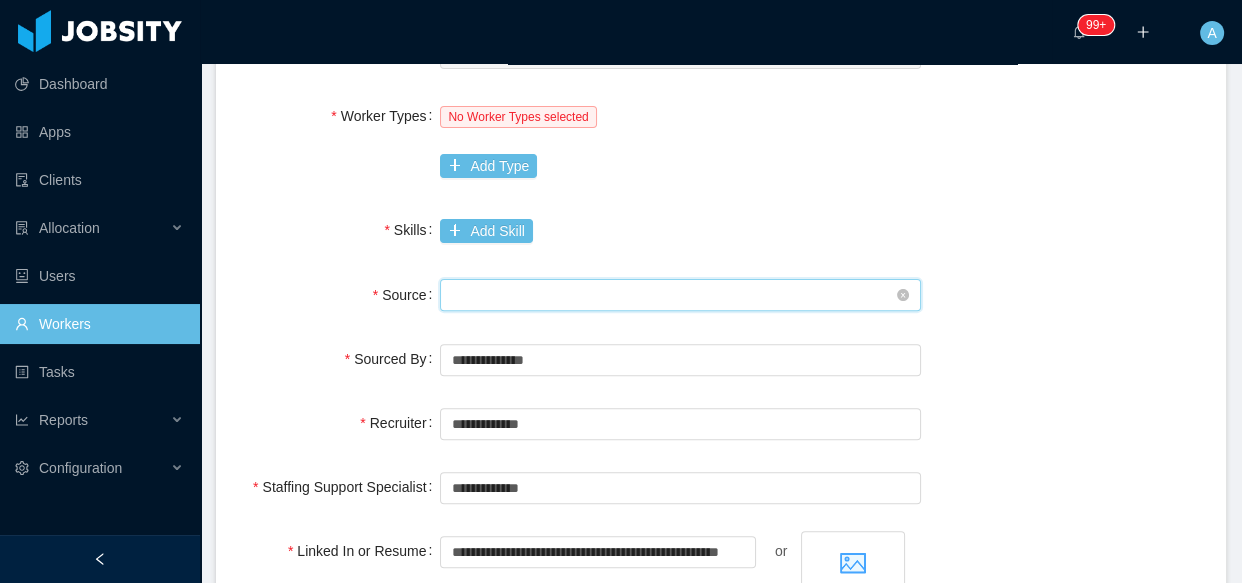 click on "Seniority" at bounding box center [674, 295] 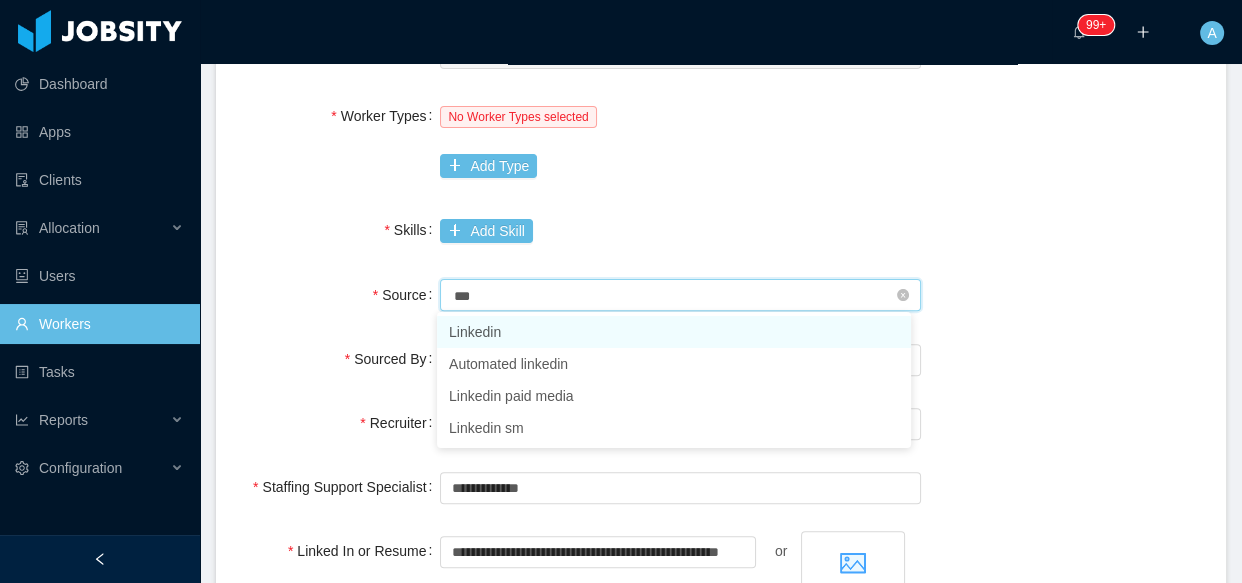 type on "****" 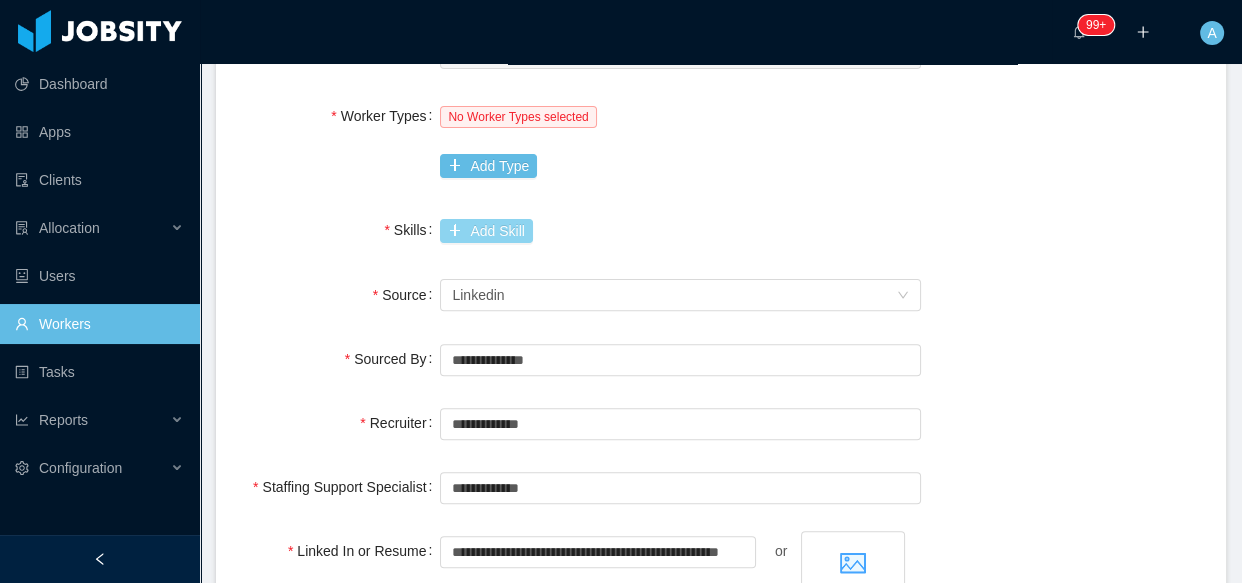 click on "Add Skill" at bounding box center [486, 231] 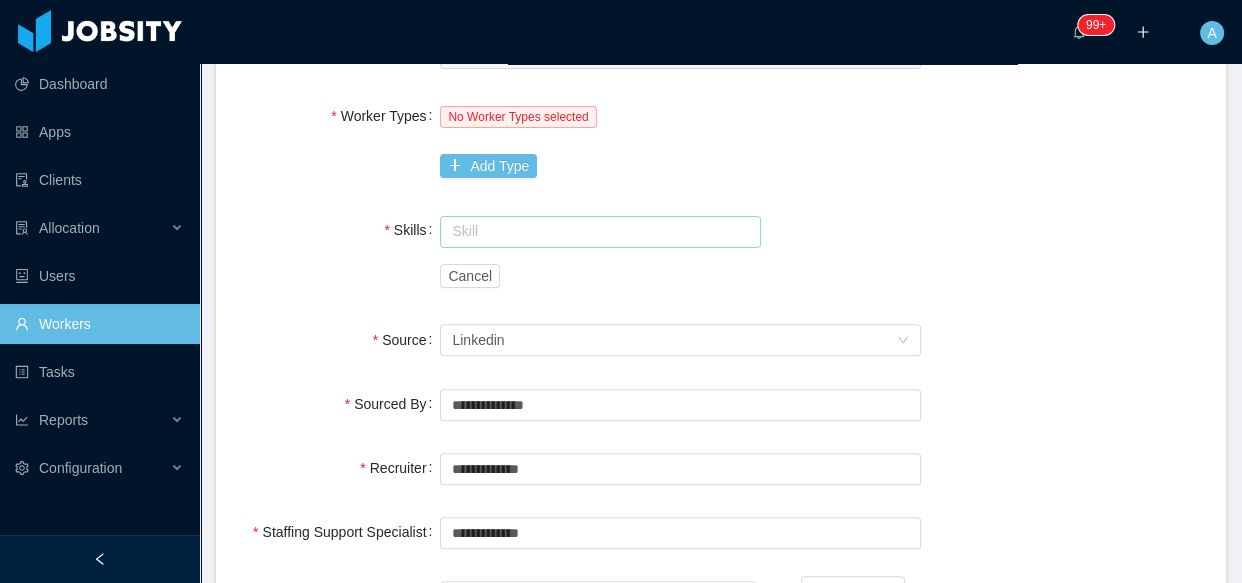 click at bounding box center [600, 232] 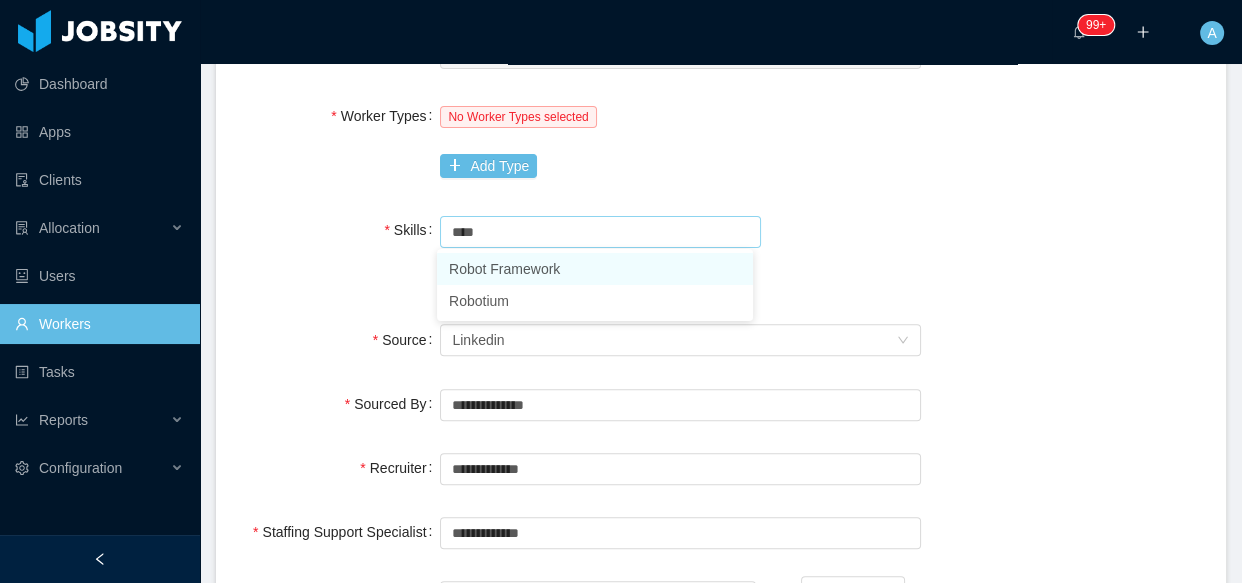 click on "Robot Framework" at bounding box center (595, 269) 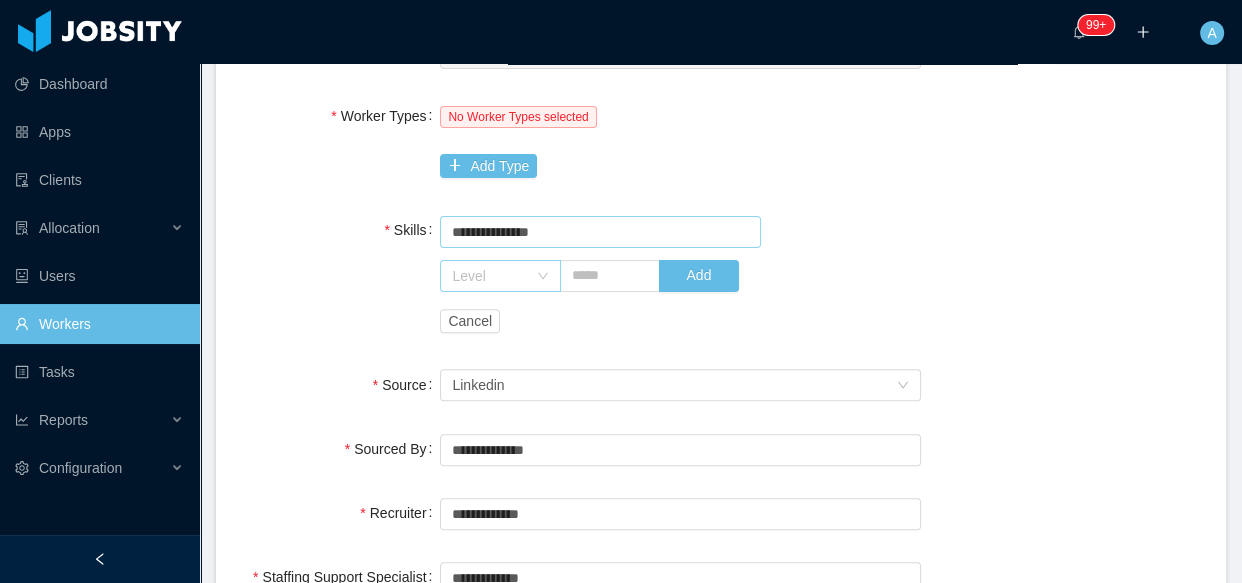 click on "Level" at bounding box center (489, 276) 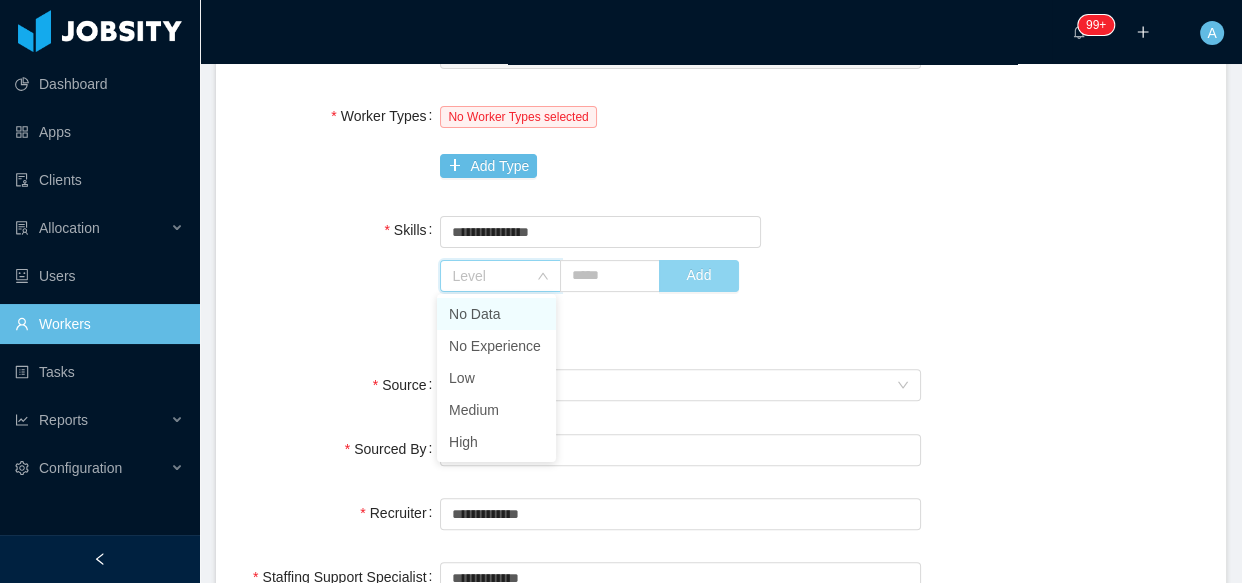 click on "Add" at bounding box center [699, 276] 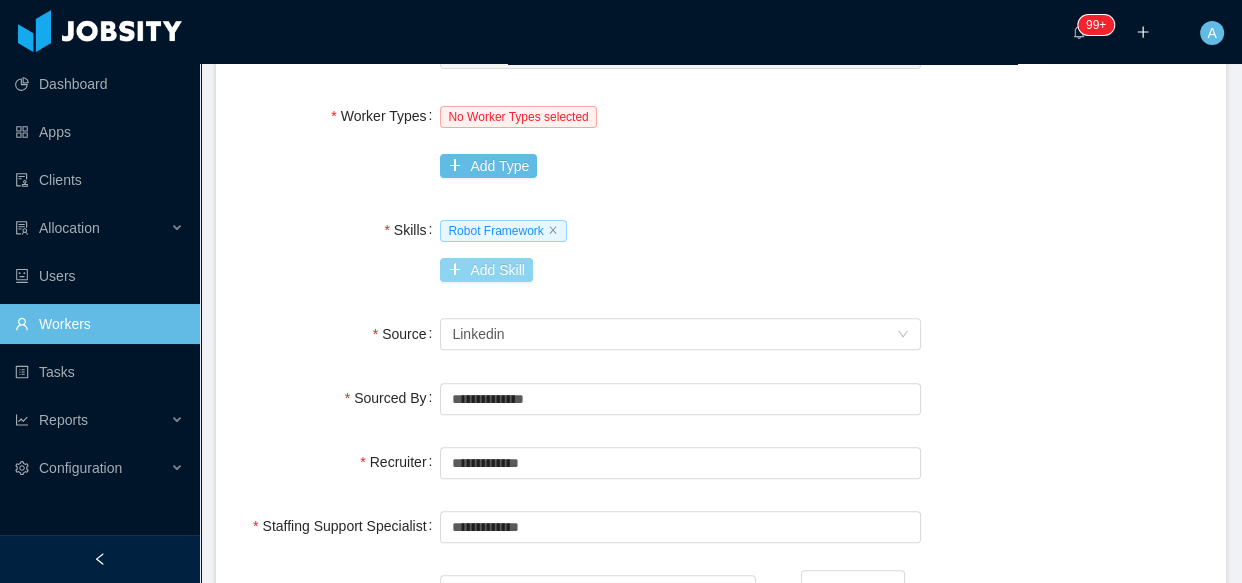 click on "Add Skill" at bounding box center (486, 270) 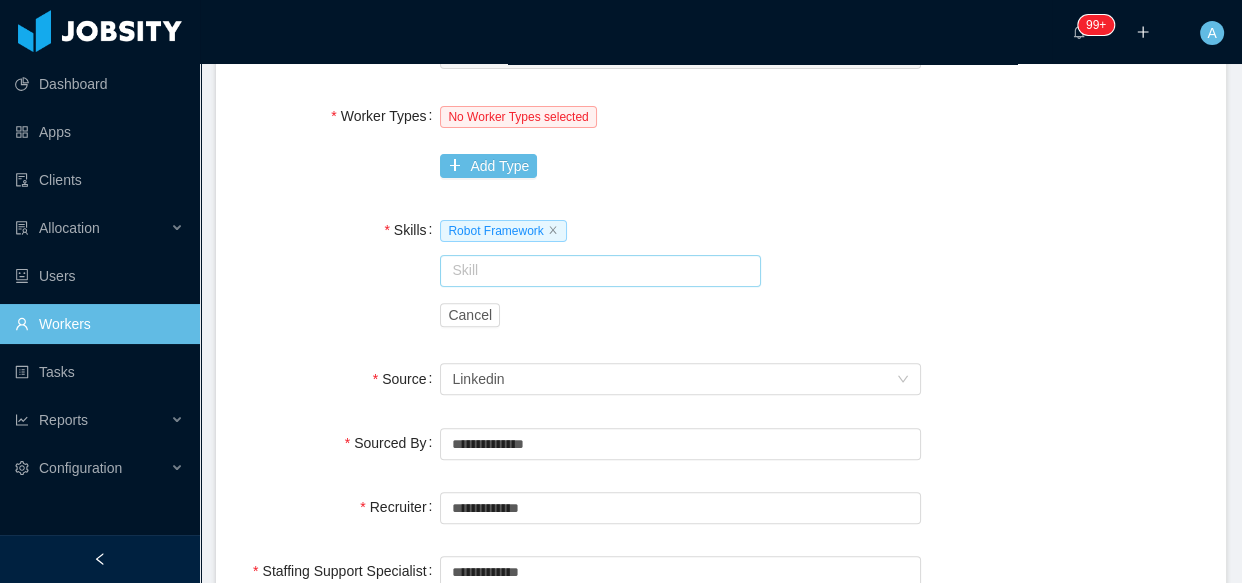 click at bounding box center [600, 271] 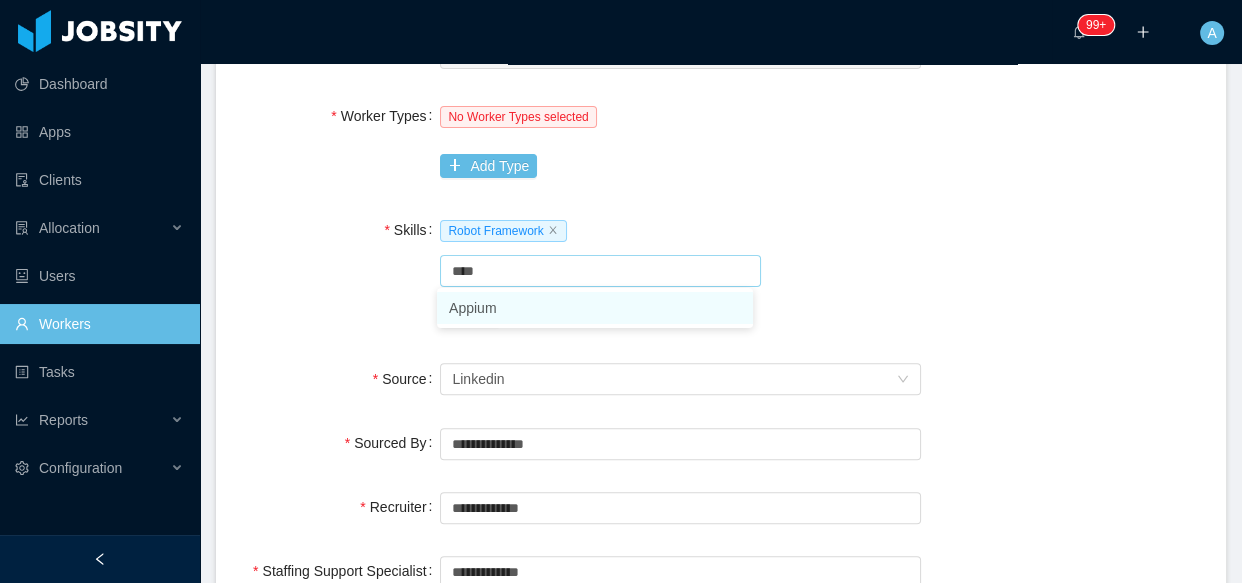 click on "Appium" at bounding box center [595, 308] 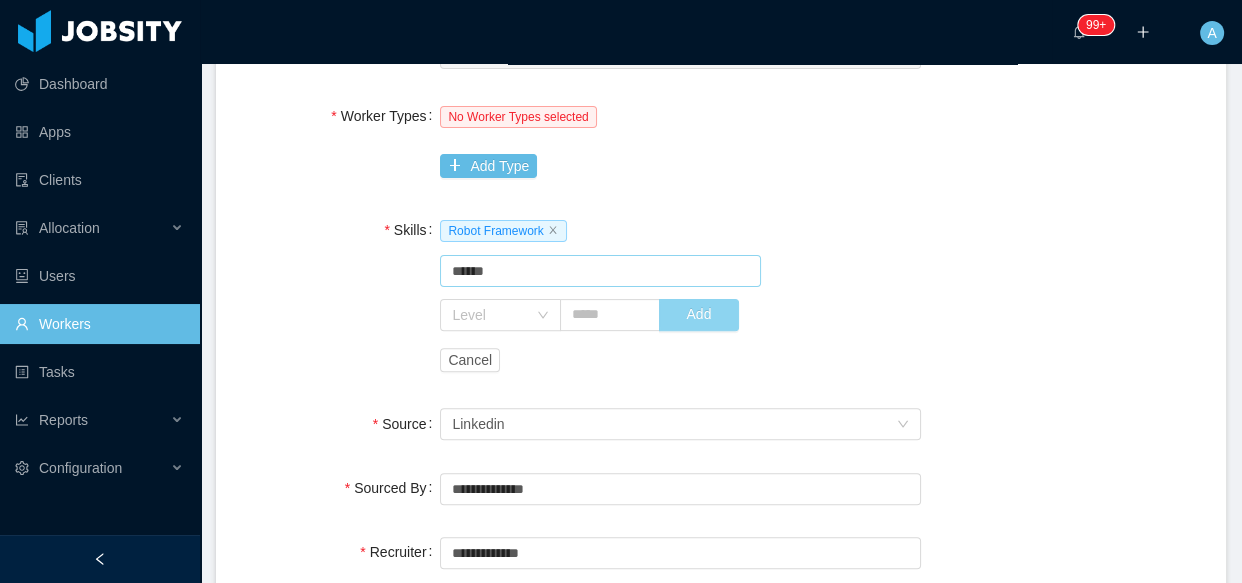 type on "******" 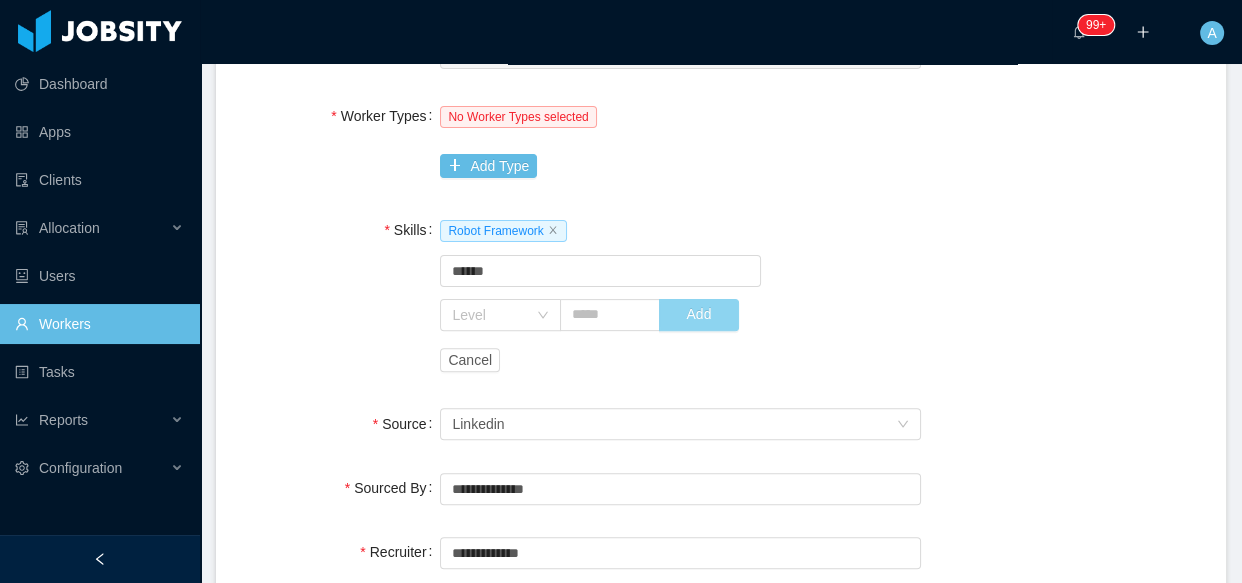 click on "Add" at bounding box center (699, 315) 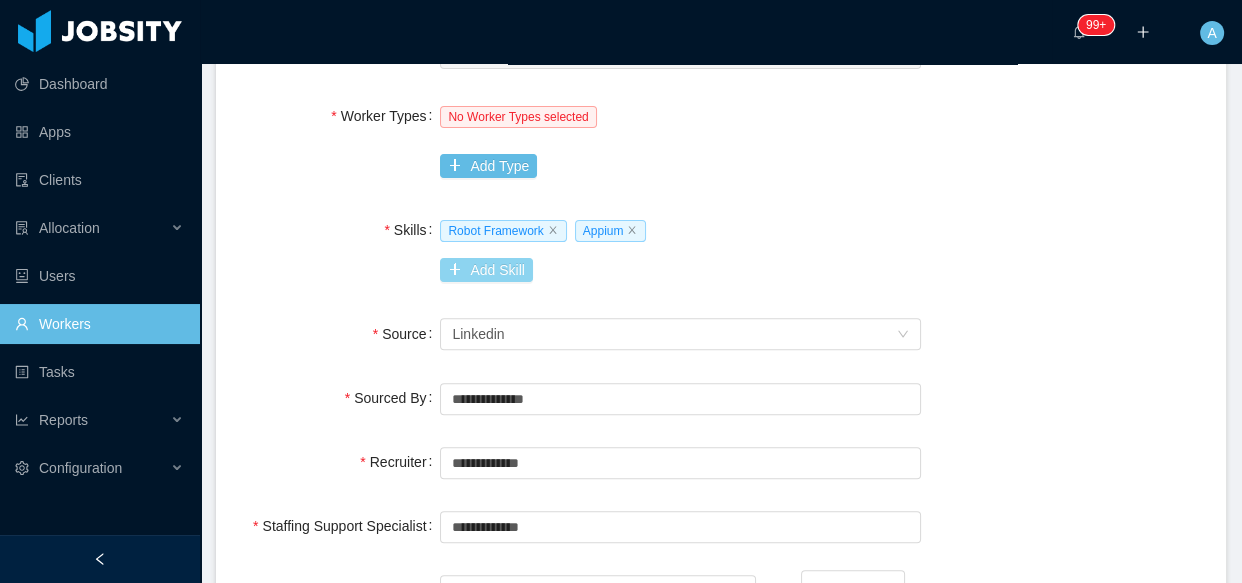 click on "Add Skill" at bounding box center [486, 270] 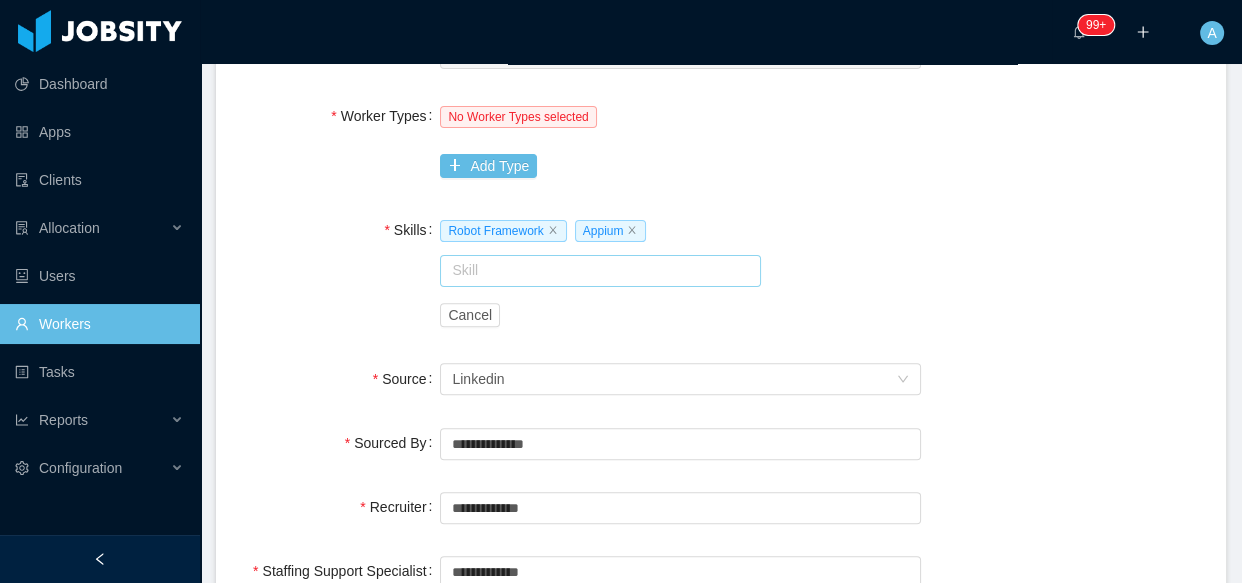 click at bounding box center [600, 271] 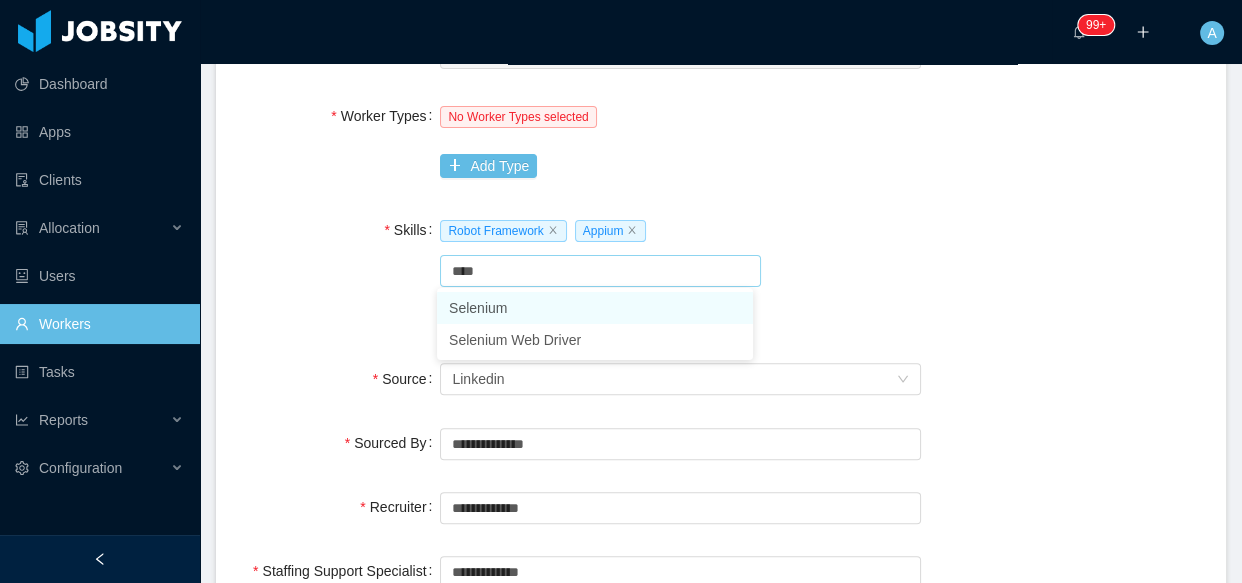 click on "Selenium" at bounding box center (595, 308) 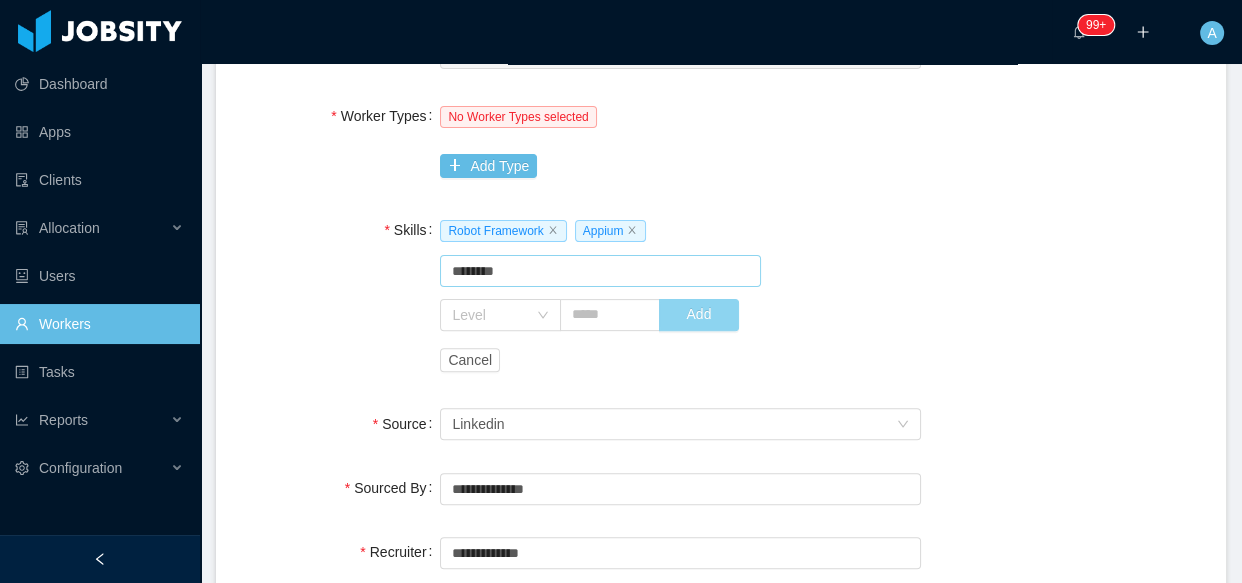 type on "********" 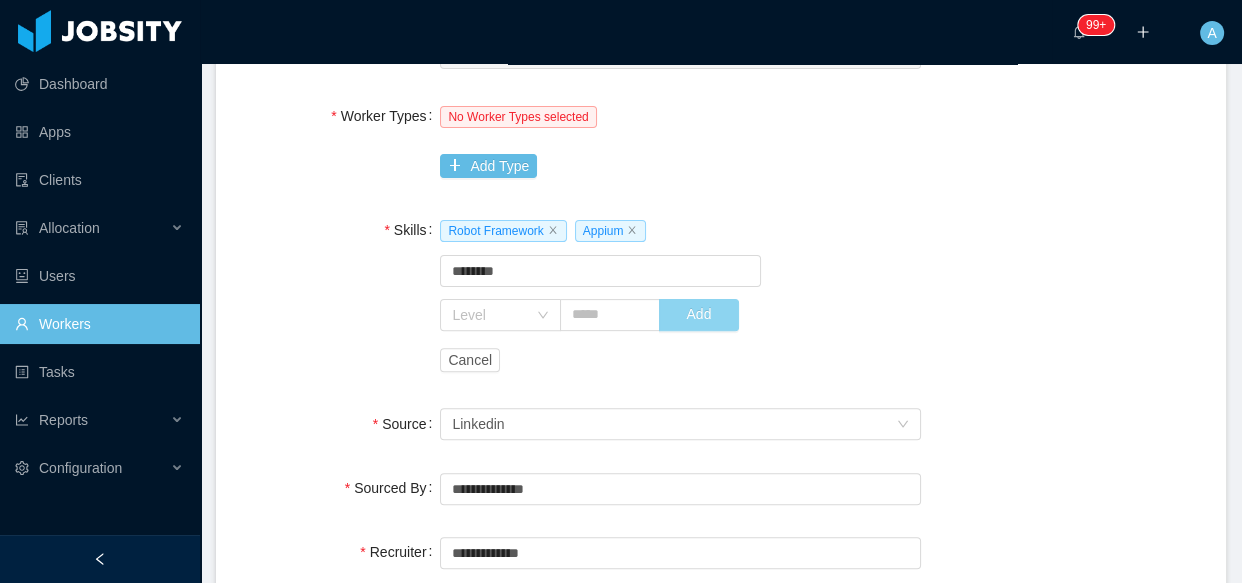 click on "Add" at bounding box center (699, 315) 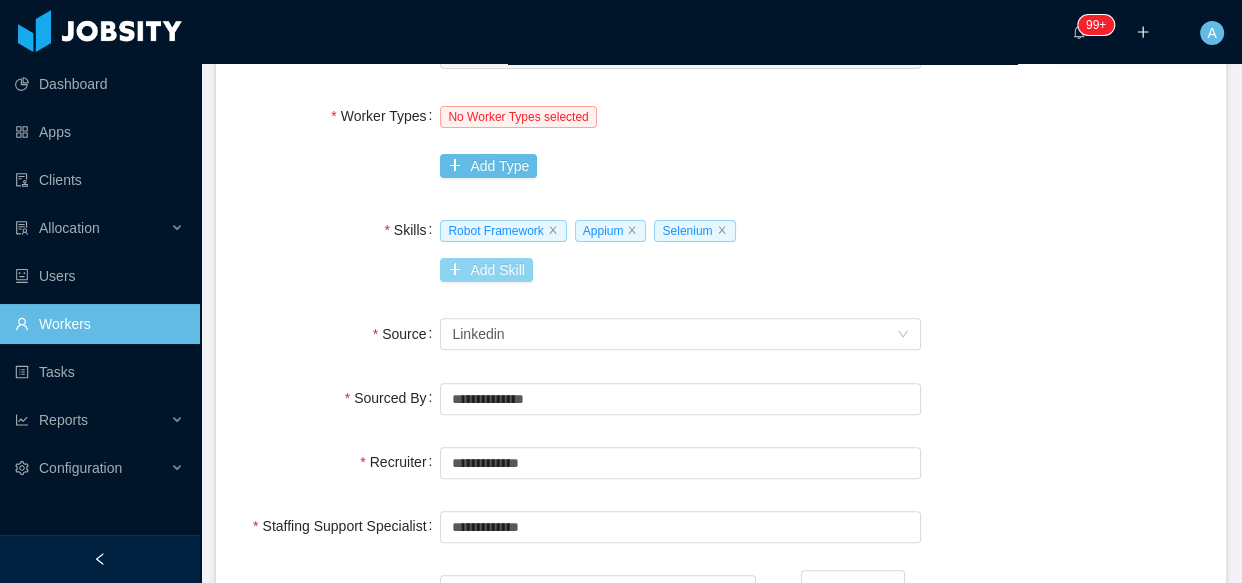 click on "Add Skill" at bounding box center [486, 270] 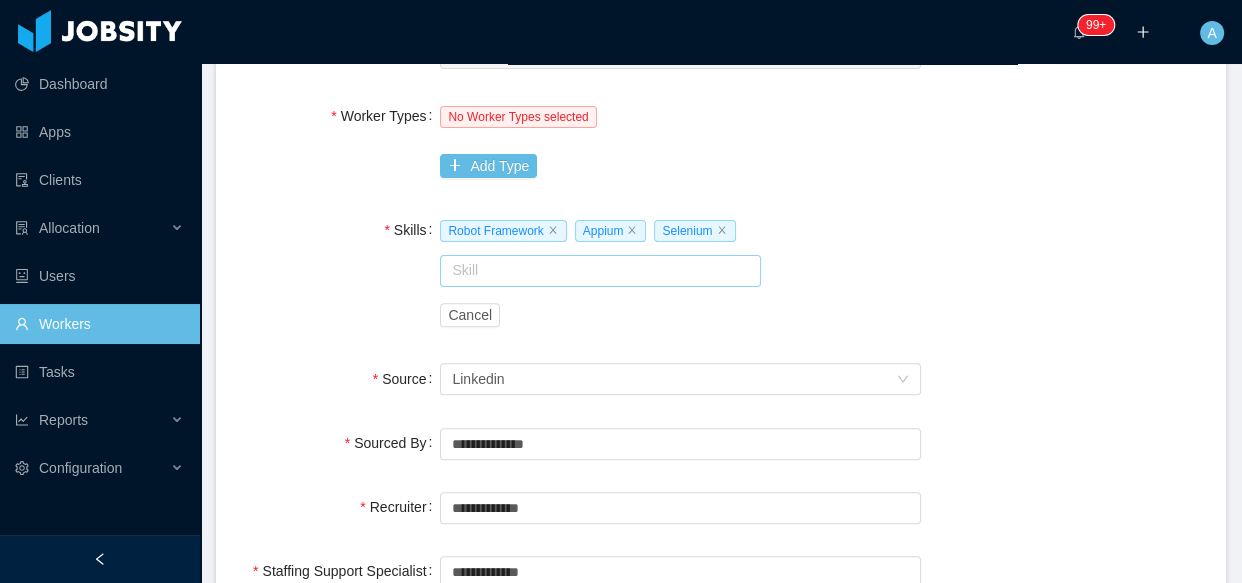 click at bounding box center [600, 271] 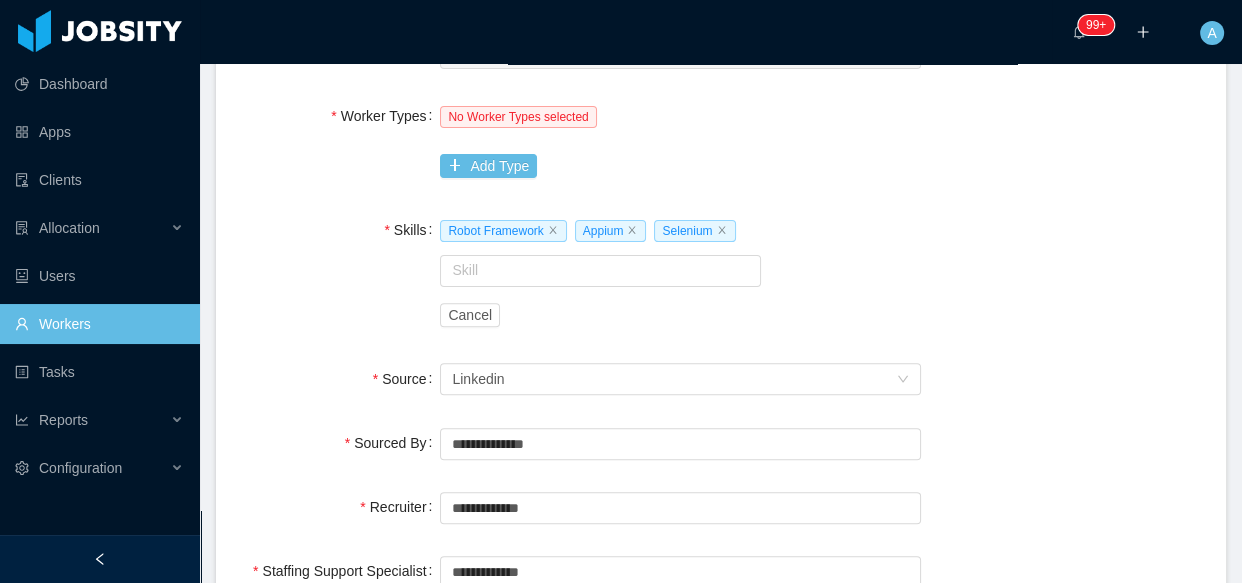 click on "Robot Framework Appium Selenium Skill   Cancel" at bounding box center (680, 272) 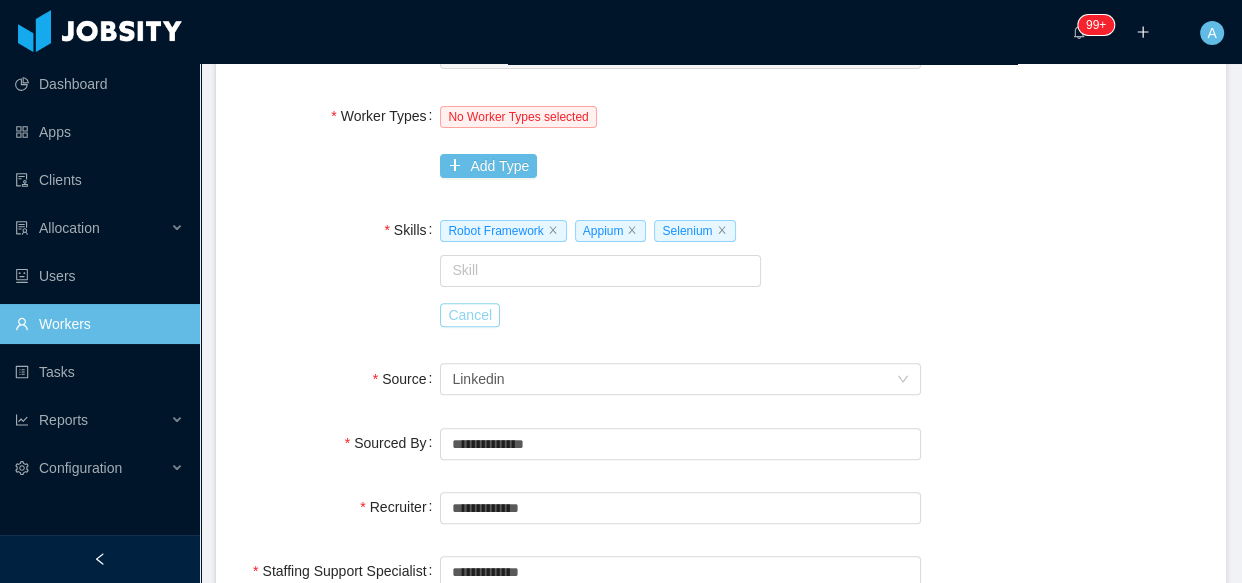 click on "Cancel" at bounding box center (470, 315) 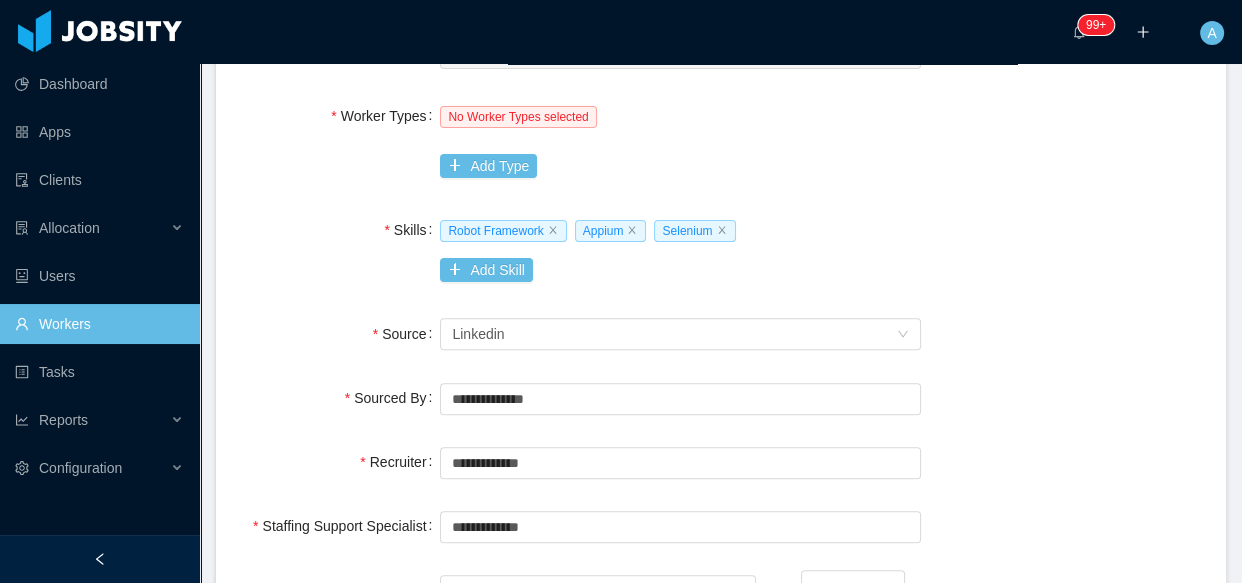 click on "Skills Robot Framework Appium Selenium Add Skill" at bounding box center (721, 250) 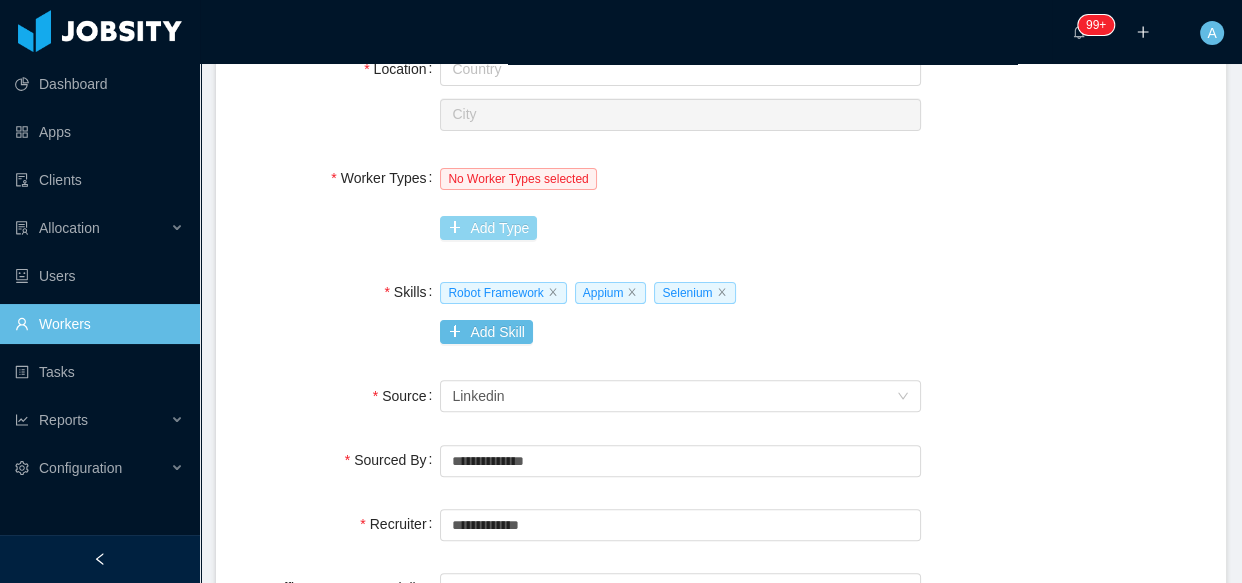 scroll, scrollTop: 461, scrollLeft: 0, axis: vertical 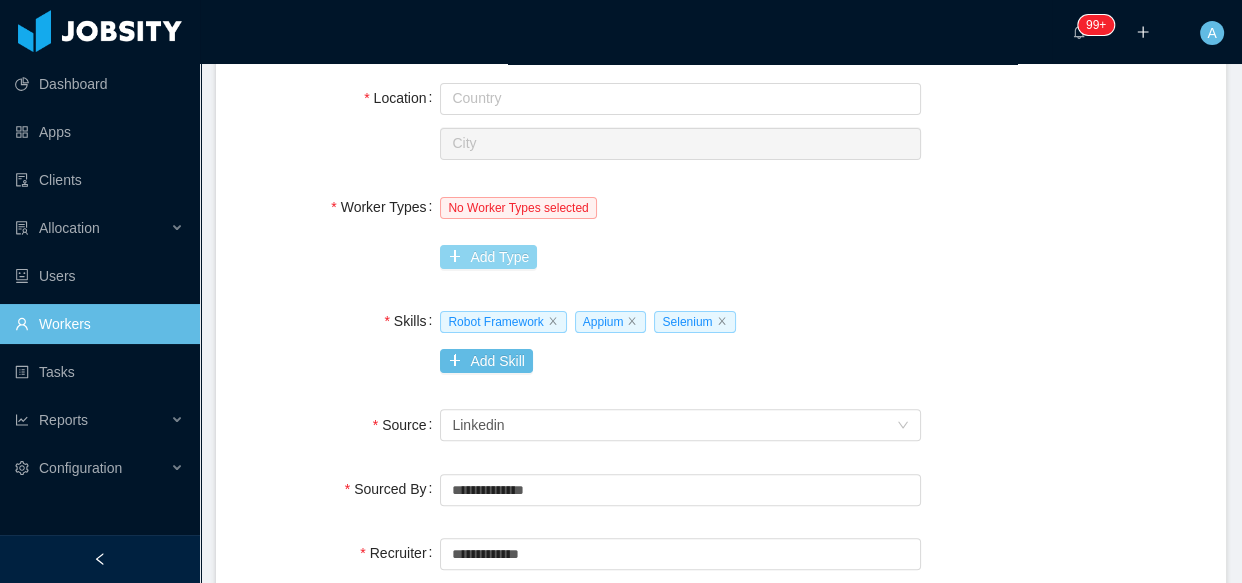 click on "Add Type" at bounding box center (488, 257) 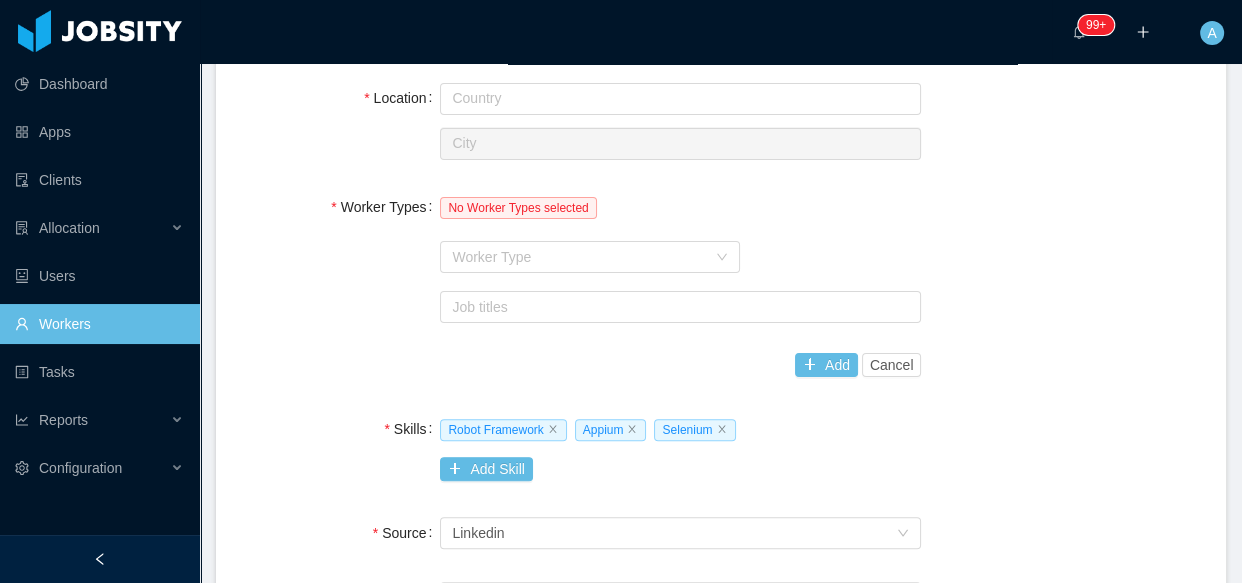 click on "Worker Type" at bounding box center [579, 257] 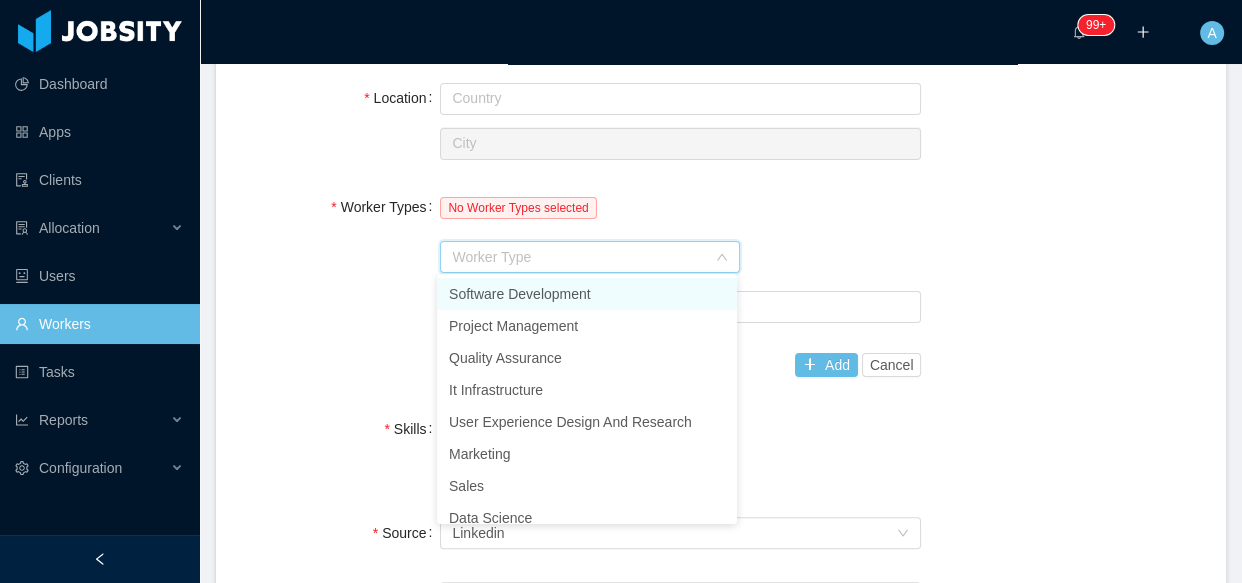 type on "*" 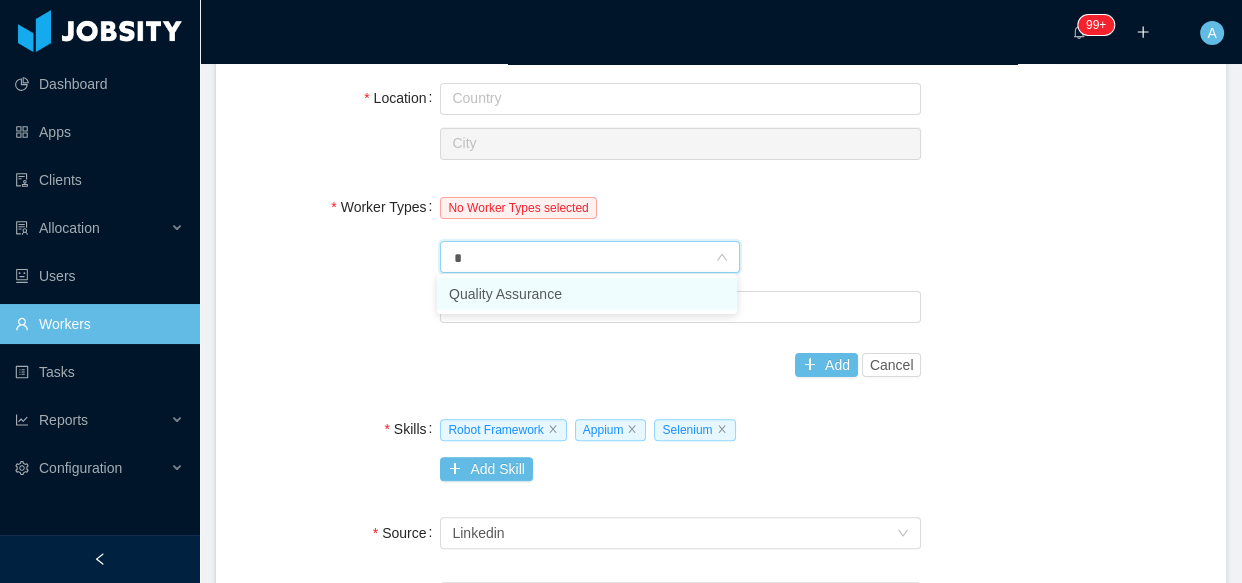click on "Quality Assurance" at bounding box center (587, 294) 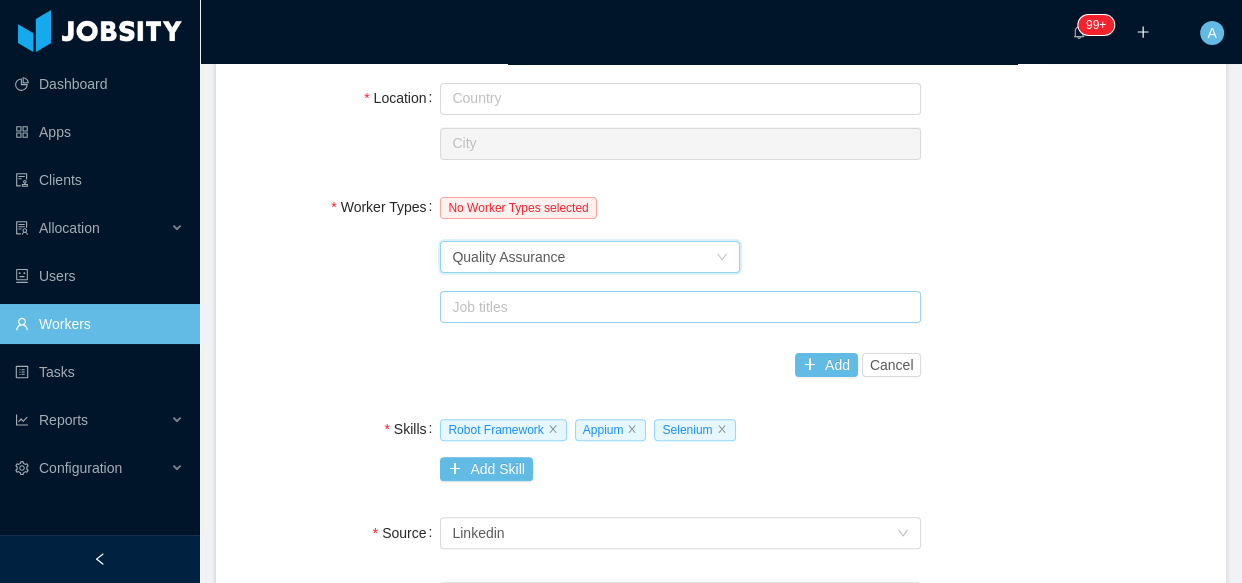 click on "Job titles" at bounding box center [676, 307] 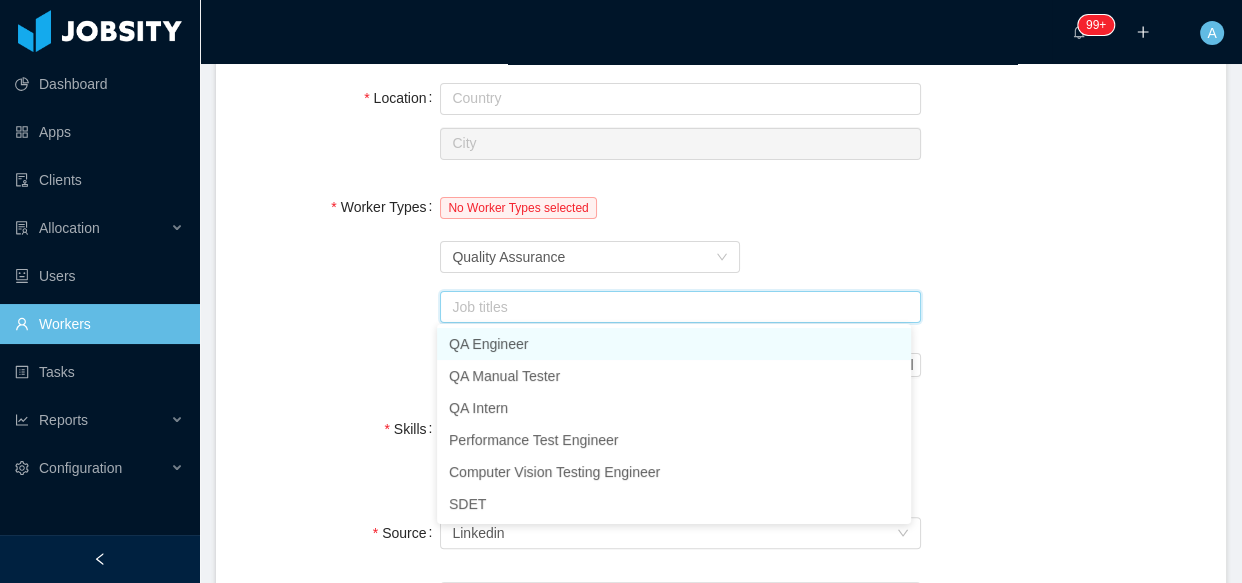 type on "*" 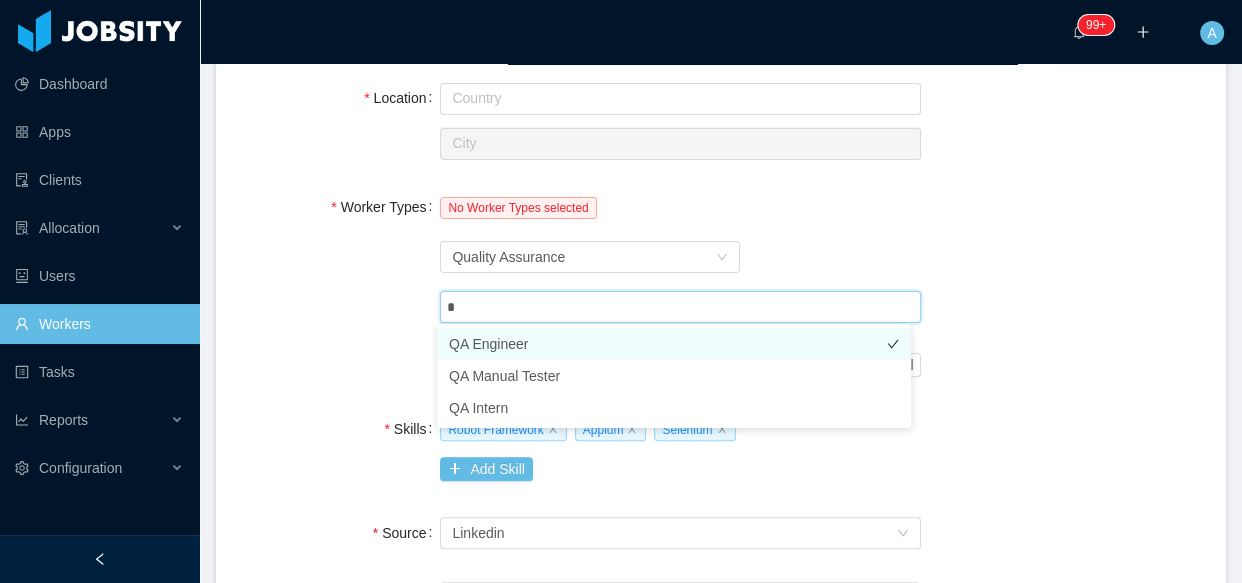 click on "QA Engineer" at bounding box center [674, 344] 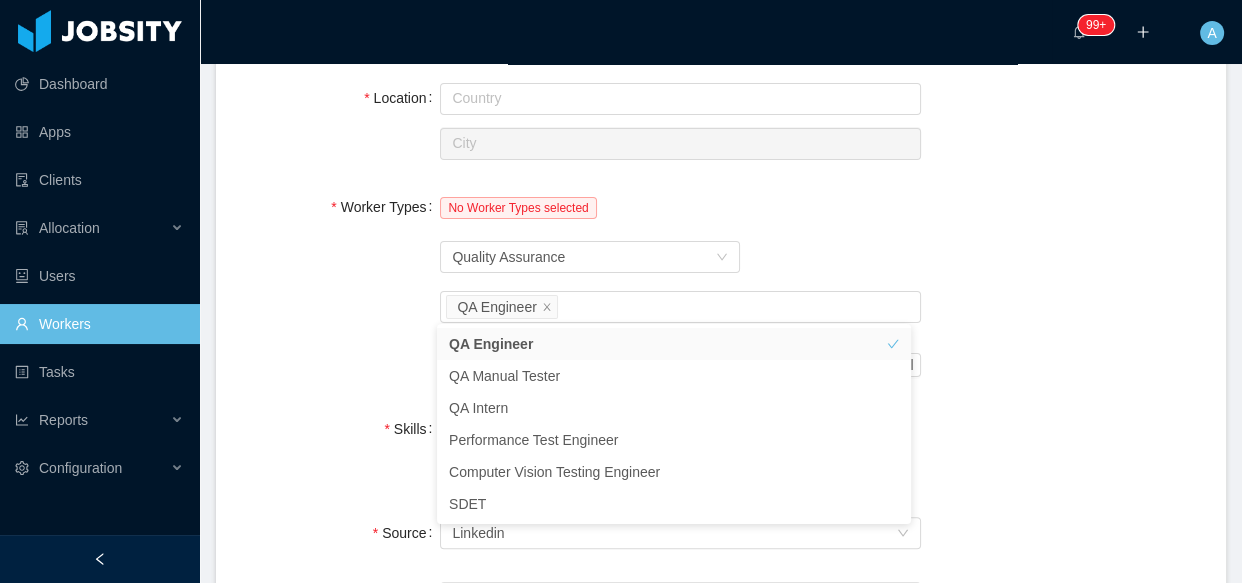 click on "Worker Types No Worker Types selected Worker Type Quality Assurance   Job titles QA Engineer   Add   Cancel" at bounding box center (721, 286) 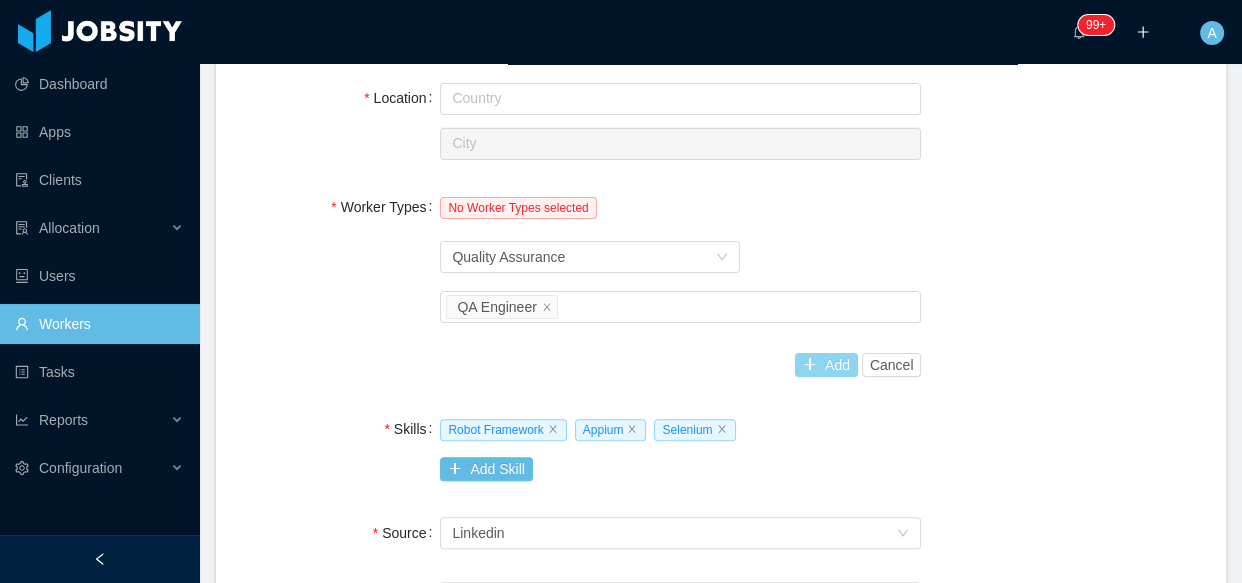 click on "Add" at bounding box center [826, 365] 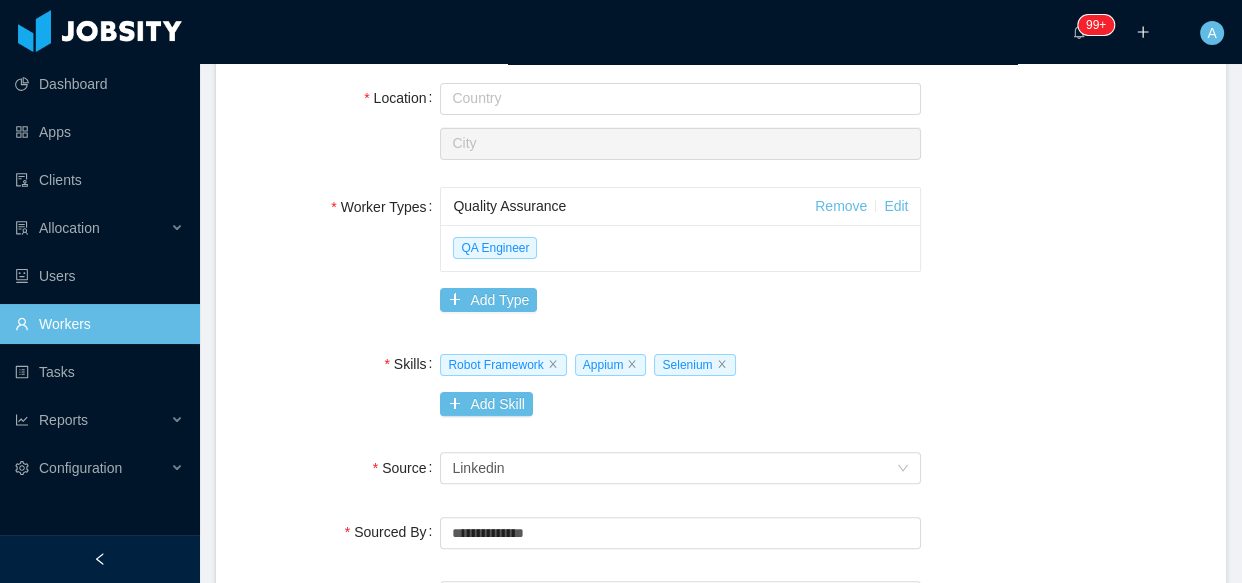 click on "Skills Robot Framework Appium Selenium Add Skill" at bounding box center [721, 384] 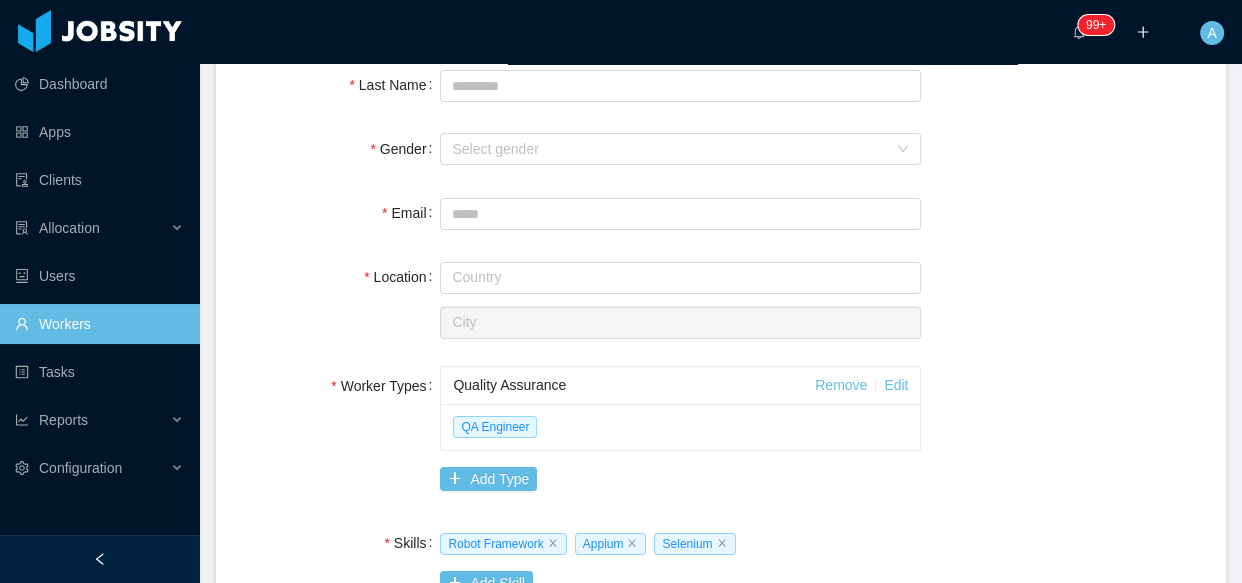 scroll, scrollTop: 280, scrollLeft: 0, axis: vertical 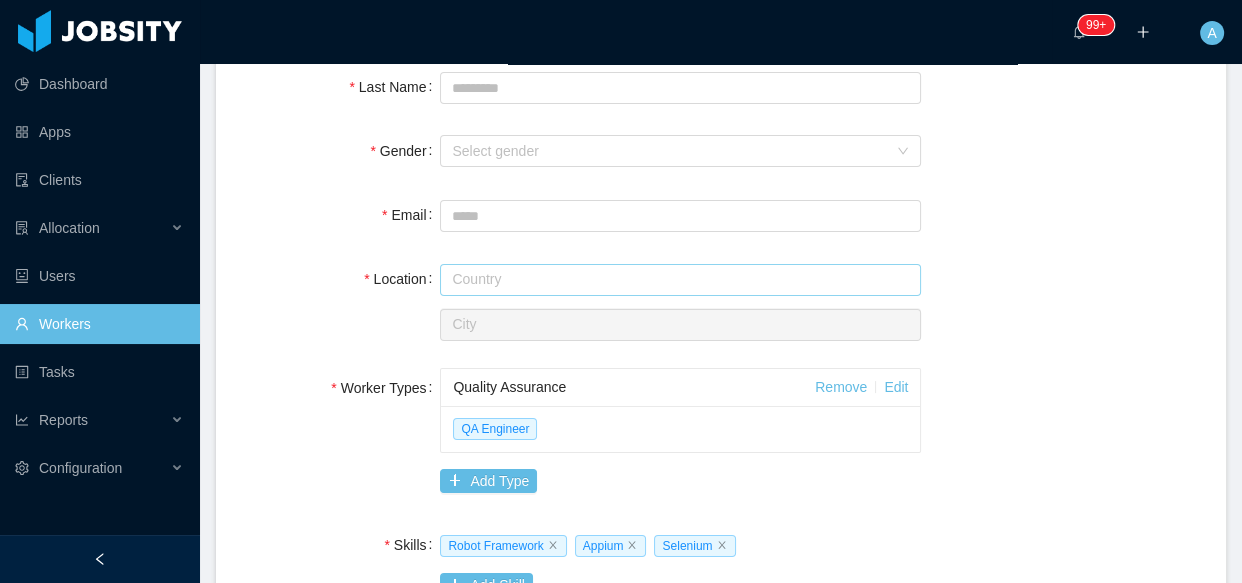 click at bounding box center [680, 280] 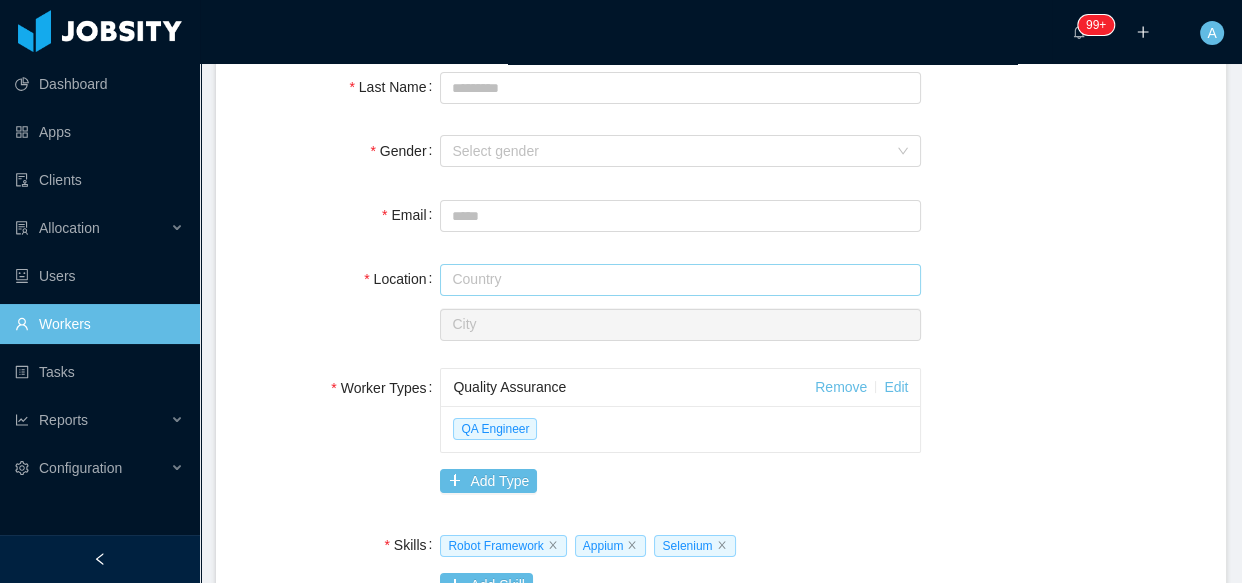 click at bounding box center [680, 280] 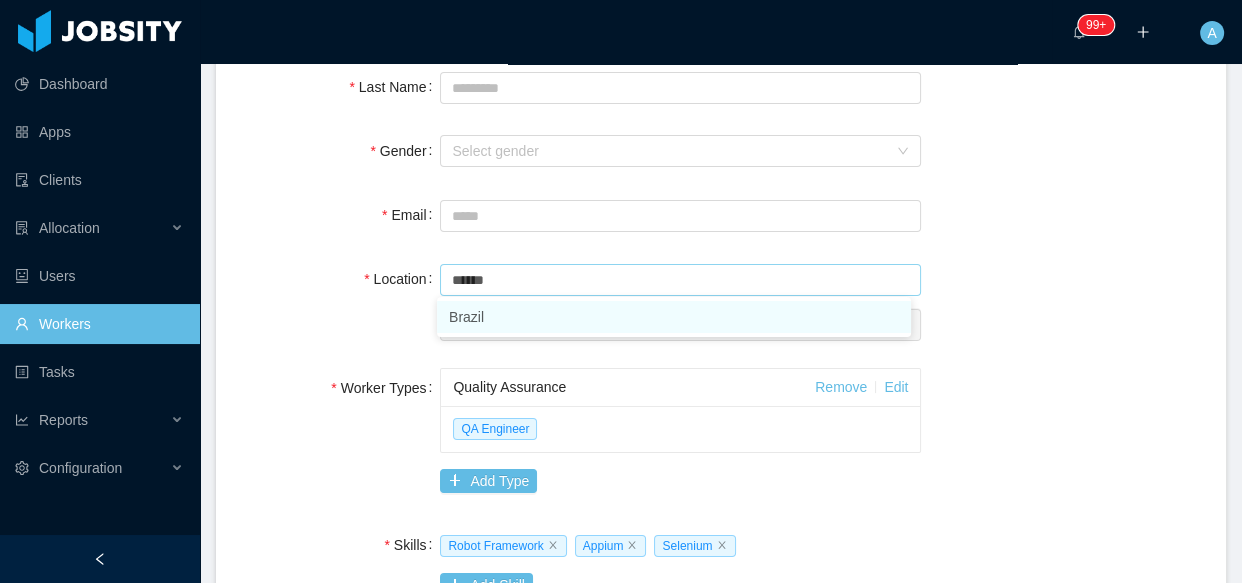 click on "Brazil" at bounding box center [674, 317] 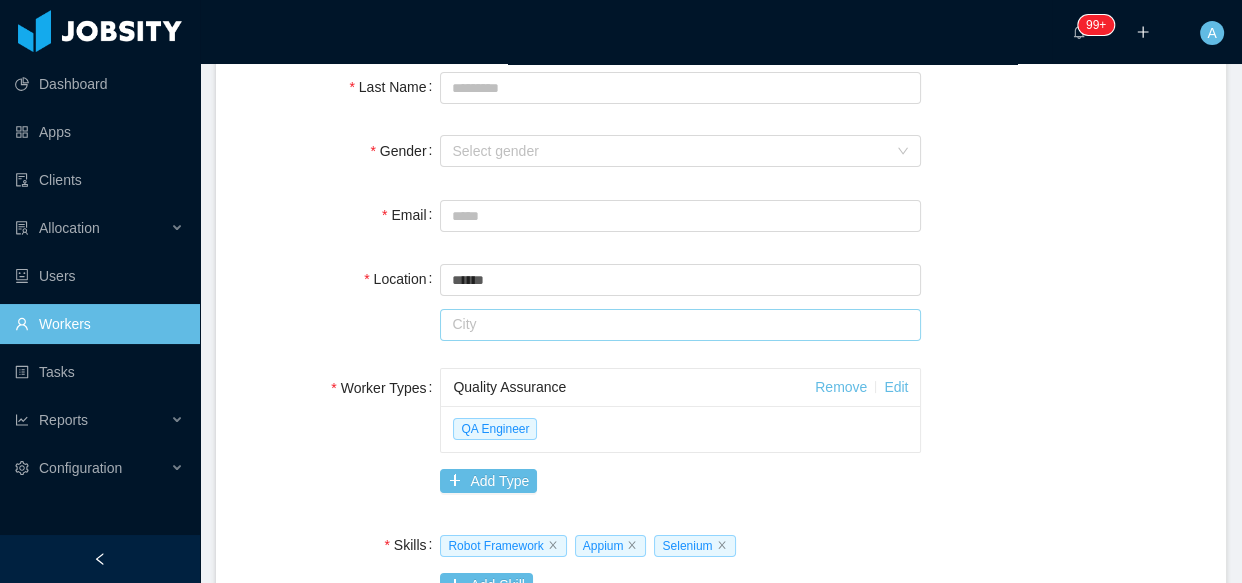 click at bounding box center [680, 325] 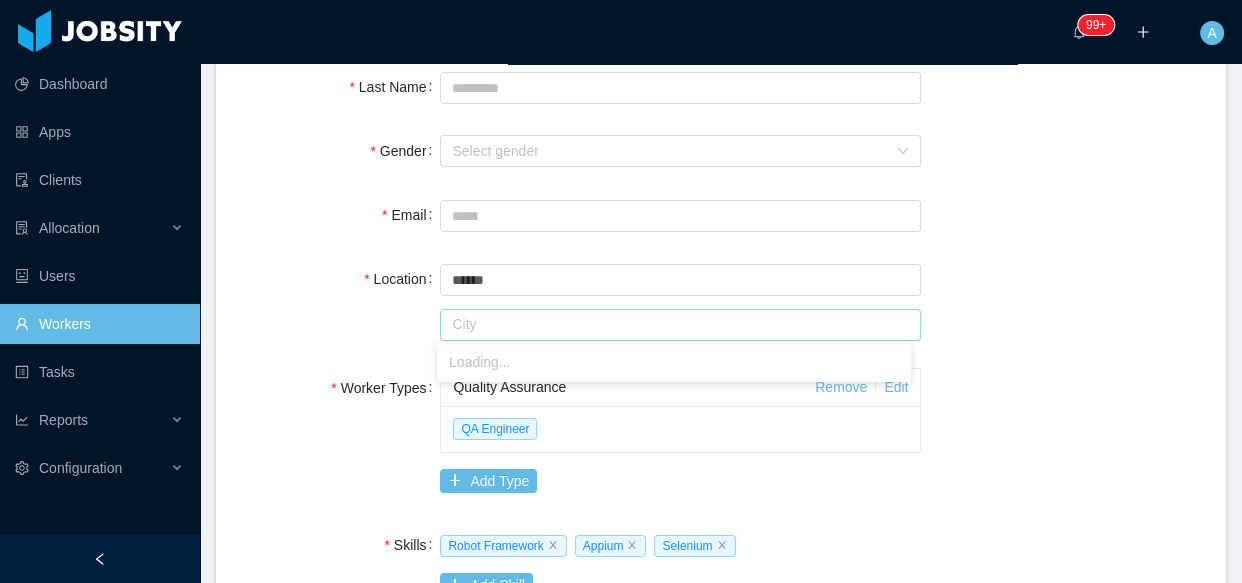 paste on "**********" 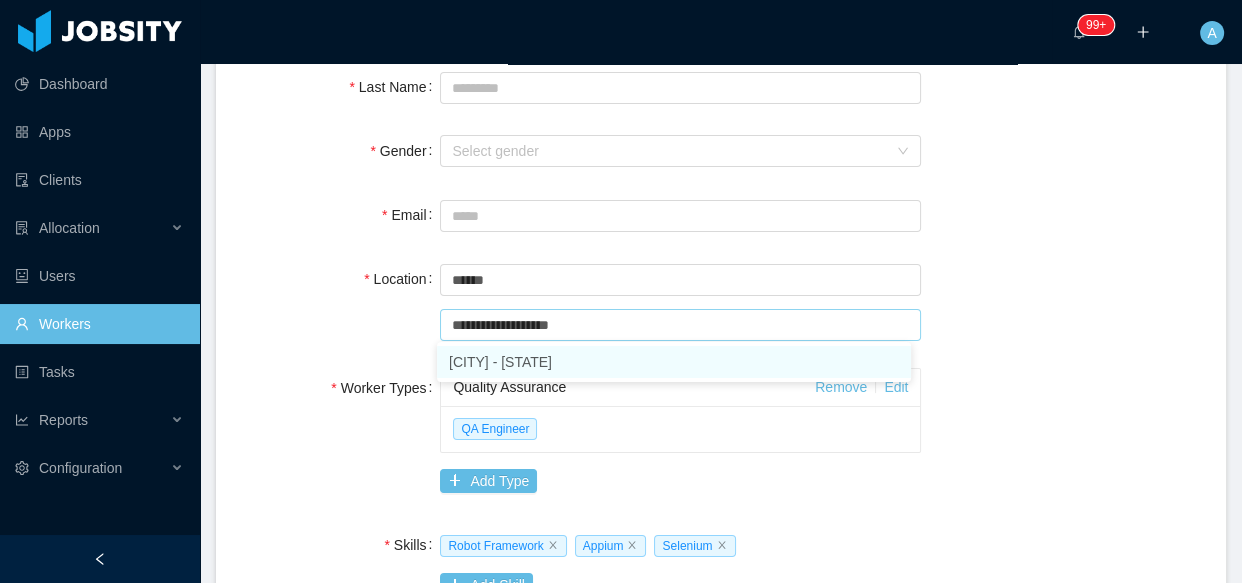 click on "[CITY] - [STATE]" at bounding box center [674, 362] 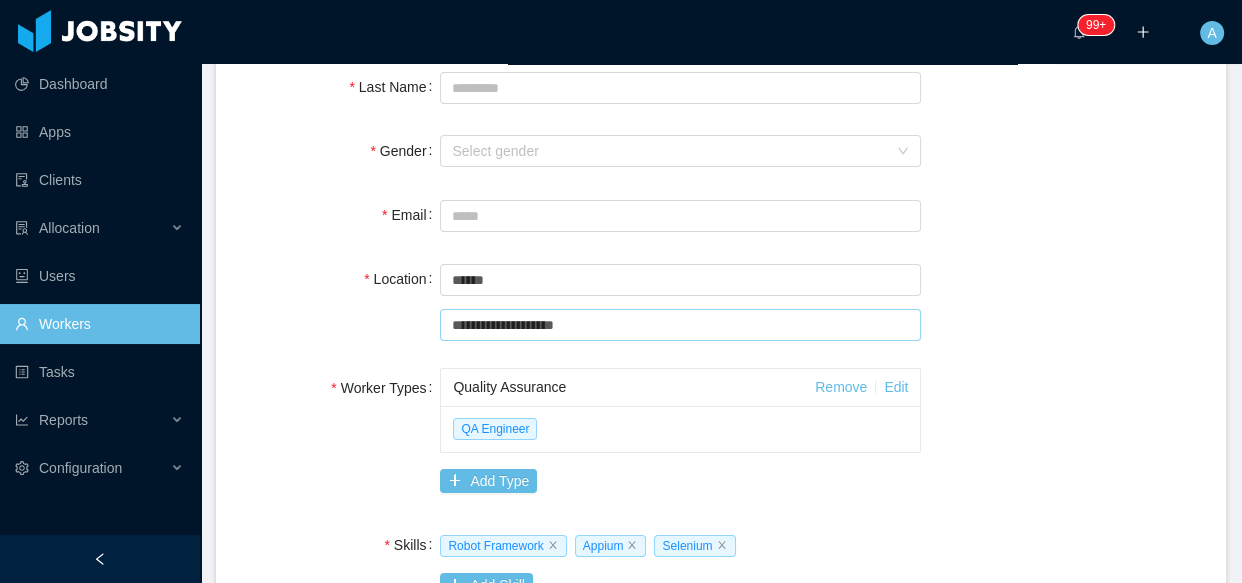 type on "**********" 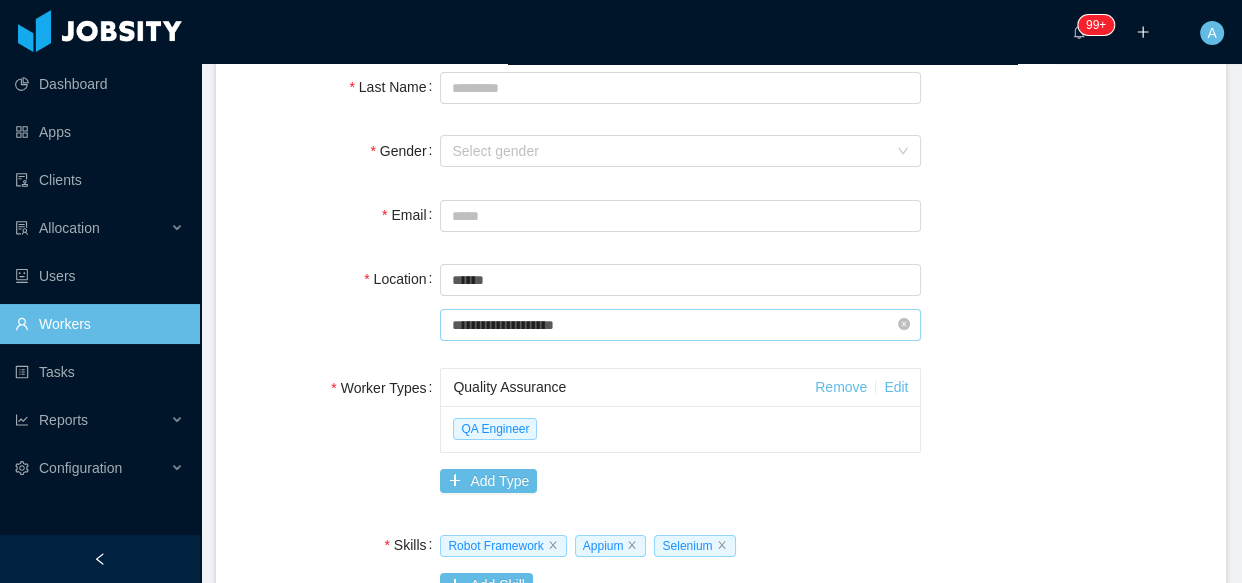 drag, startPoint x: 380, startPoint y: 308, endPoint x: 559, endPoint y: 324, distance: 179.71365 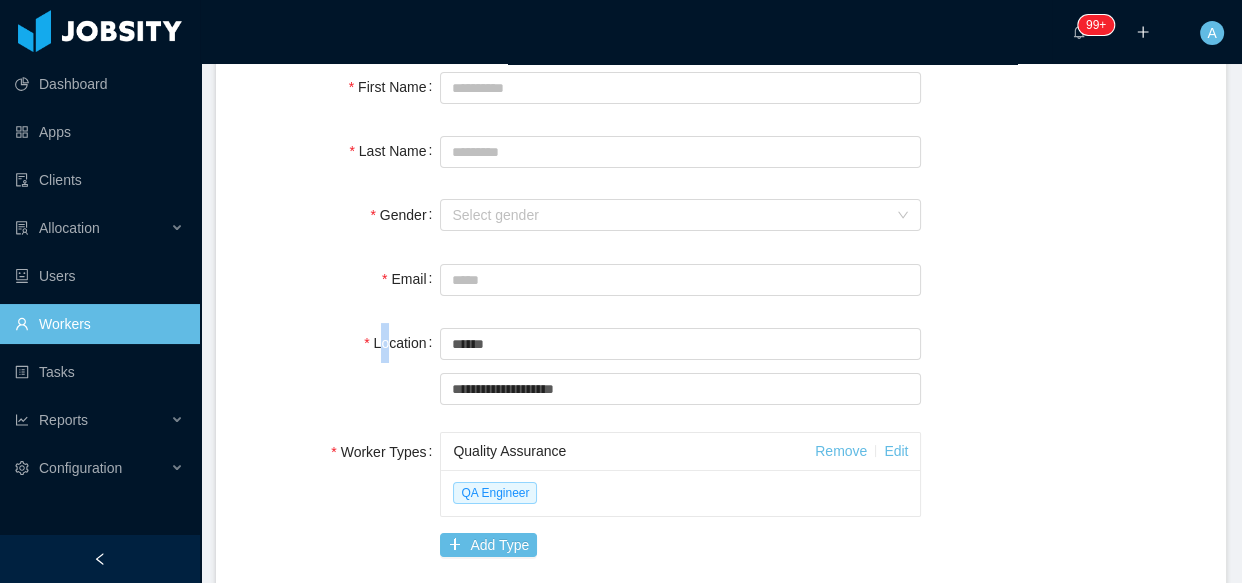 scroll, scrollTop: 189, scrollLeft: 0, axis: vertical 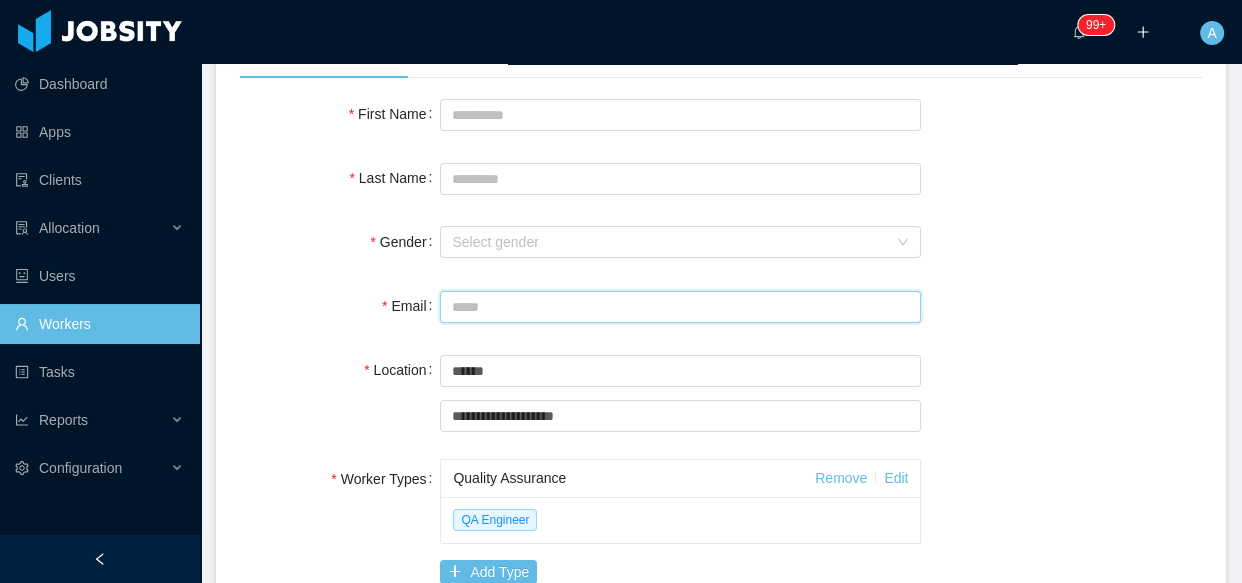 drag, startPoint x: 490, startPoint y: 300, endPoint x: 490, endPoint y: 311, distance: 11 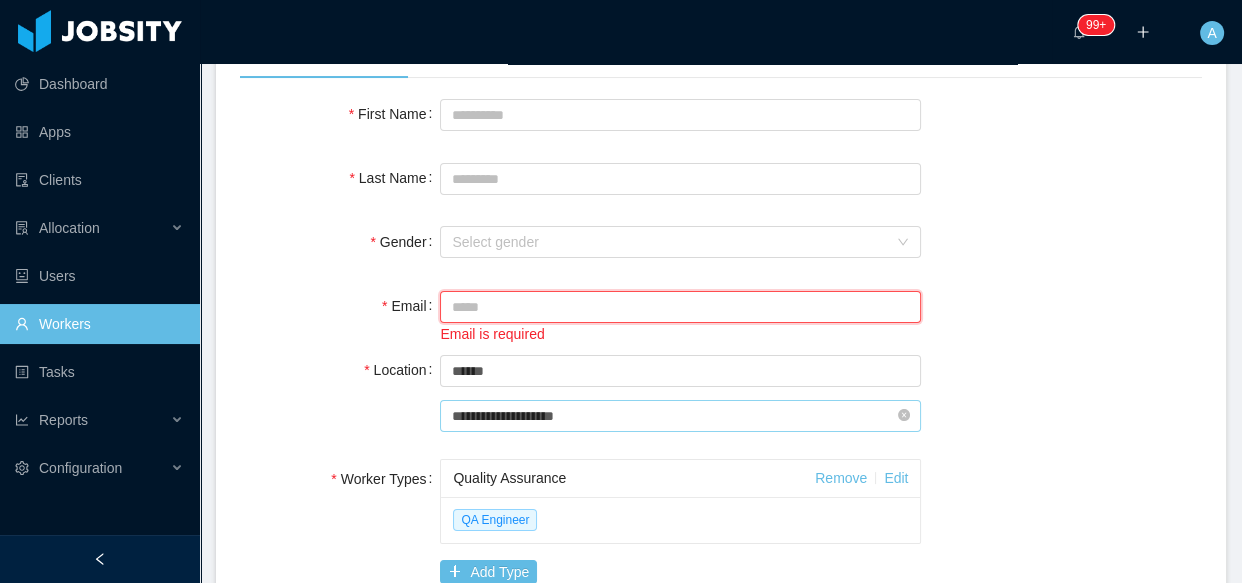paste on "**********" 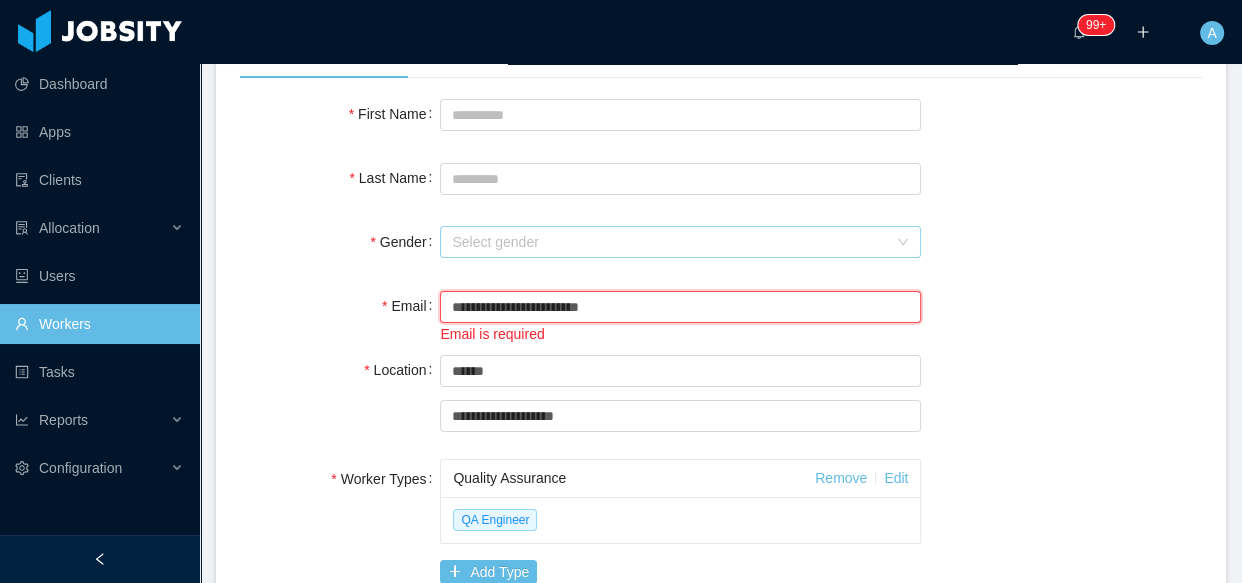 click on "Select gender" at bounding box center [669, 242] 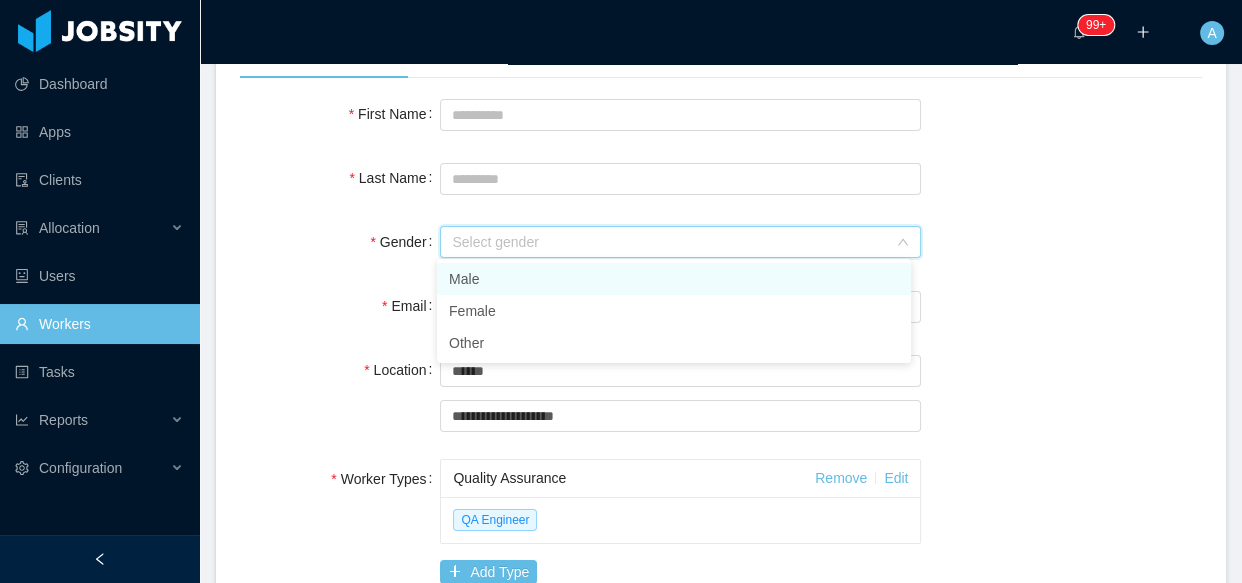 click on "Male" at bounding box center [674, 279] 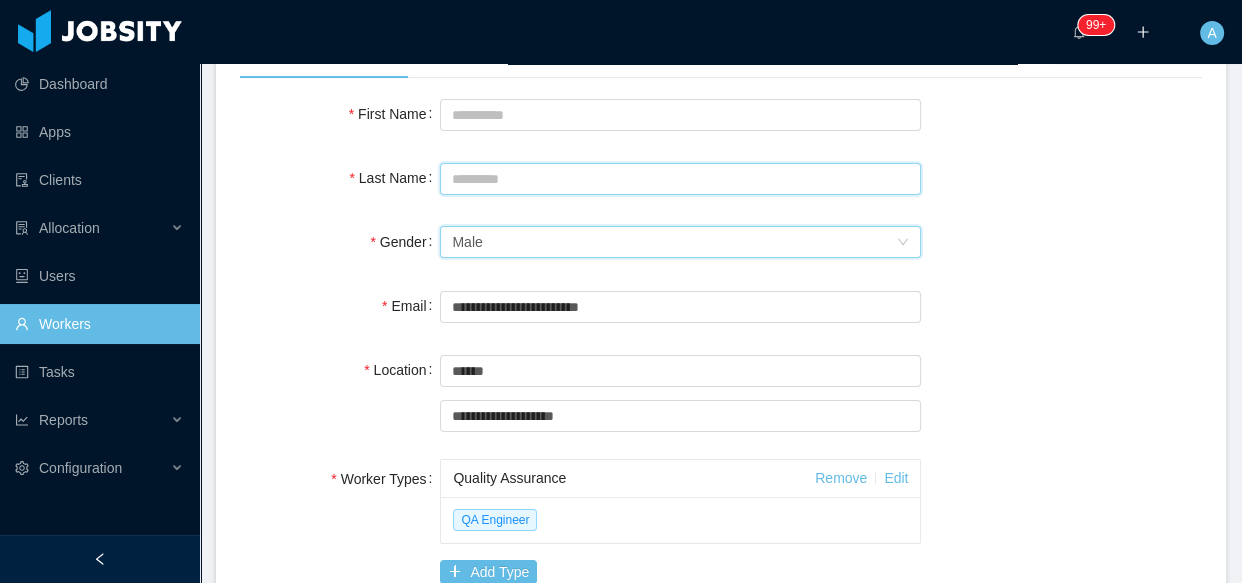 click on "Last Name" at bounding box center (680, 179) 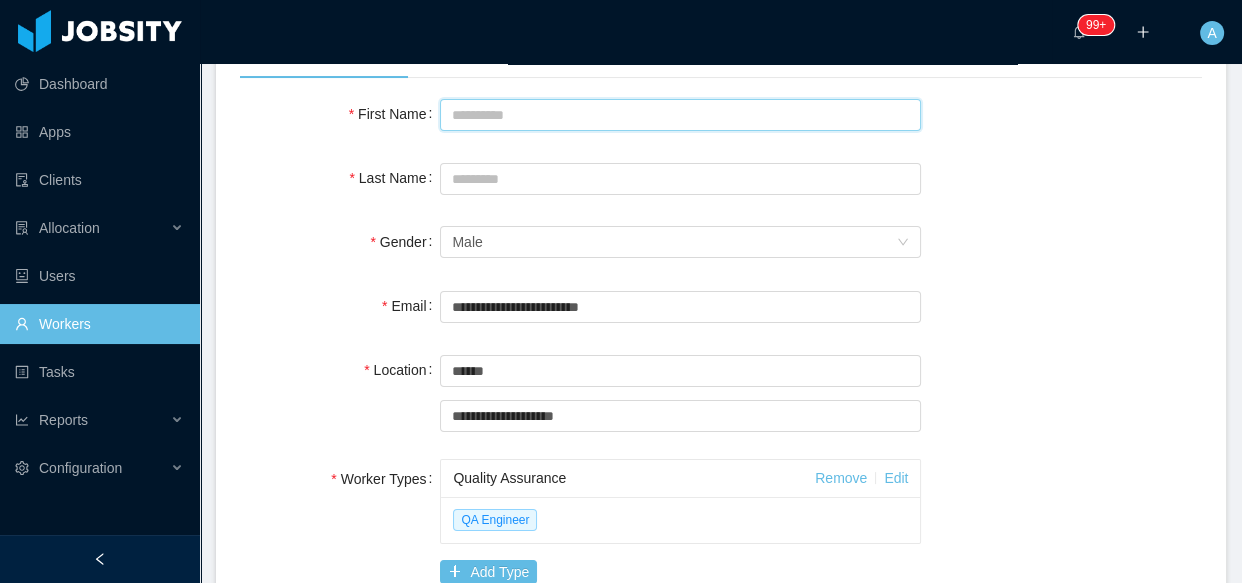 drag, startPoint x: 499, startPoint y: 120, endPoint x: 522, endPoint y: 140, distance: 30.479502 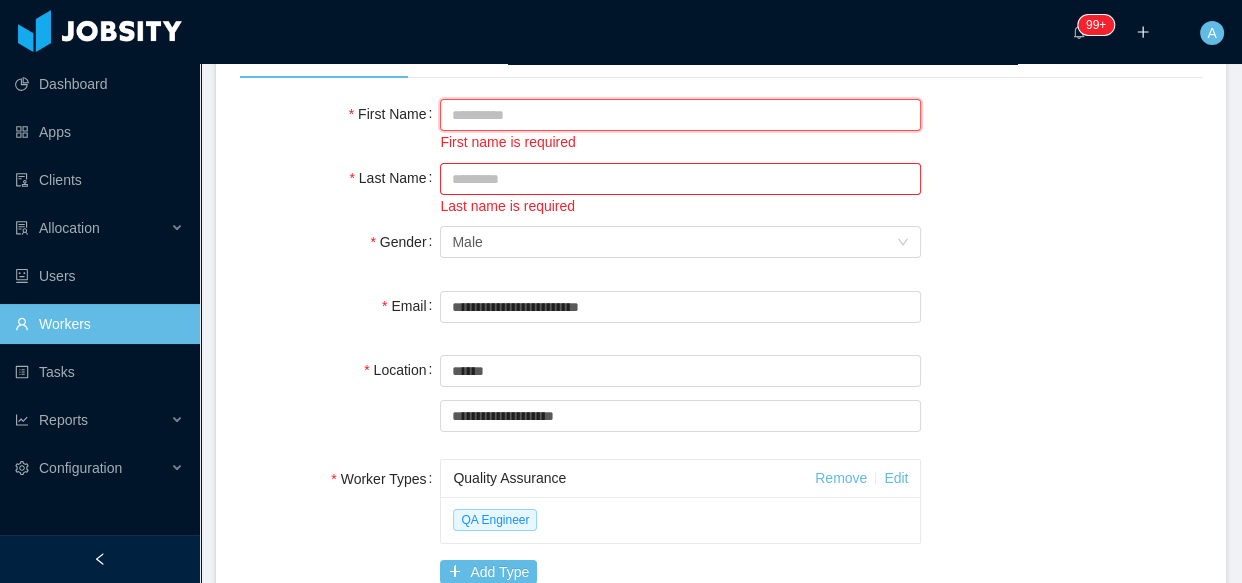 paste on "**********" 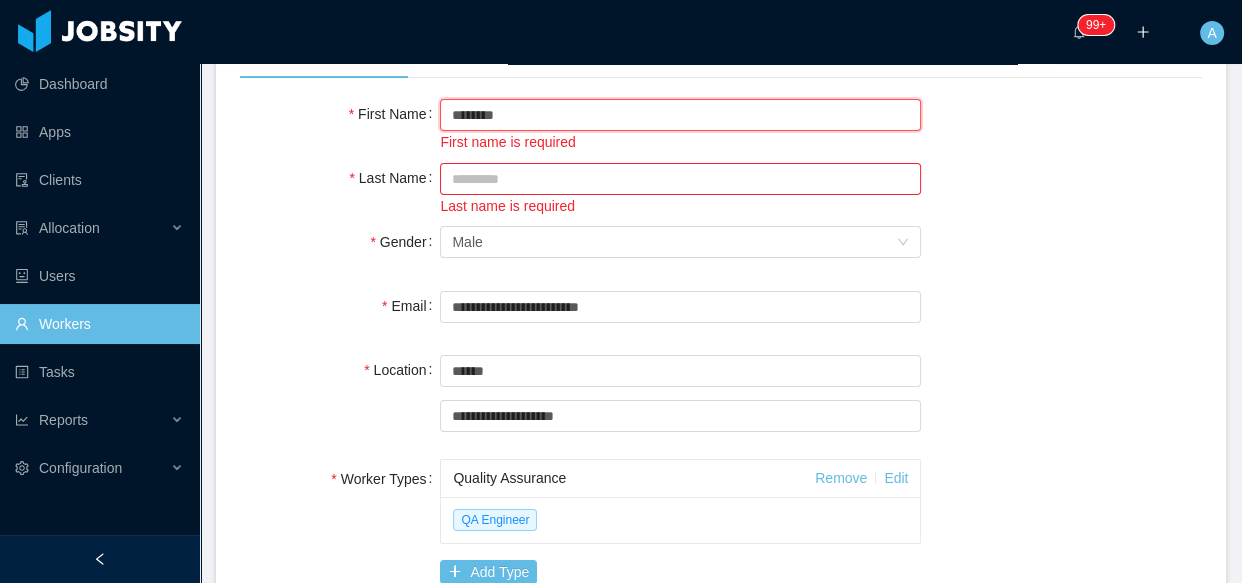 type on "*******" 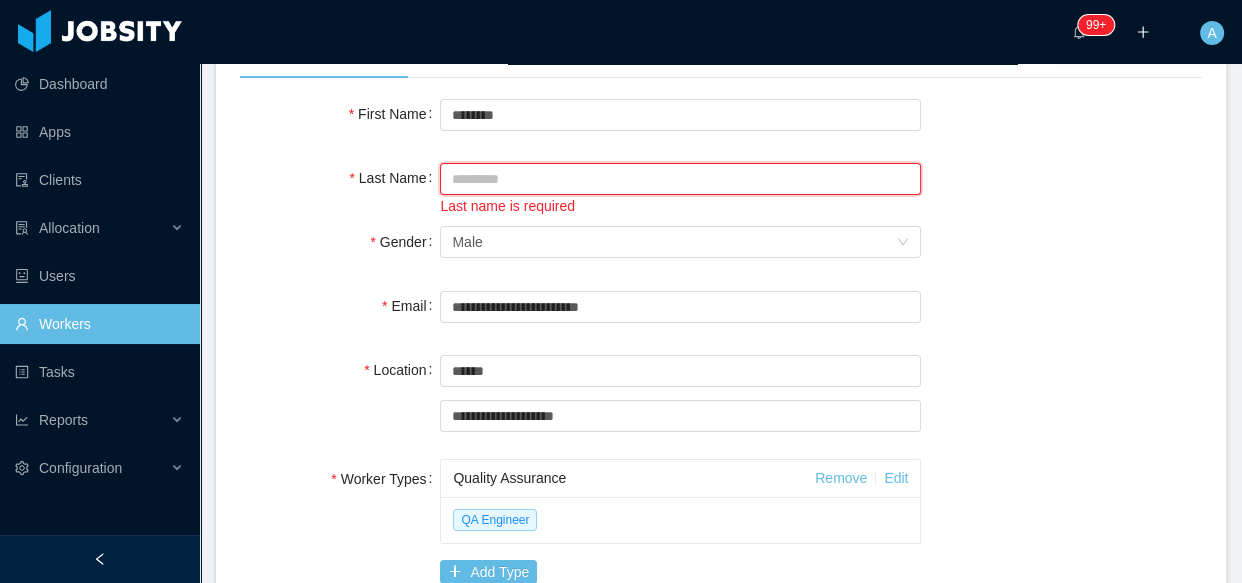 click on "Last Name" at bounding box center (680, 179) 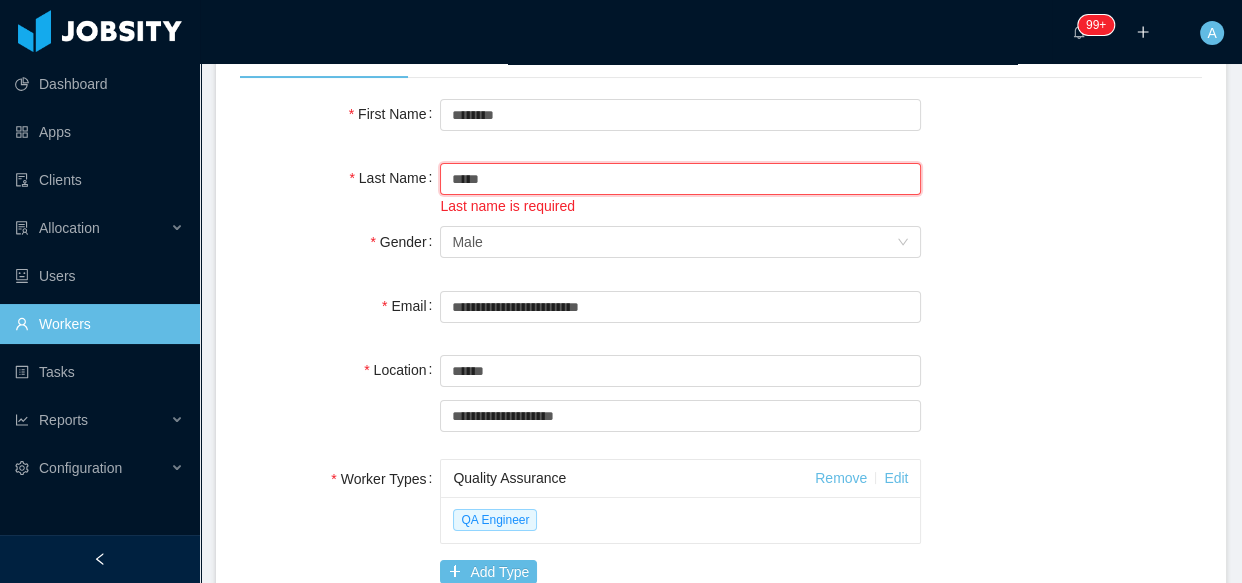 type on "*****" 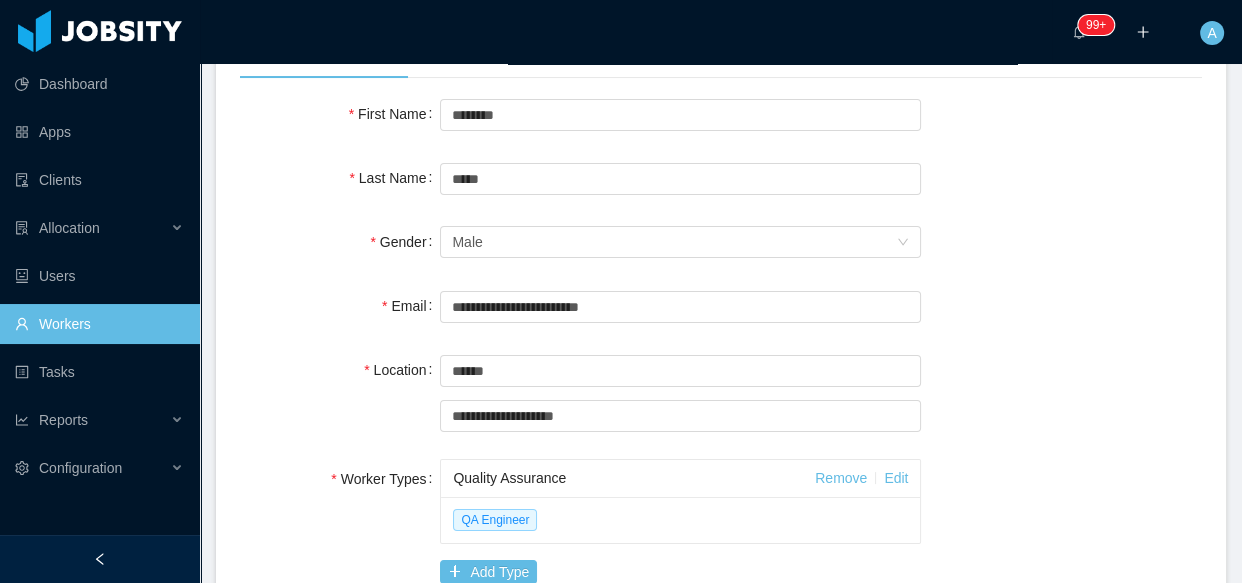 click on "Gender Select gender Male" at bounding box center [721, 242] 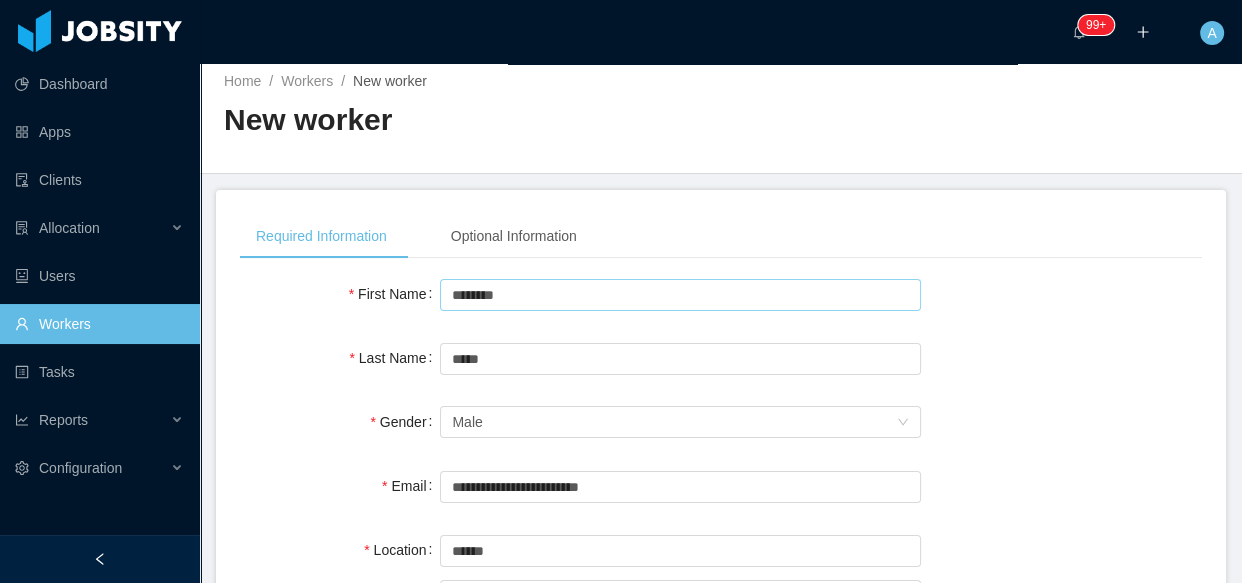scroll, scrollTop: 7, scrollLeft: 0, axis: vertical 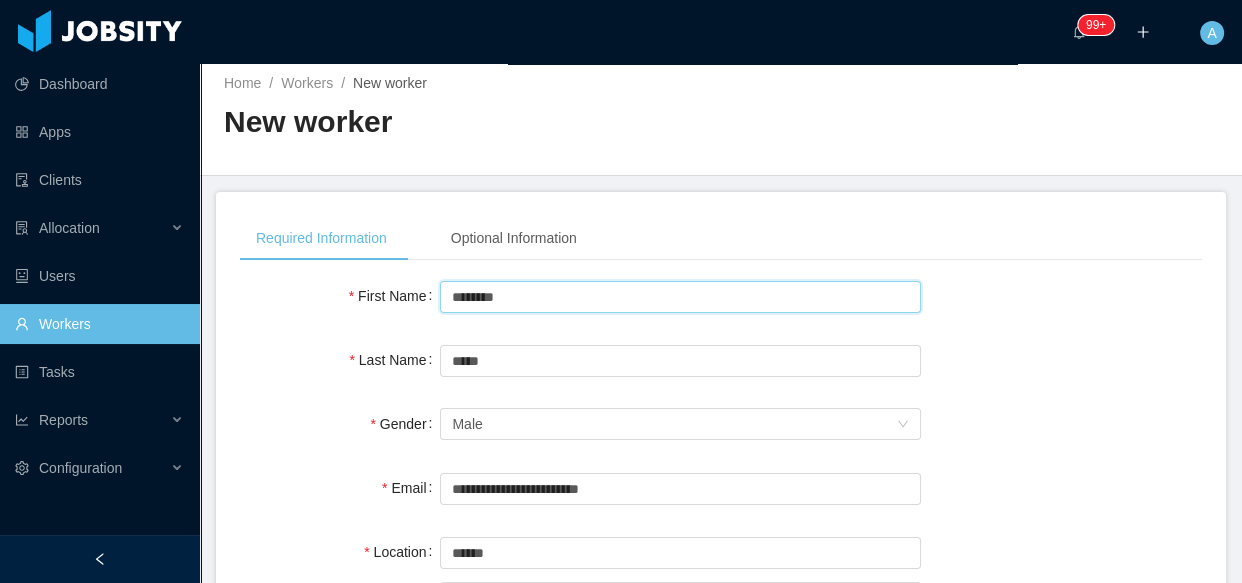 click on "*******" at bounding box center [680, 297] 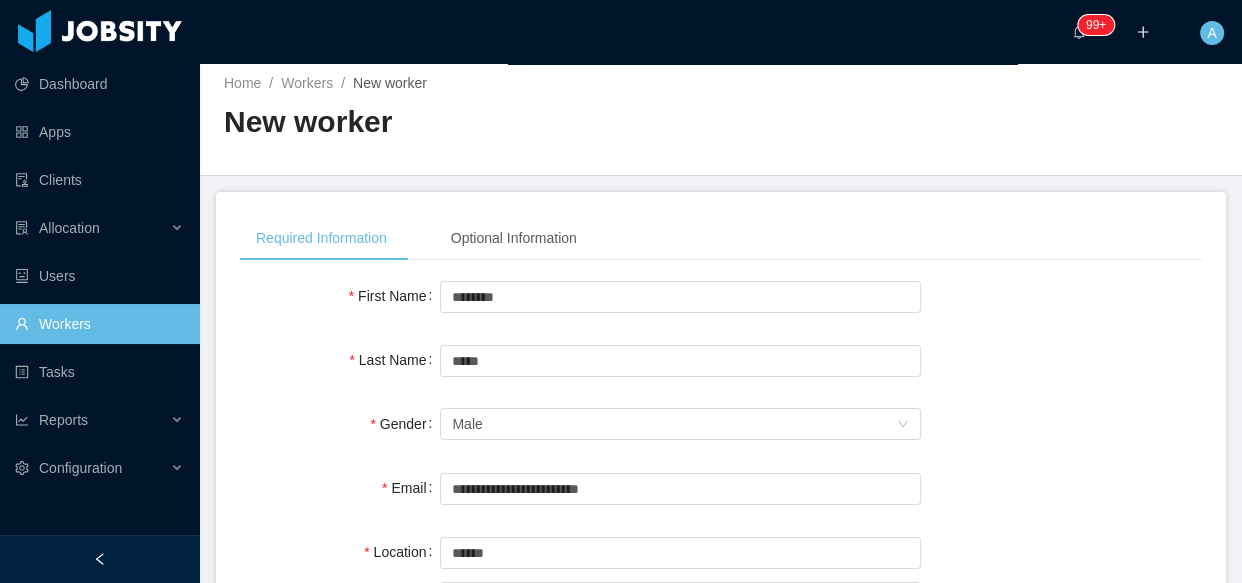 click on "**********" at bounding box center (721, 837) 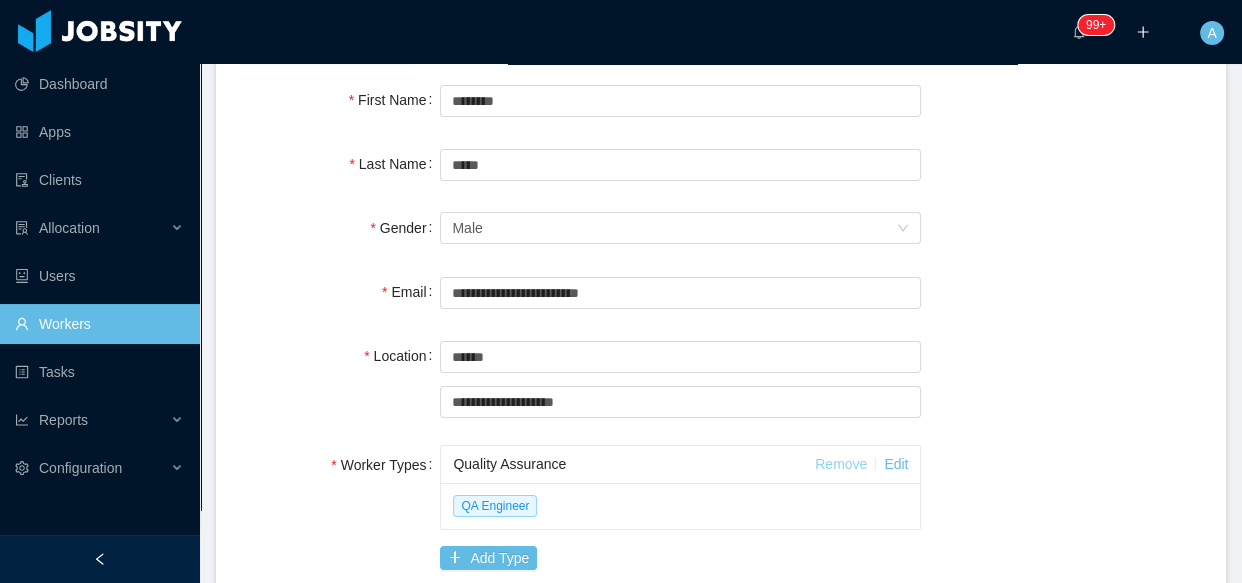 scroll, scrollTop: 0, scrollLeft: 0, axis: both 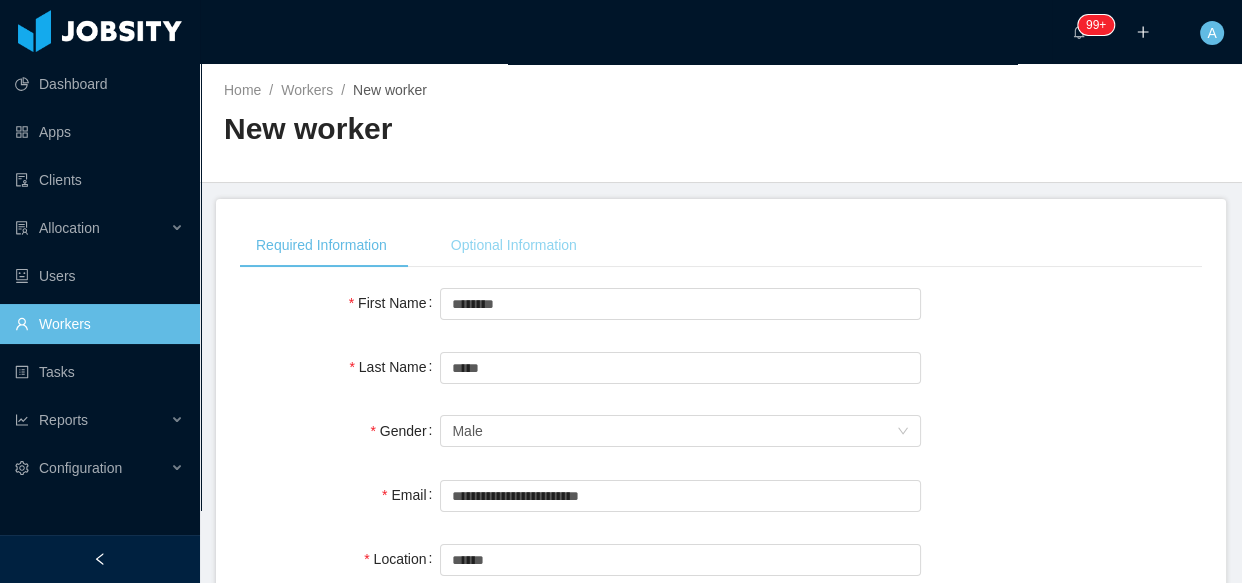 click on "Optional Information" at bounding box center (514, 245) 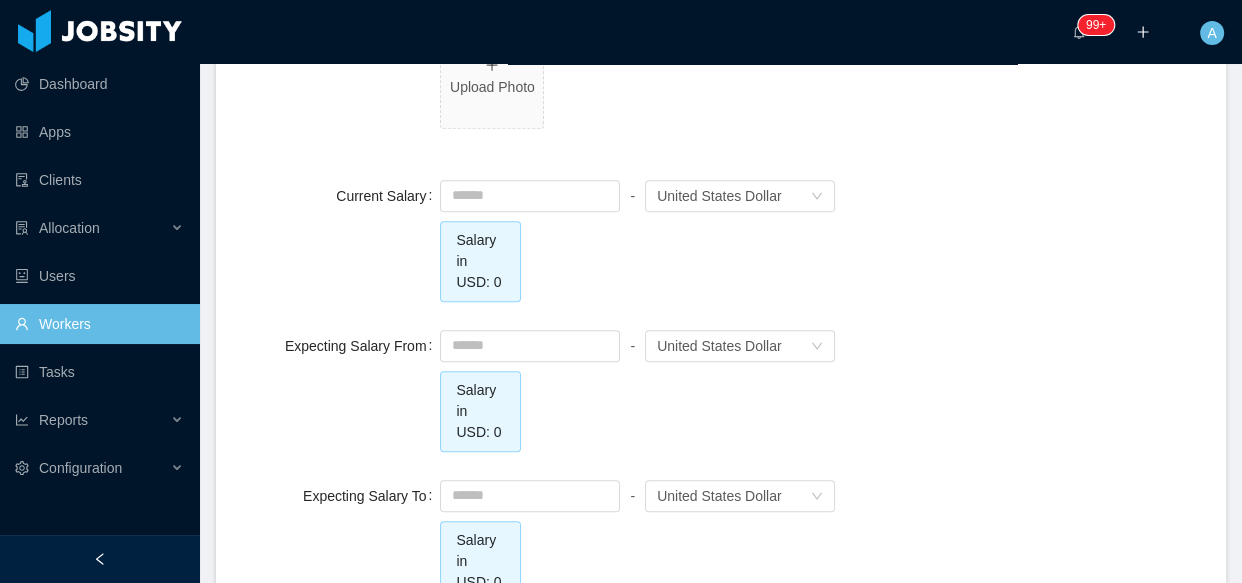 scroll, scrollTop: 909, scrollLeft: 0, axis: vertical 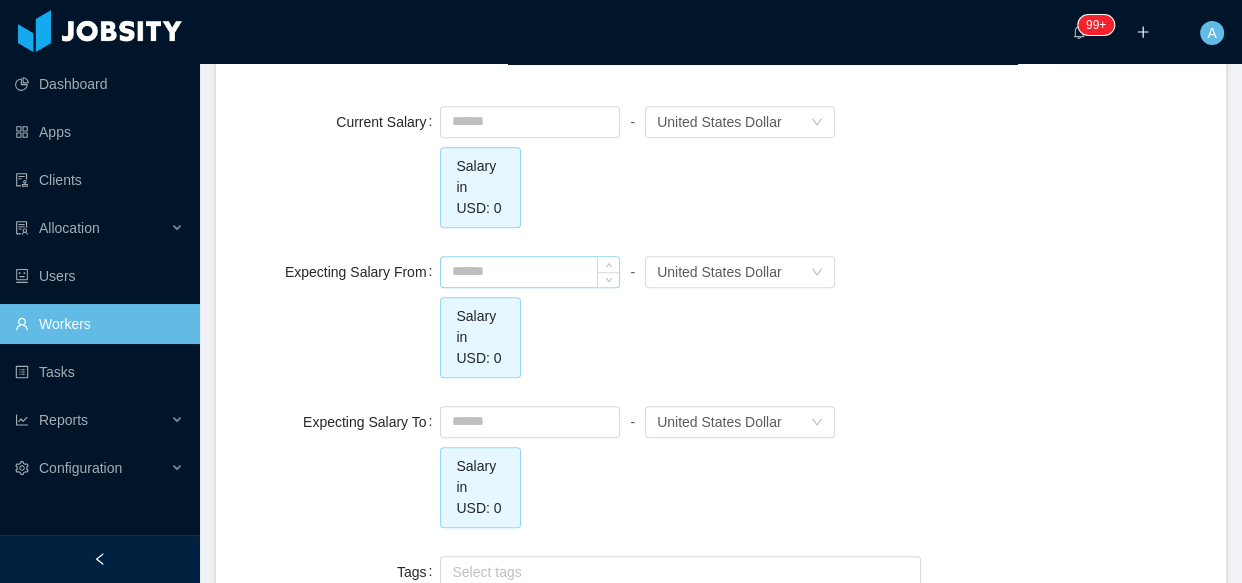 click at bounding box center (530, 272) 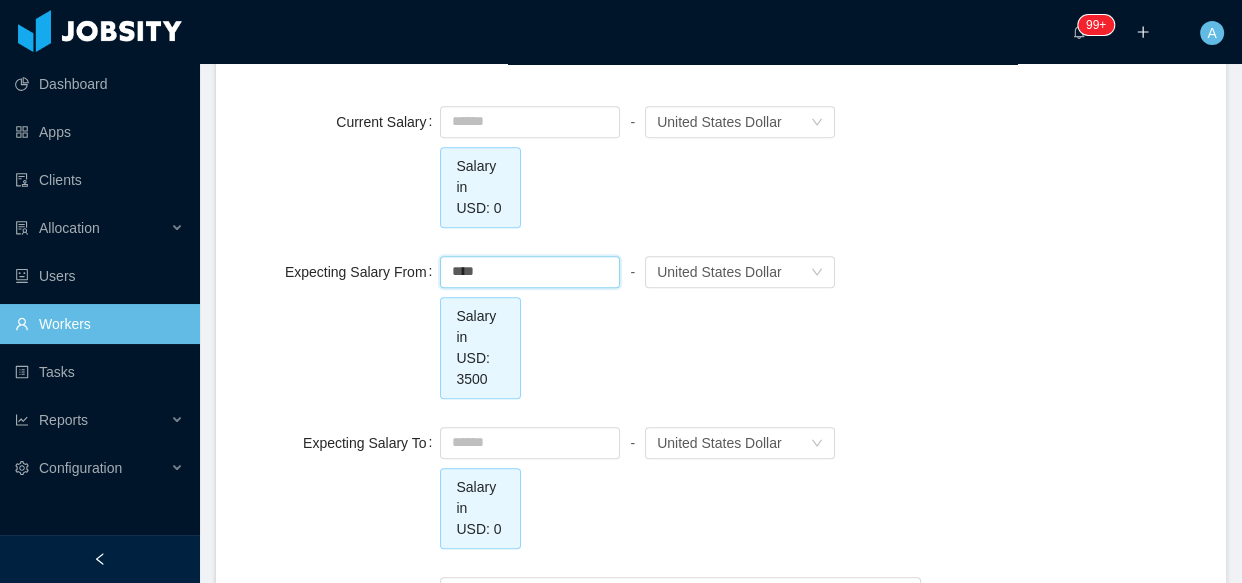 type on "*******" 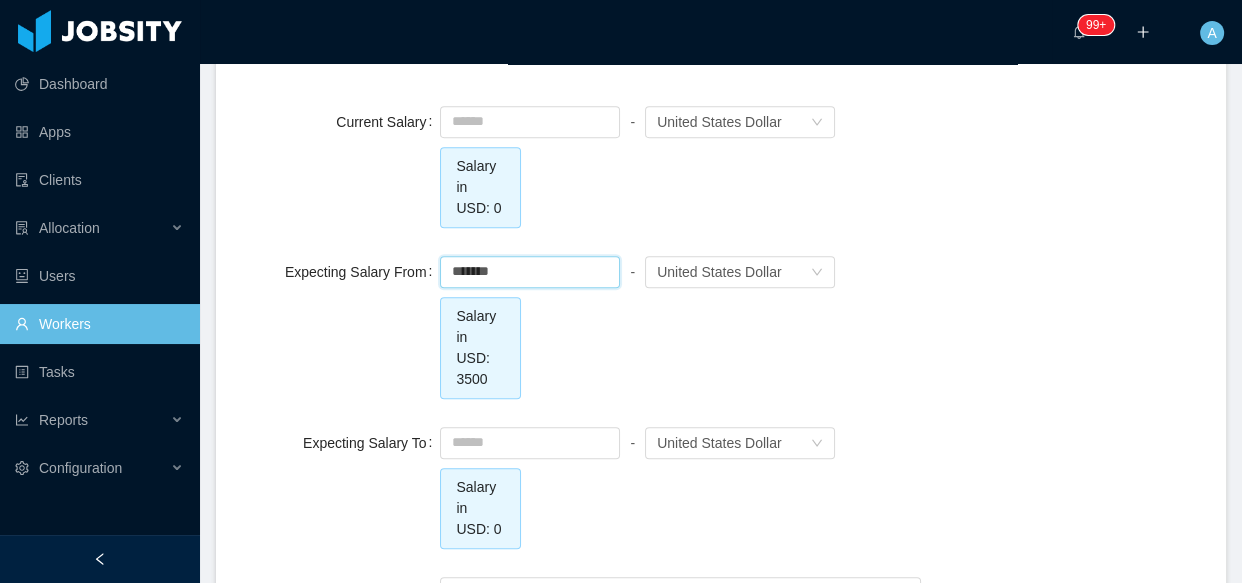 click on "[CURRENCY] [AMOUNT] From ******* - Currency United States Dollar   Salary in USD: 3500" at bounding box center [721, 325] 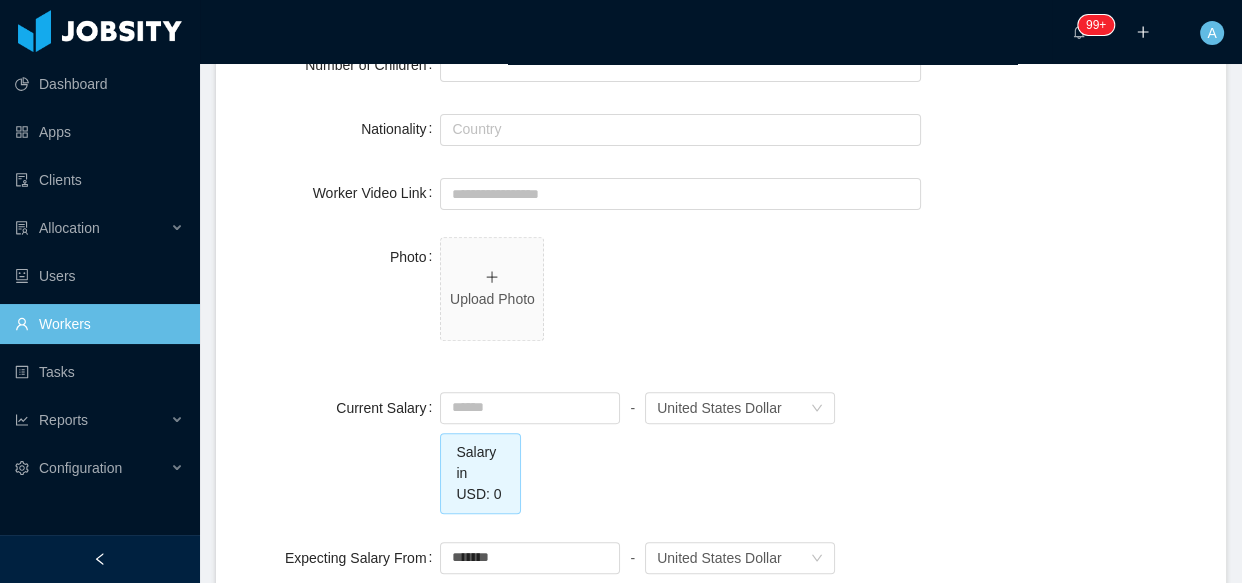 scroll, scrollTop: 0, scrollLeft: 0, axis: both 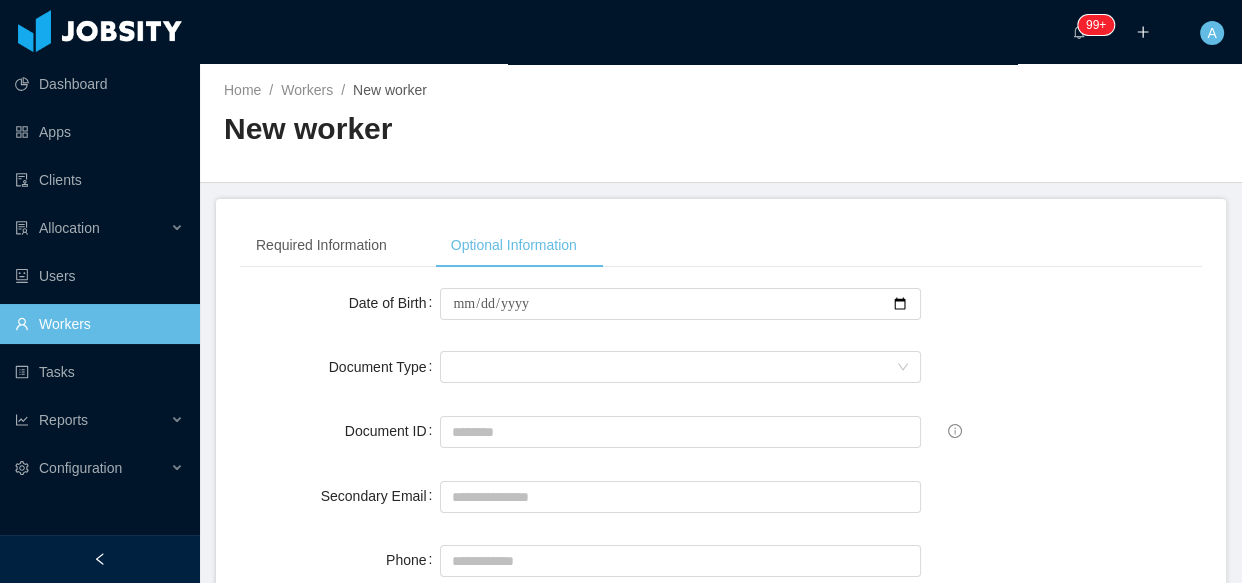 drag, startPoint x: 340, startPoint y: 249, endPoint x: 718, endPoint y: 355, distance: 392.5812 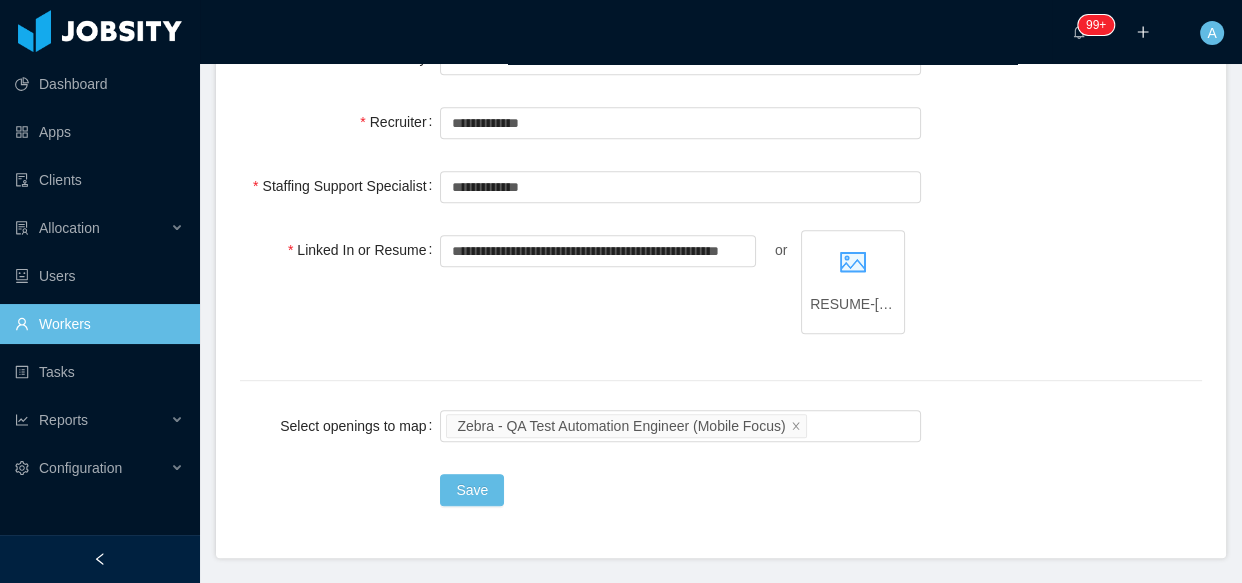 scroll, scrollTop: 903, scrollLeft: 0, axis: vertical 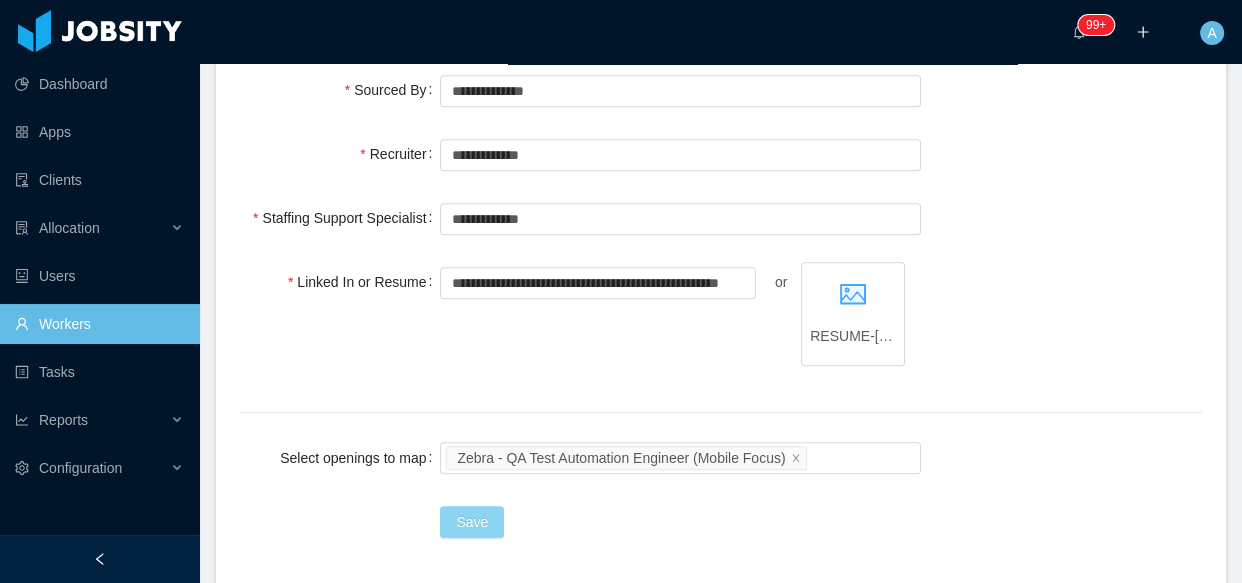 click on "Save" at bounding box center [472, 522] 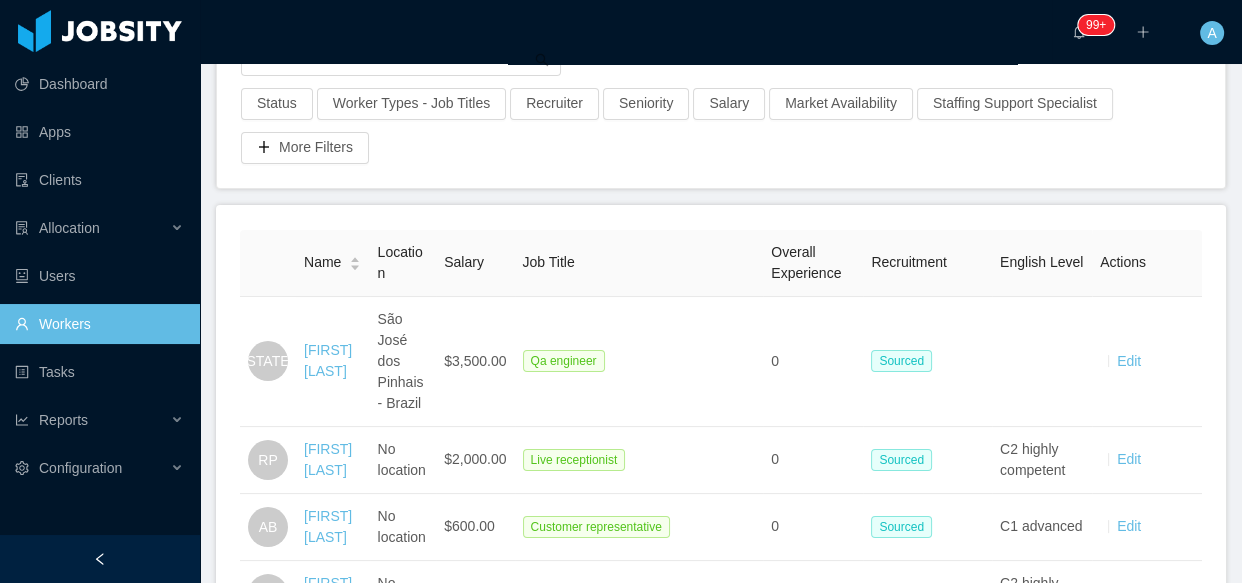 scroll, scrollTop: 181, scrollLeft: 0, axis: vertical 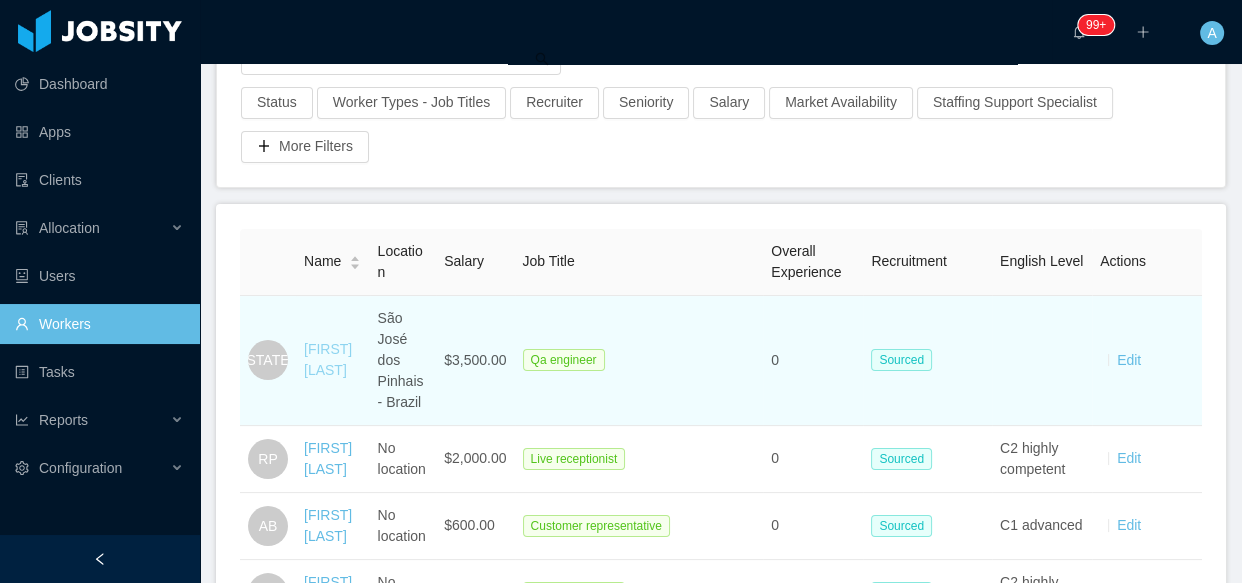 click on "[FIRST] [LAST]" at bounding box center (328, 359) 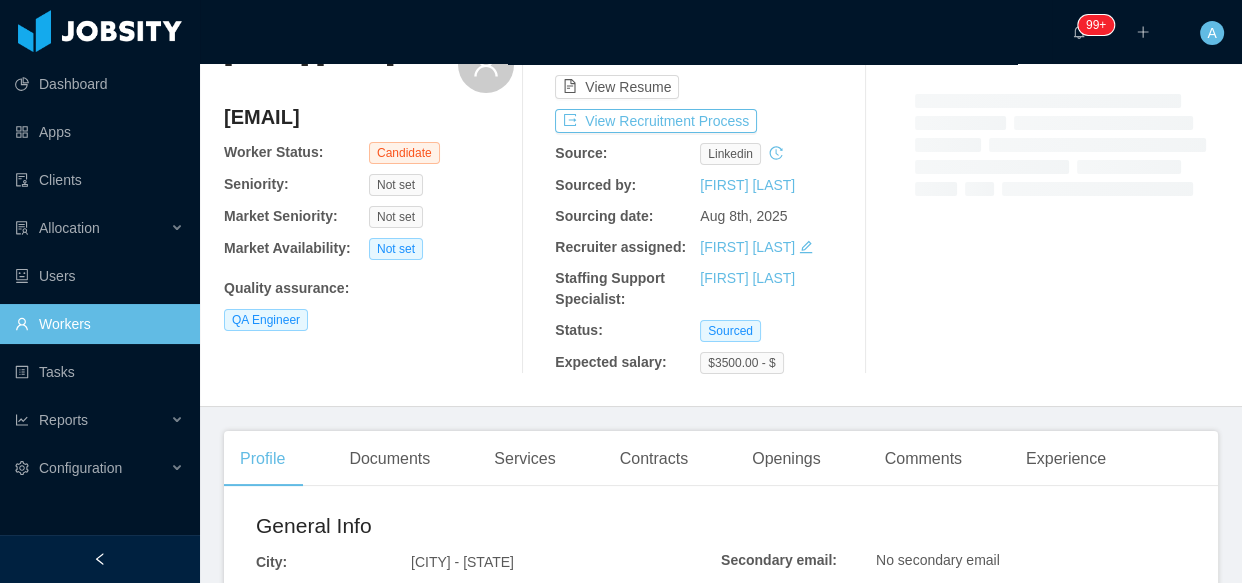 scroll, scrollTop: 0, scrollLeft: 0, axis: both 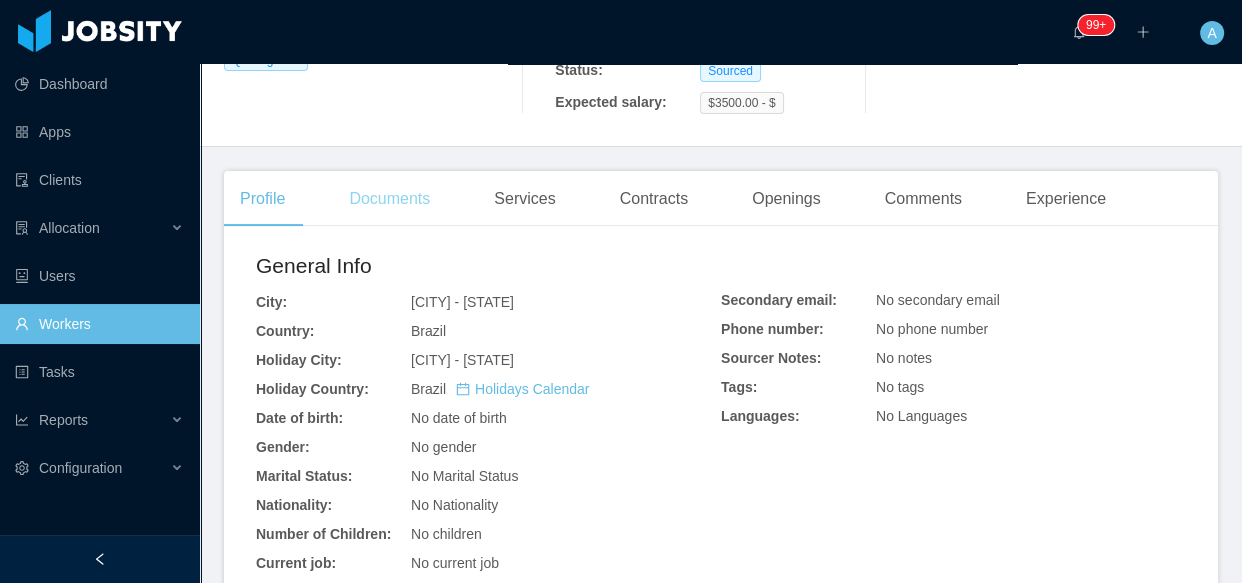 click on "Documents" at bounding box center (389, 199) 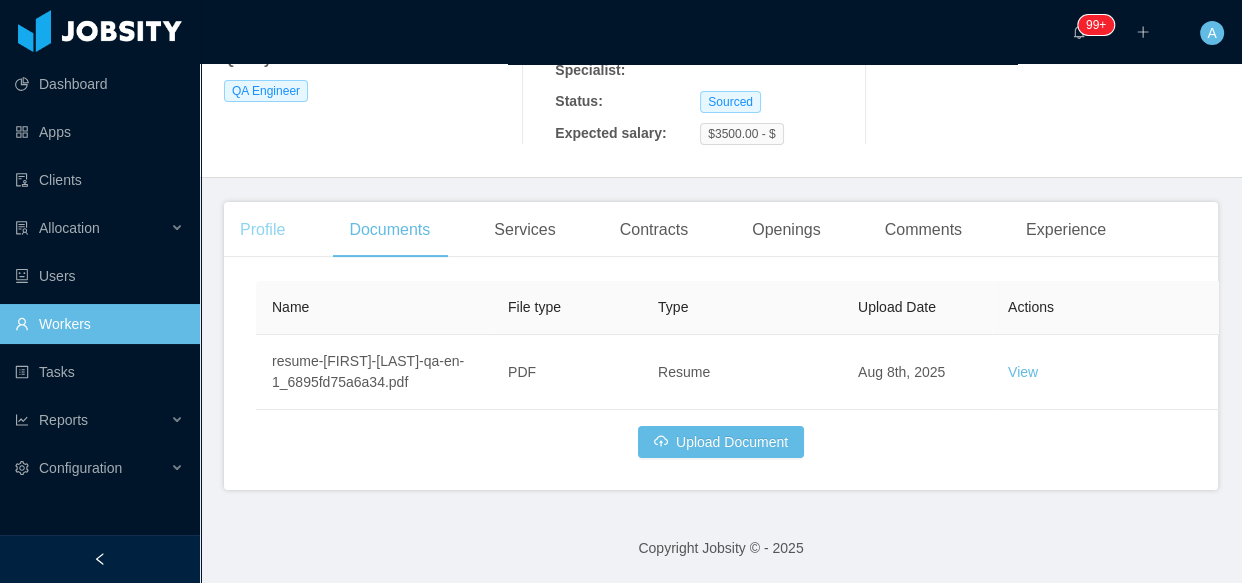 click on "Profile" at bounding box center [262, 230] 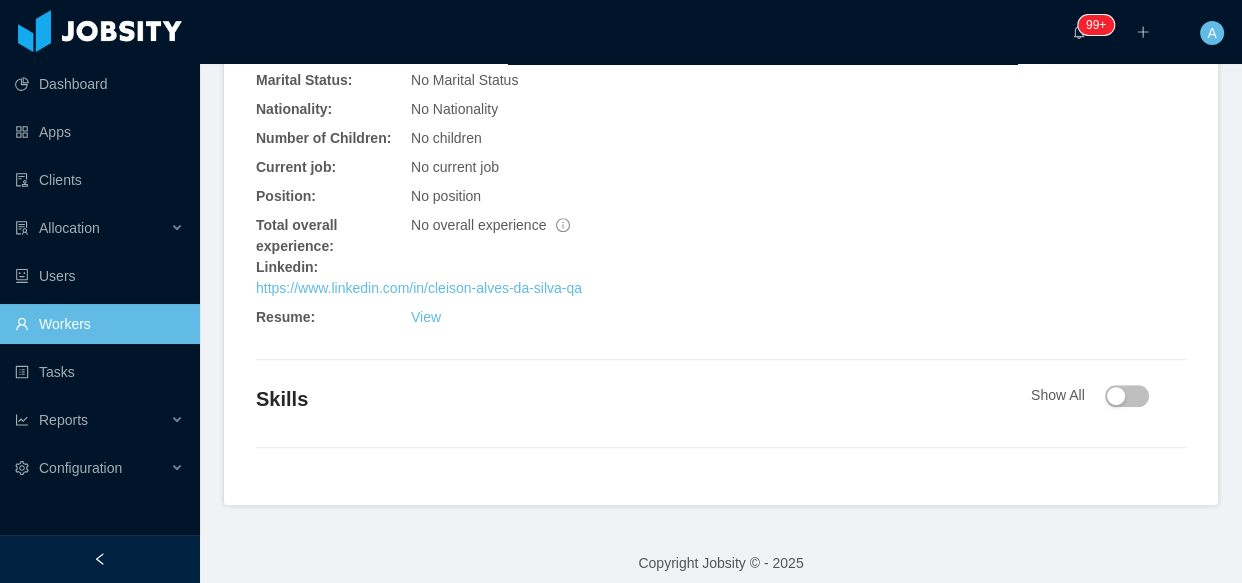scroll, scrollTop: 776, scrollLeft: 0, axis: vertical 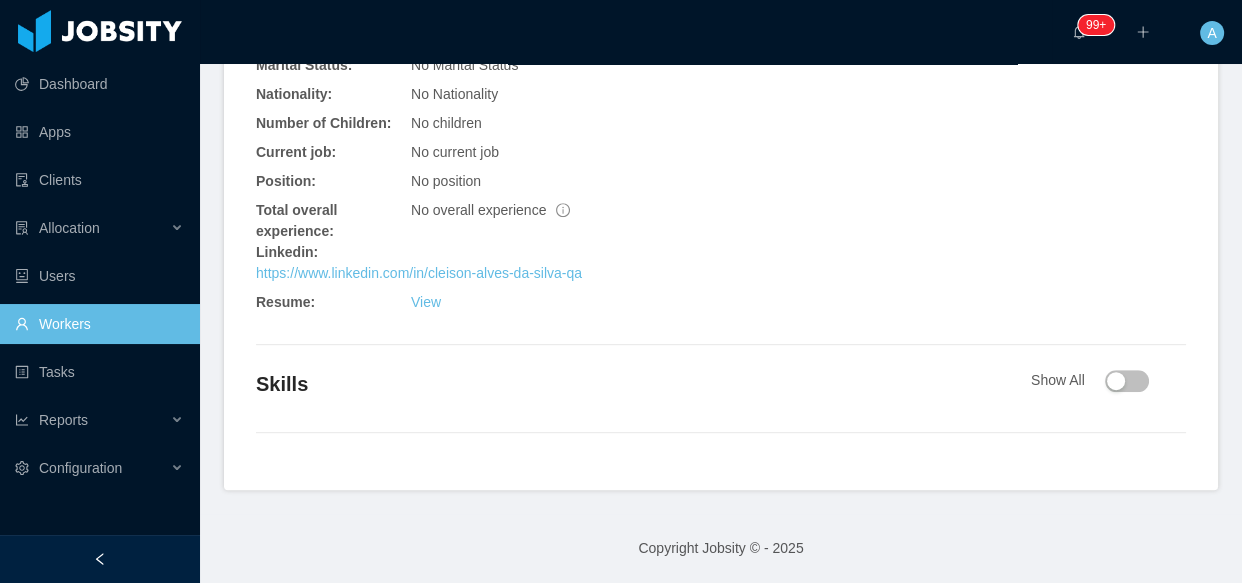 click at bounding box center (1127, 381) 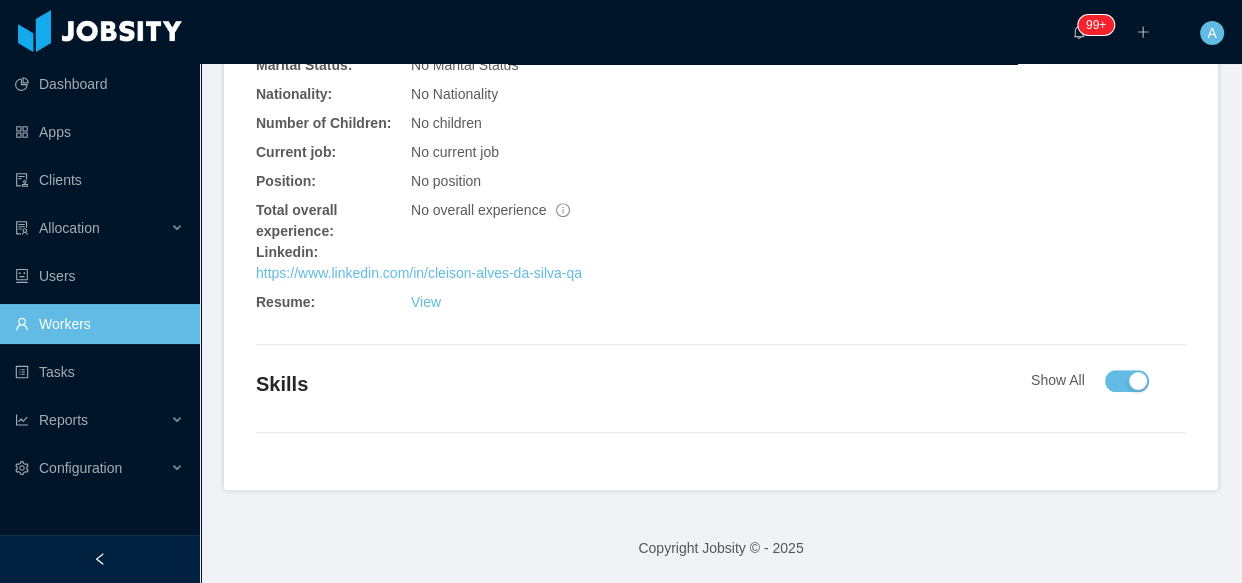 click at bounding box center (1127, 381) 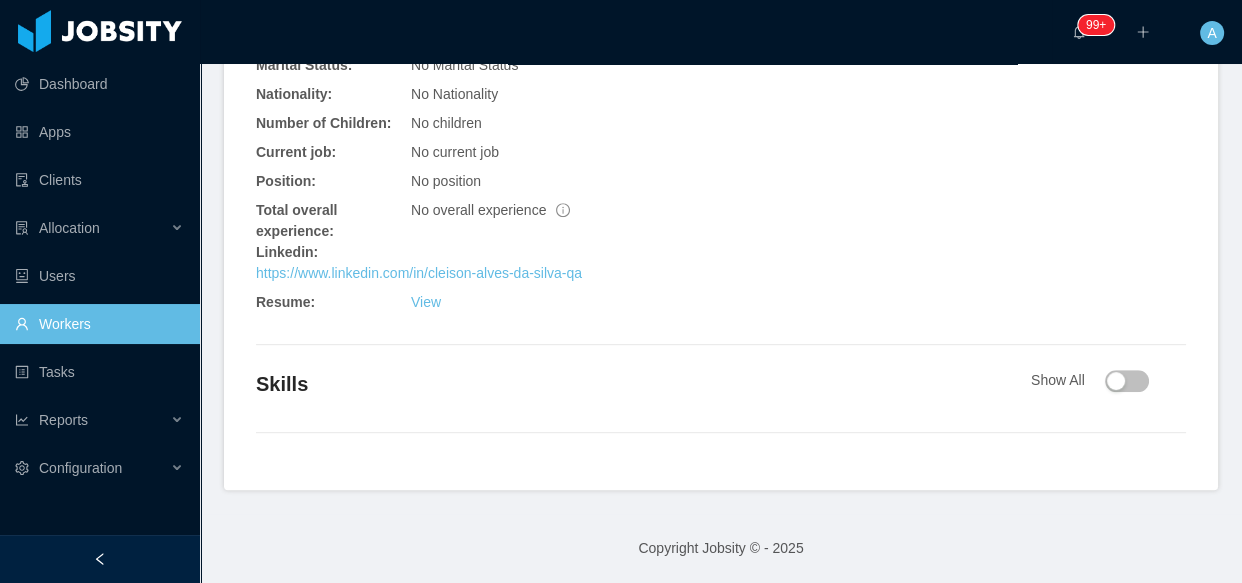 click at bounding box center (1127, 381) 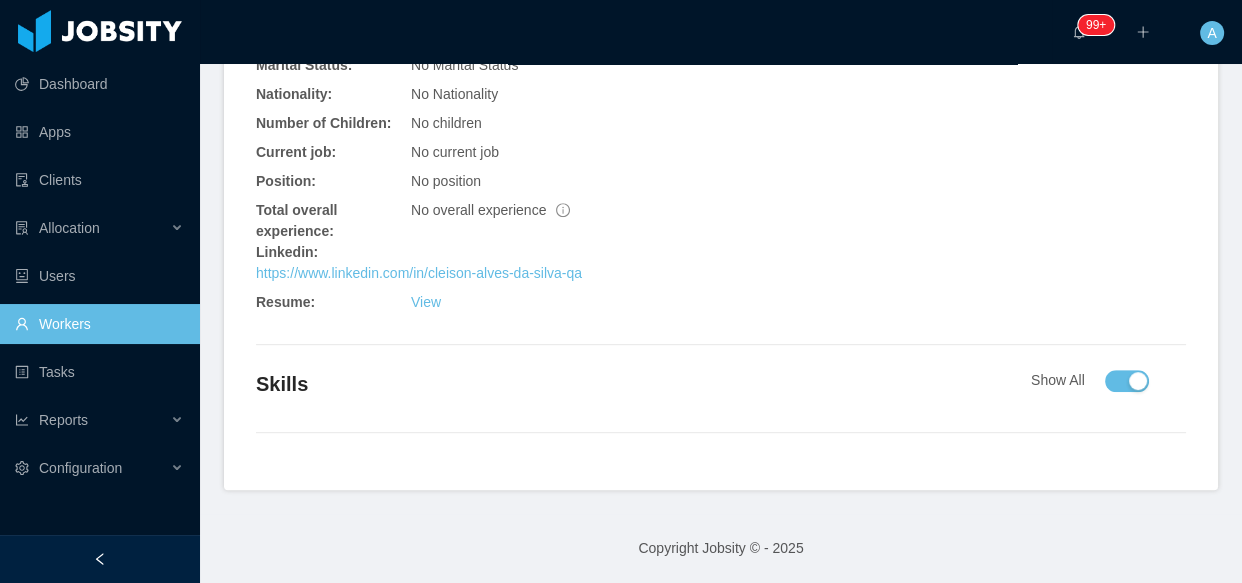 click at bounding box center (1127, 381) 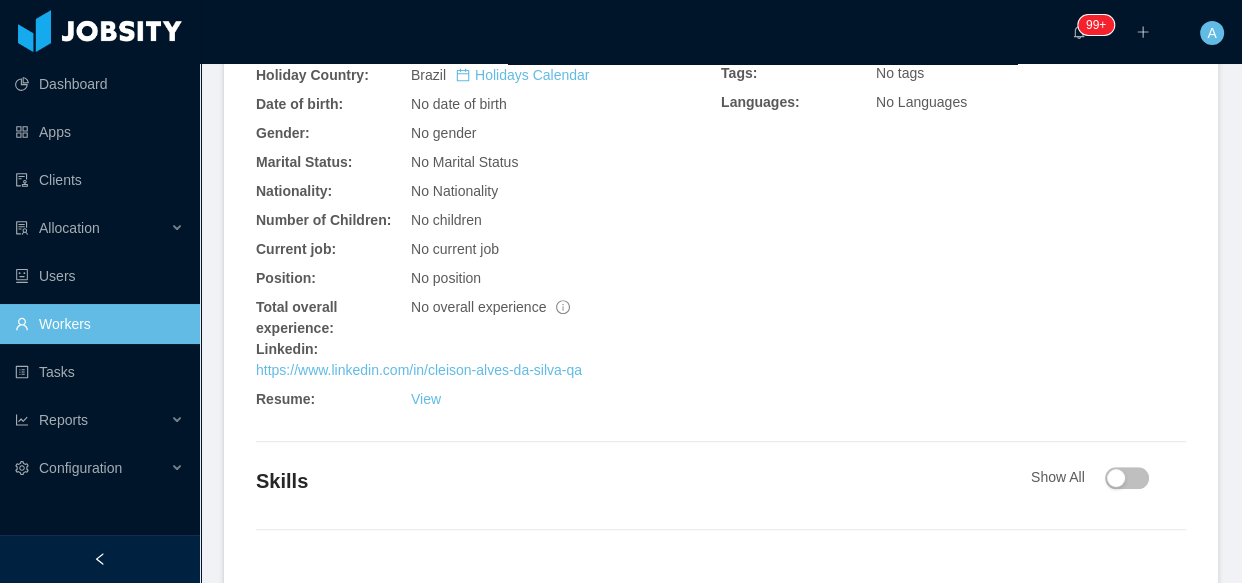 scroll, scrollTop: 776, scrollLeft: 0, axis: vertical 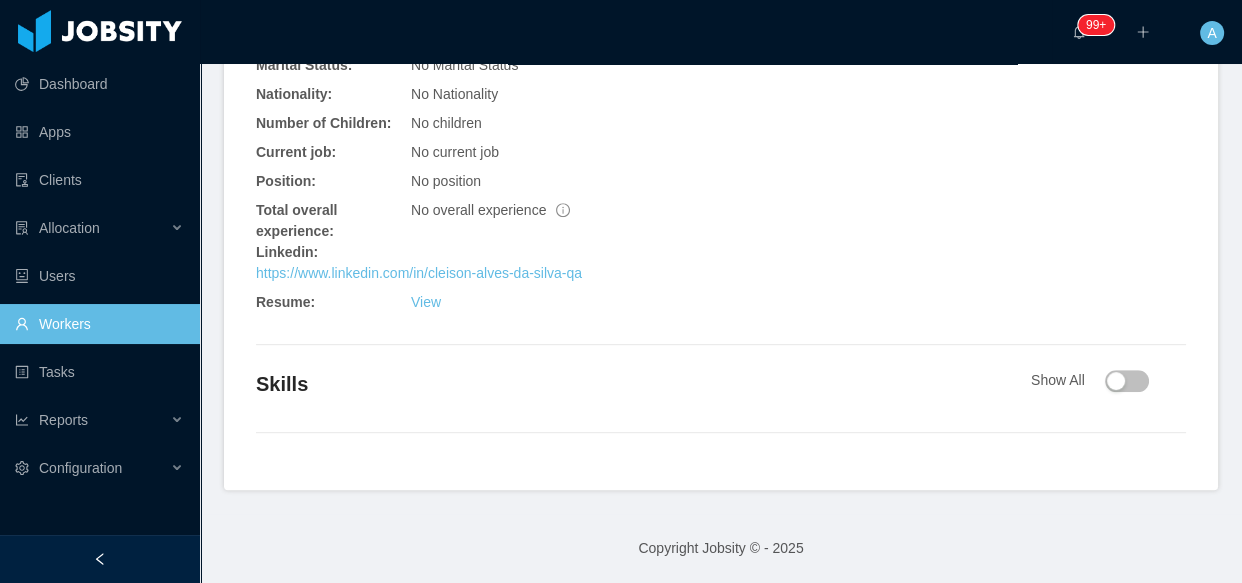 click on "General Info City: [CITY] - [STATE] Country: [COUNTRY] Holiday City: [CITY] - [STATE] Holiday Country: [COUNTRY] Holidays Calendar Date of birth: No date of birth Gender: No gender Marital Status: No Marital Status Nationality: No Nationality Number of Children: No children Current job: No current job Position: No position Total overall experience: No overall experience Linkedin: https://www.linkedin.com/in/[USERNAME] Resume: View Secondary email: No secondary email Phone number: No phone number Sourcer Notes: No notes Tags: No notes Languages: No Languages  Skills Show All" at bounding box center [721, 160] 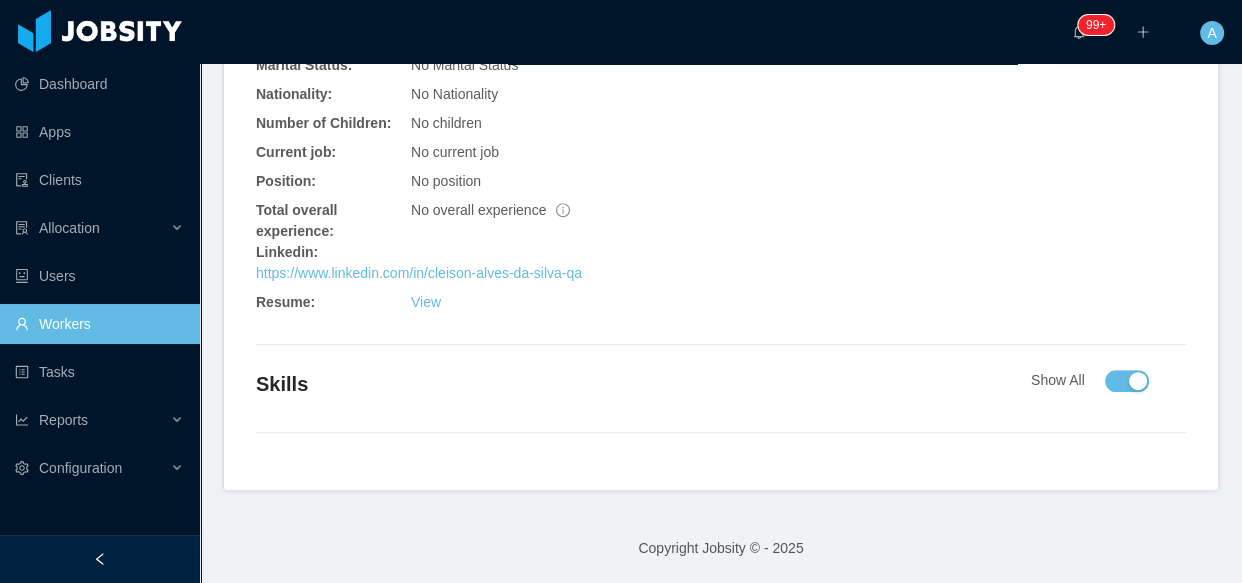 click at bounding box center (1127, 381) 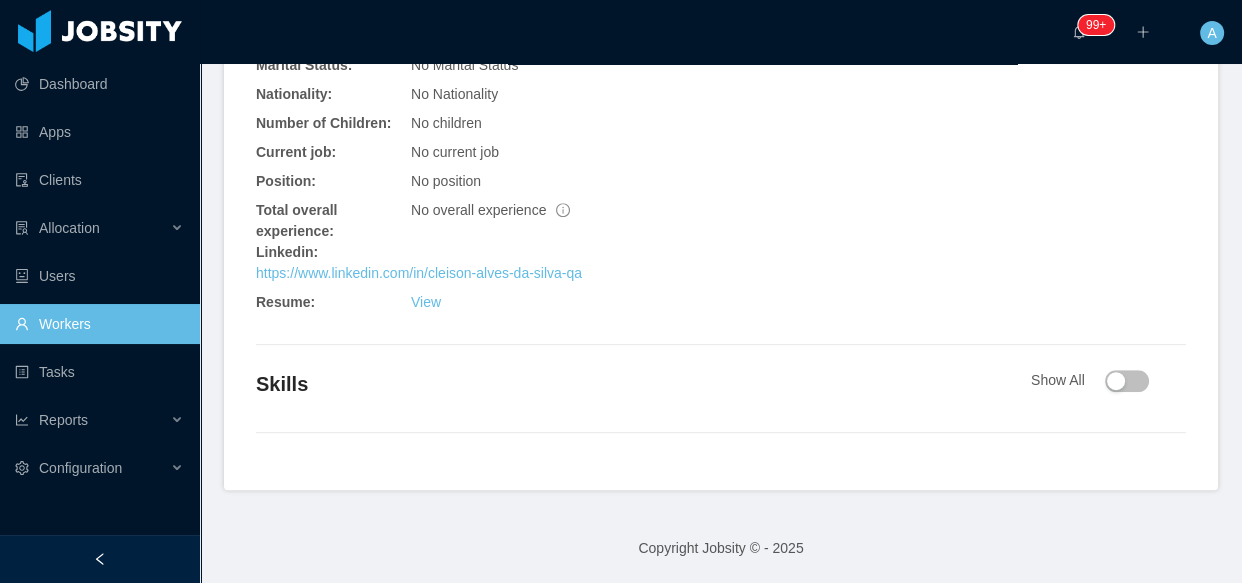 click at bounding box center [1127, 381] 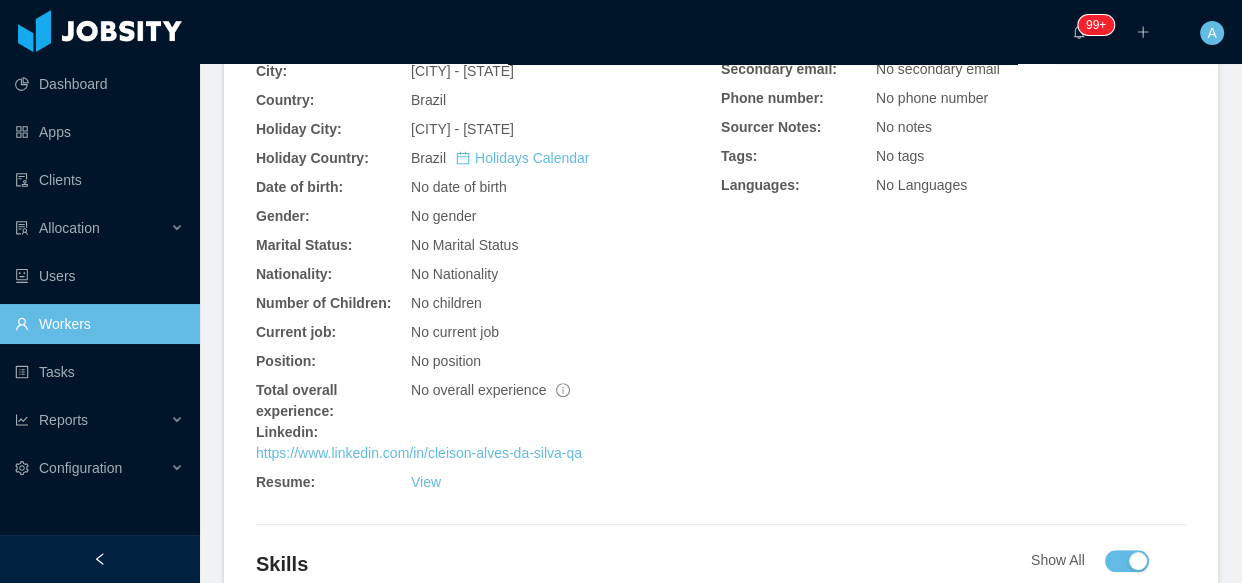 scroll, scrollTop: 503, scrollLeft: 0, axis: vertical 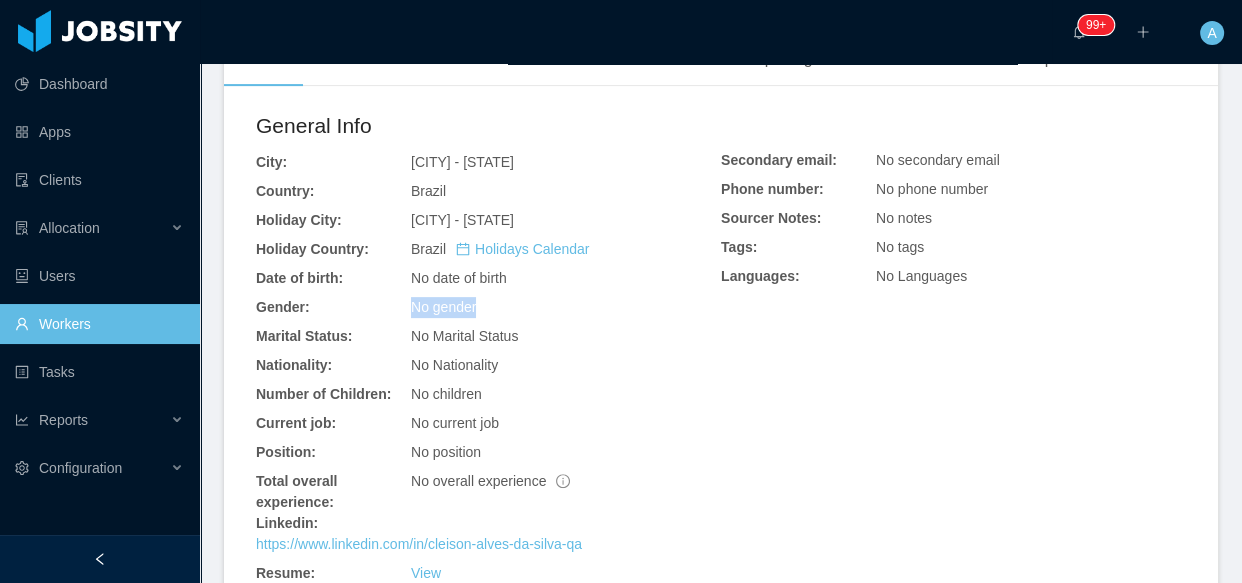 drag, startPoint x: 377, startPoint y: 320, endPoint x: 478, endPoint y: 317, distance: 101.04455 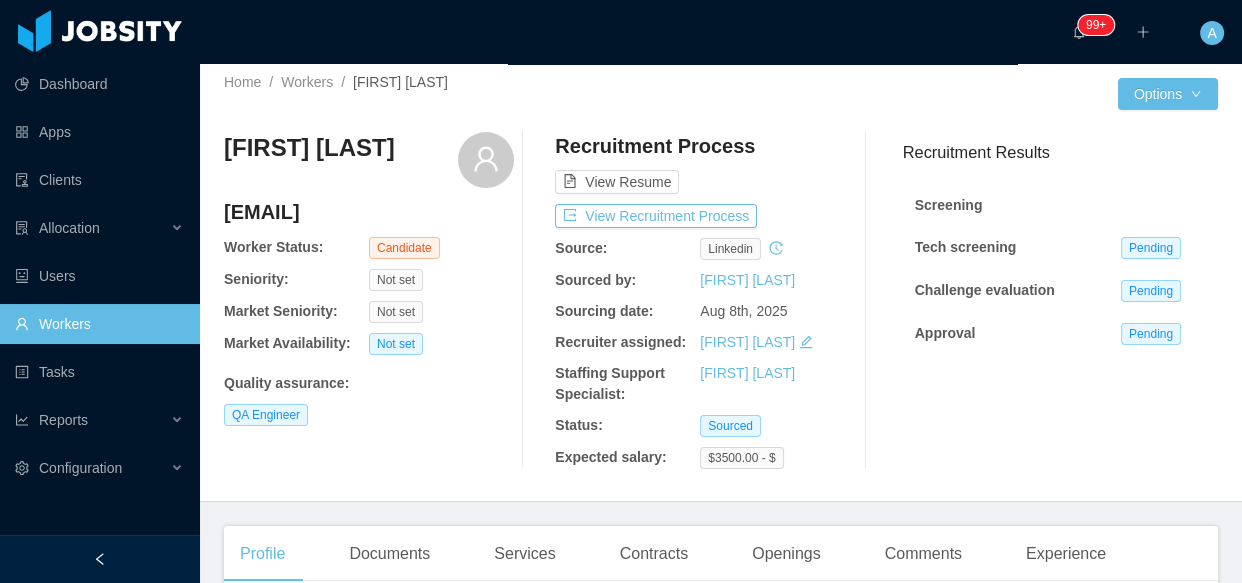 scroll, scrollTop: 0, scrollLeft: 0, axis: both 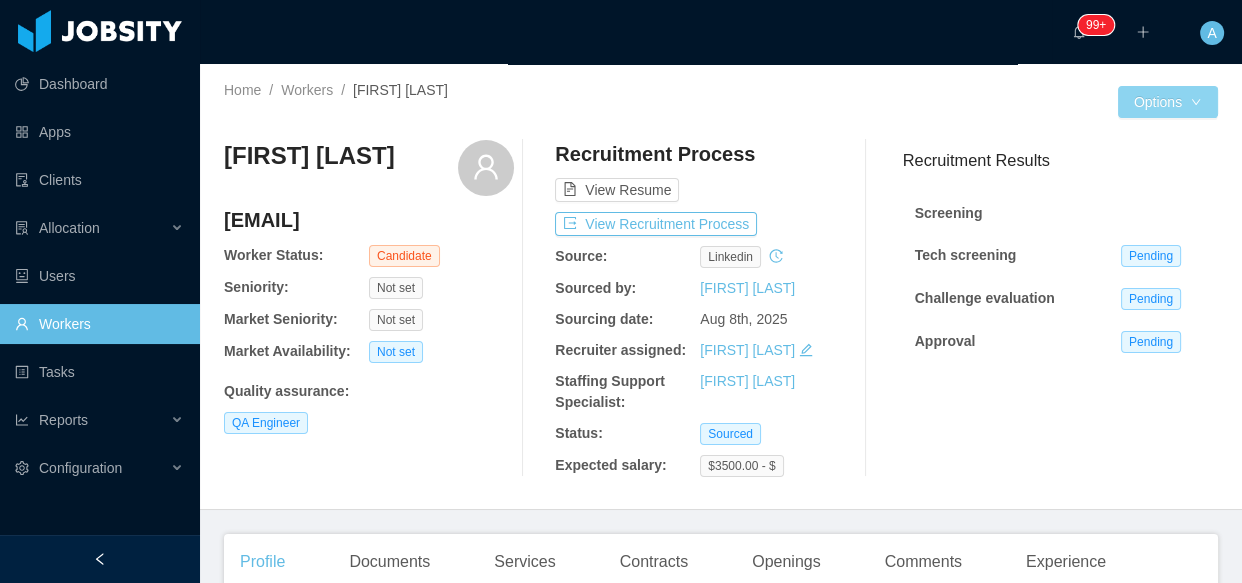 click on "Options" at bounding box center [1168, 102] 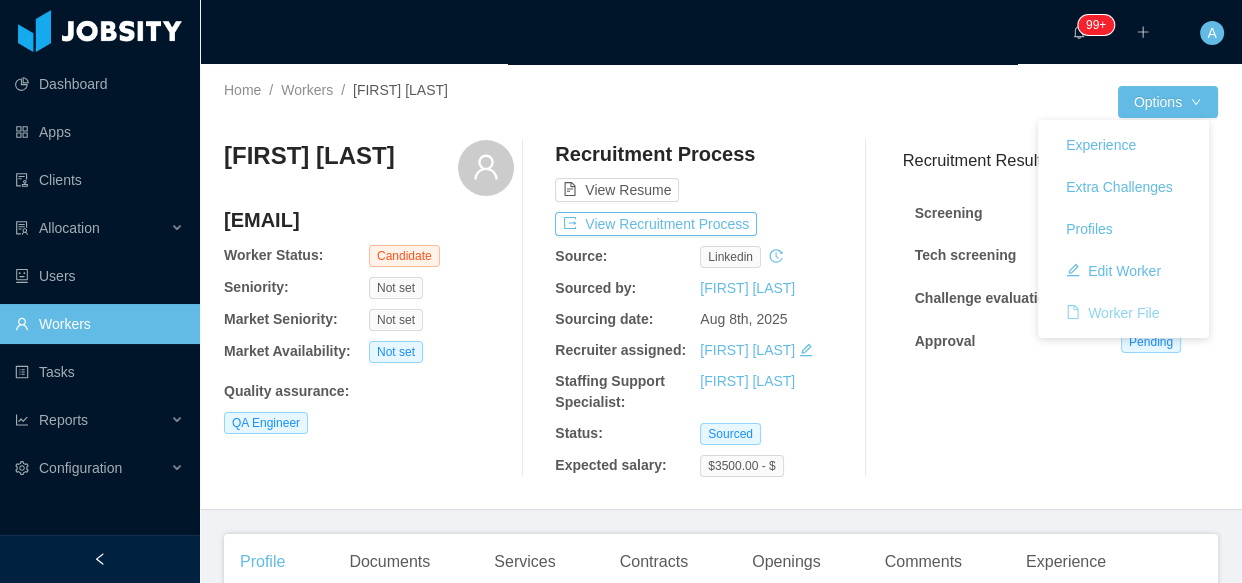 click on "Worker File" at bounding box center [1112, 313] 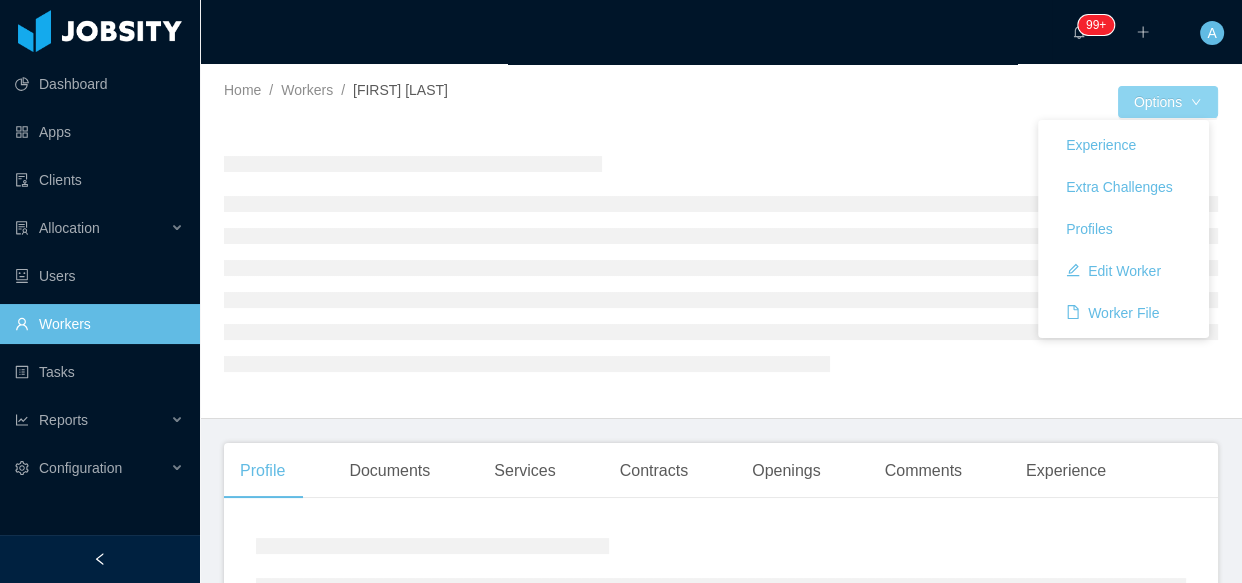 click on "Options" at bounding box center (1168, 102) 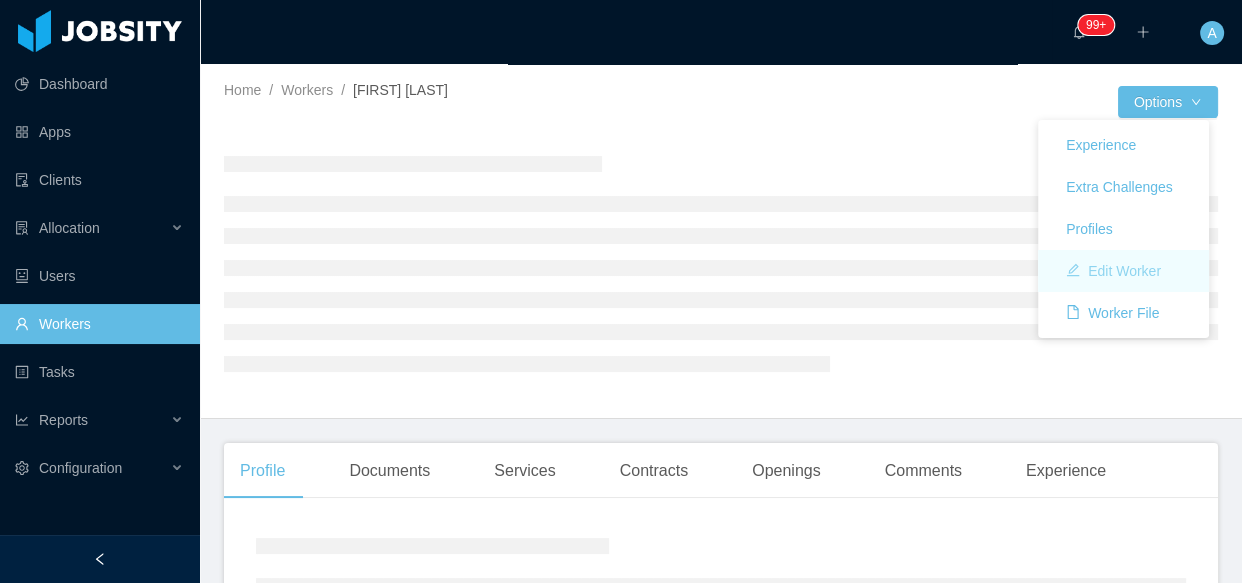 click on "Edit Worker" at bounding box center [1113, 271] 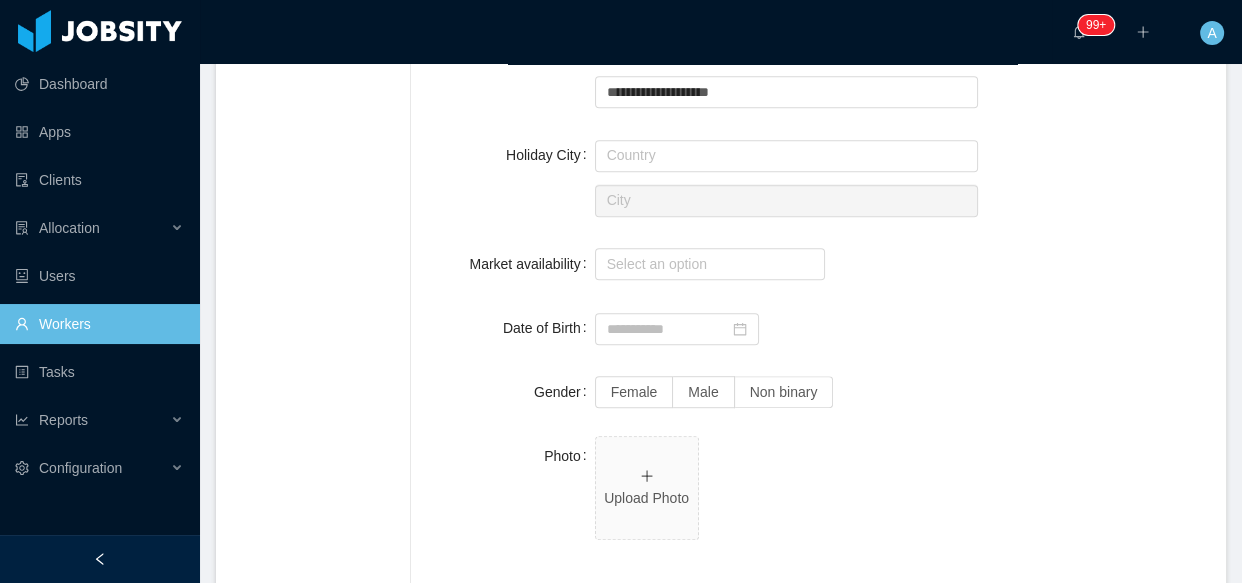 scroll, scrollTop: 1000, scrollLeft: 0, axis: vertical 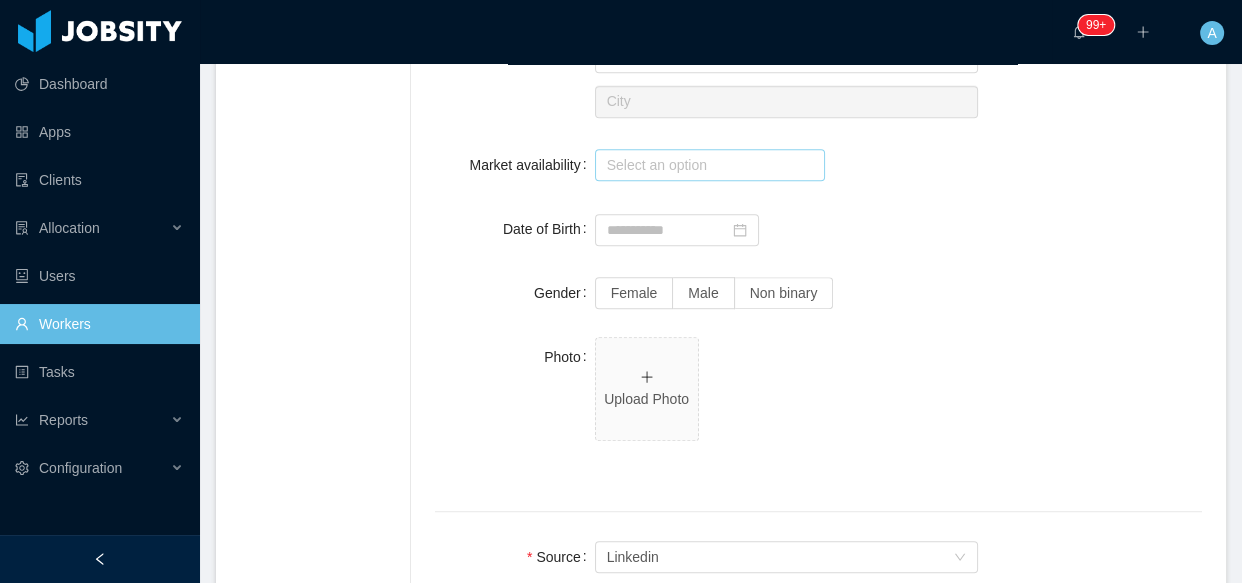 click on "Select an option" at bounding box center (707, 165) 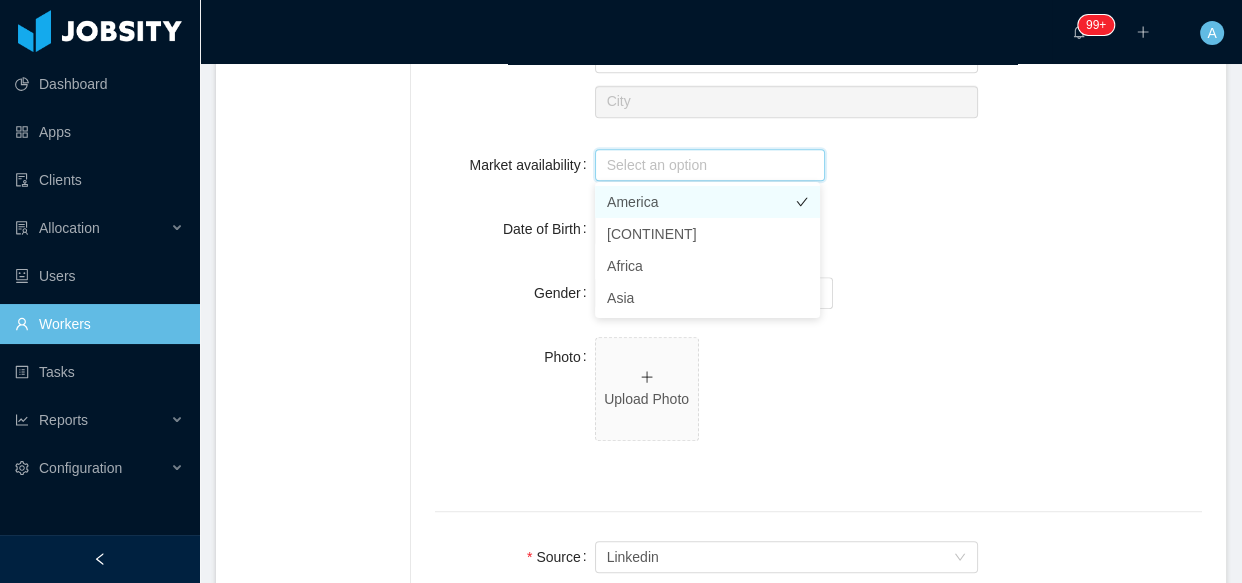 click on "America" at bounding box center [707, 202] 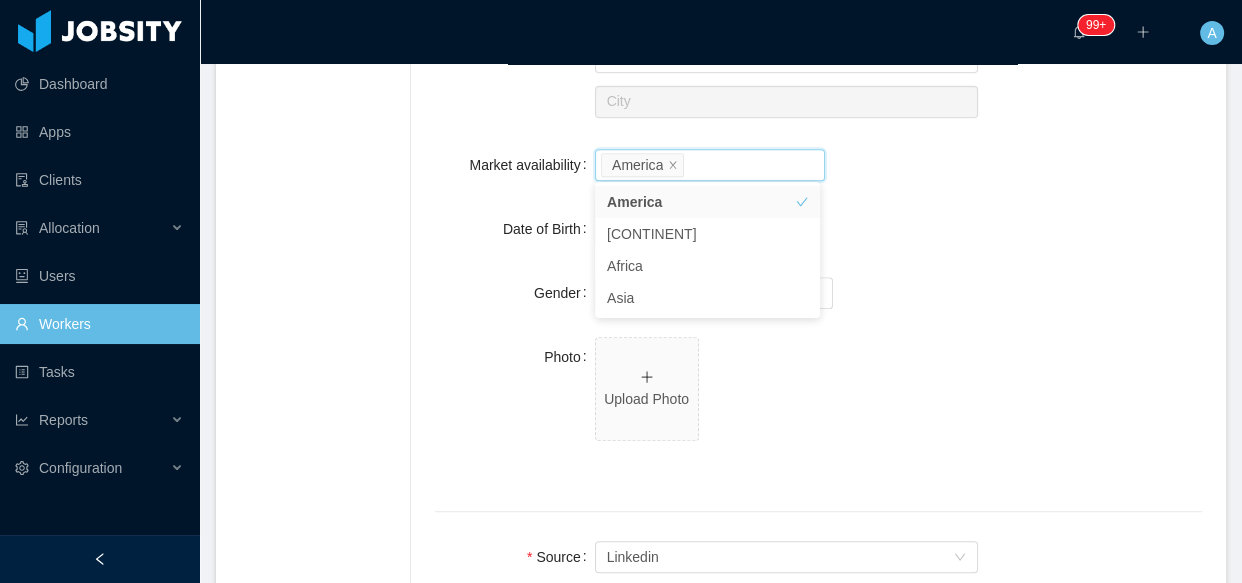 drag, startPoint x: 997, startPoint y: 260, endPoint x: 968, endPoint y: 259, distance: 29.017237 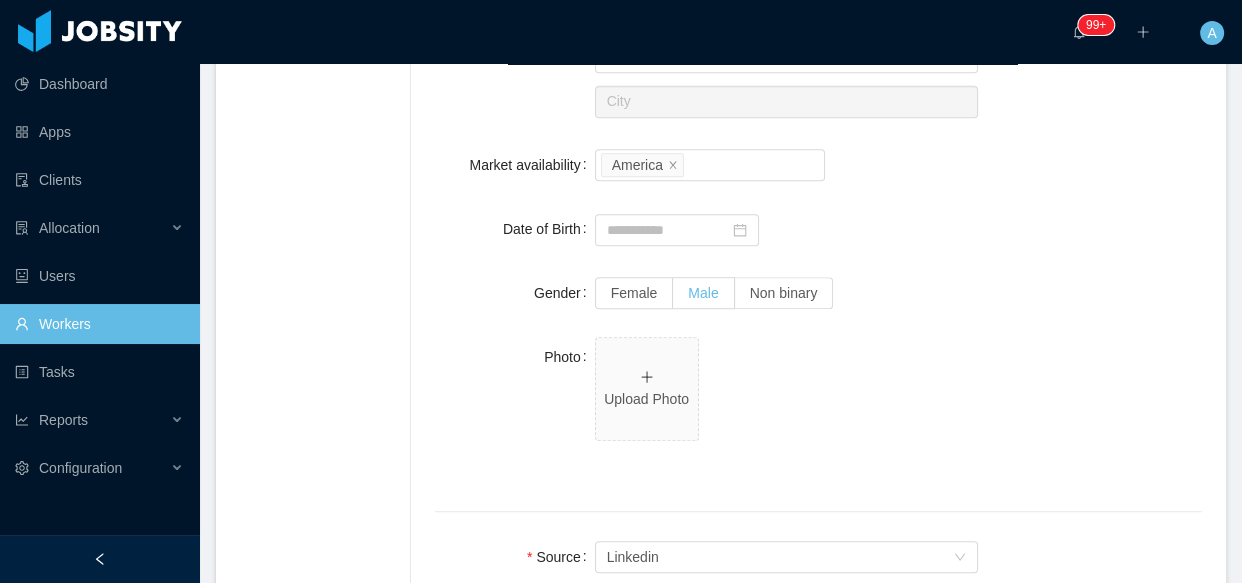 click on "Male" at bounding box center [703, 293] 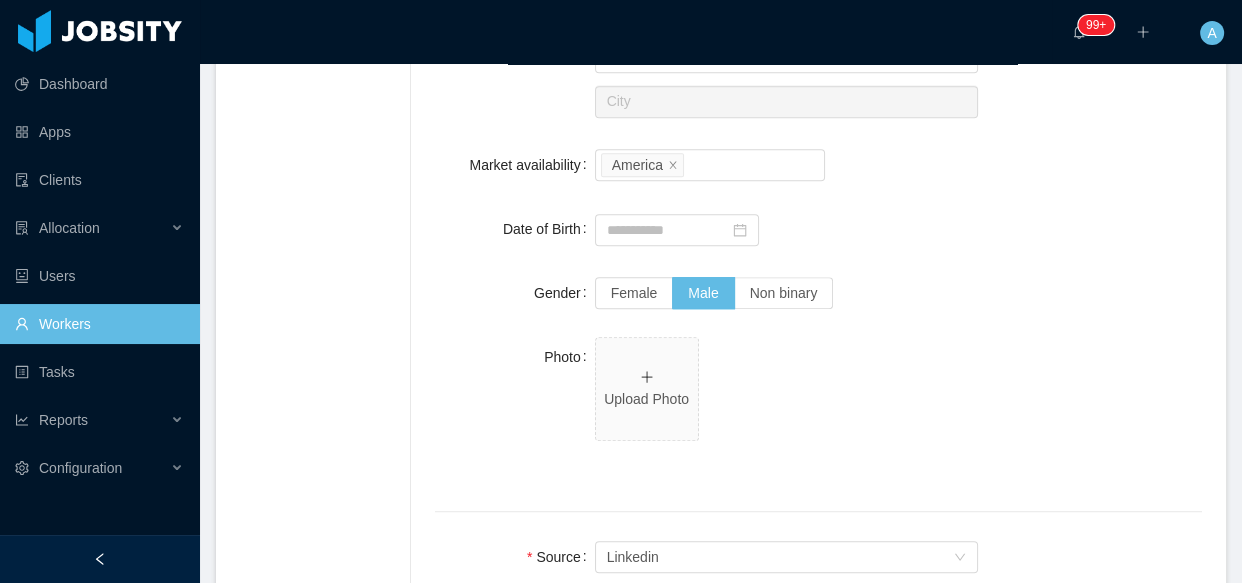 click on "**********" at bounding box center [818, 208] 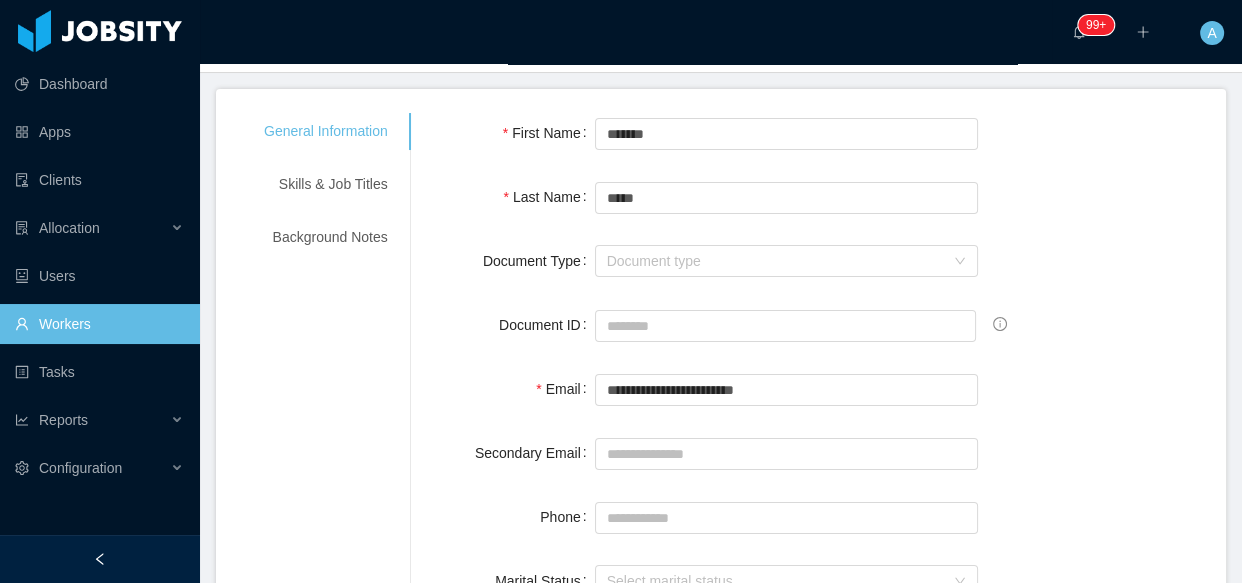 scroll, scrollTop: 105, scrollLeft: 0, axis: vertical 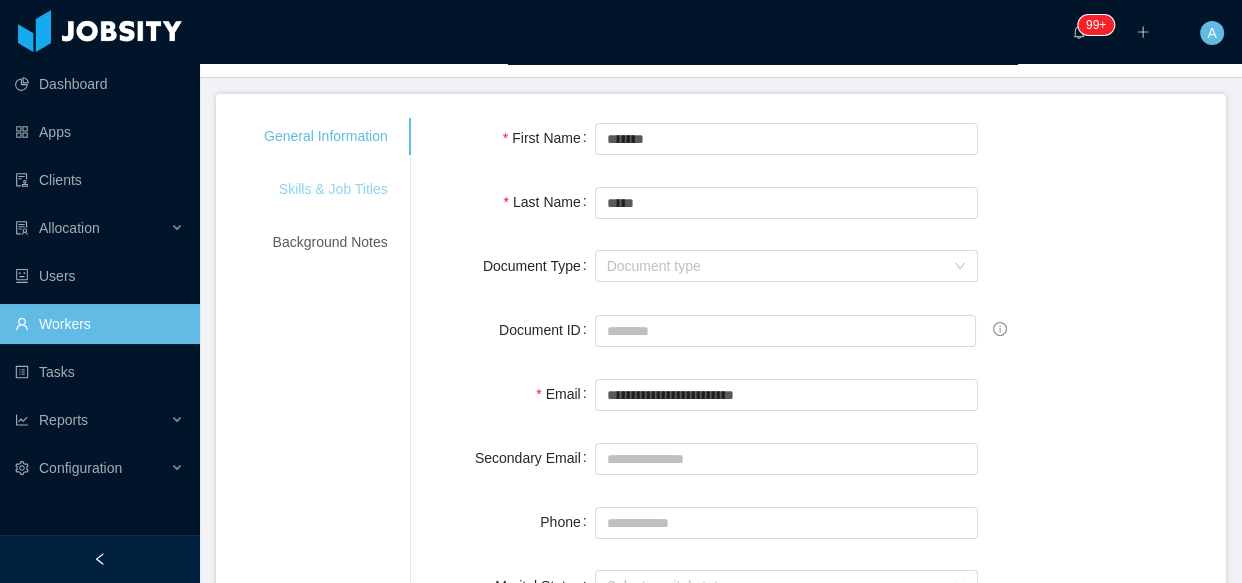 click on "Skills & Job Titles" at bounding box center [326, 189] 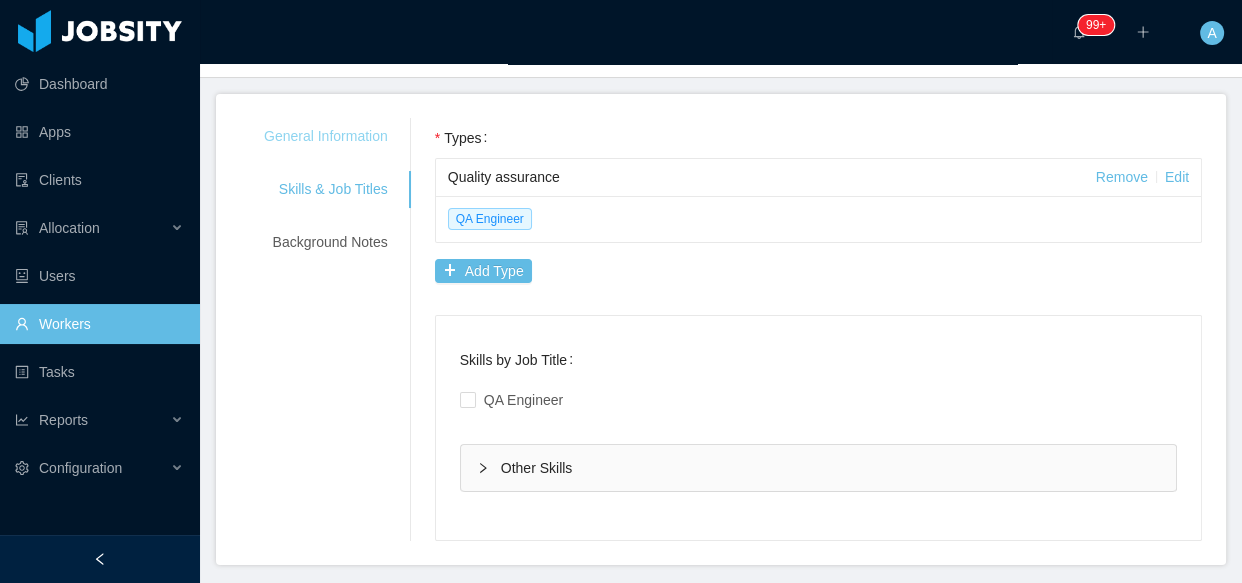 click on "General Information" at bounding box center [326, 136] 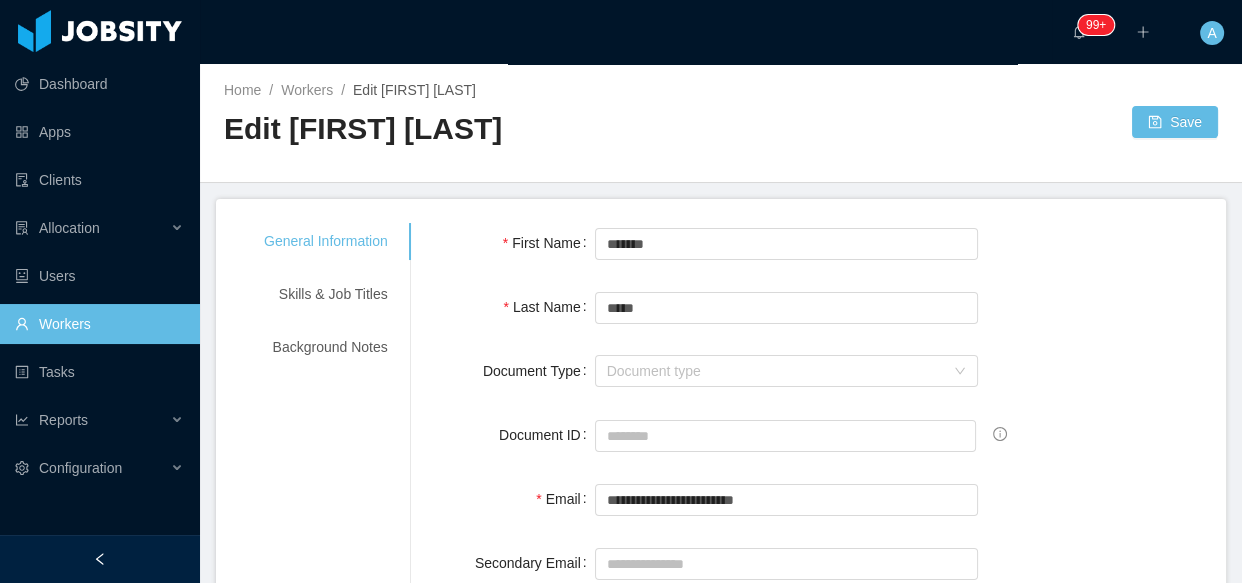 scroll, scrollTop: 0, scrollLeft: 0, axis: both 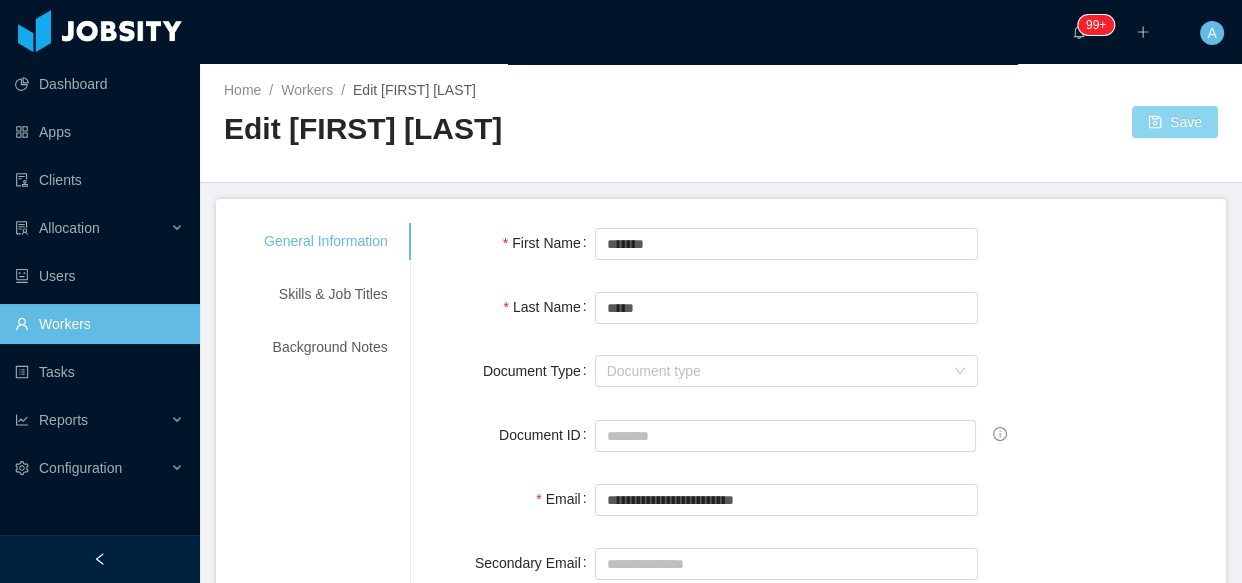 click on "Save" at bounding box center [1175, 122] 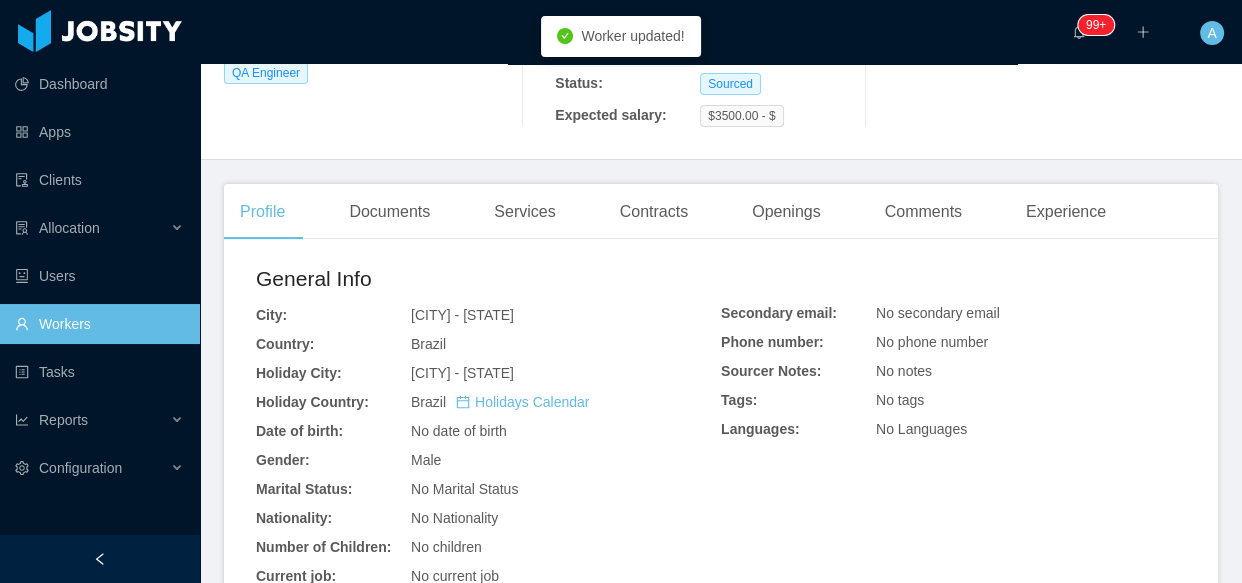scroll, scrollTop: 0, scrollLeft: 0, axis: both 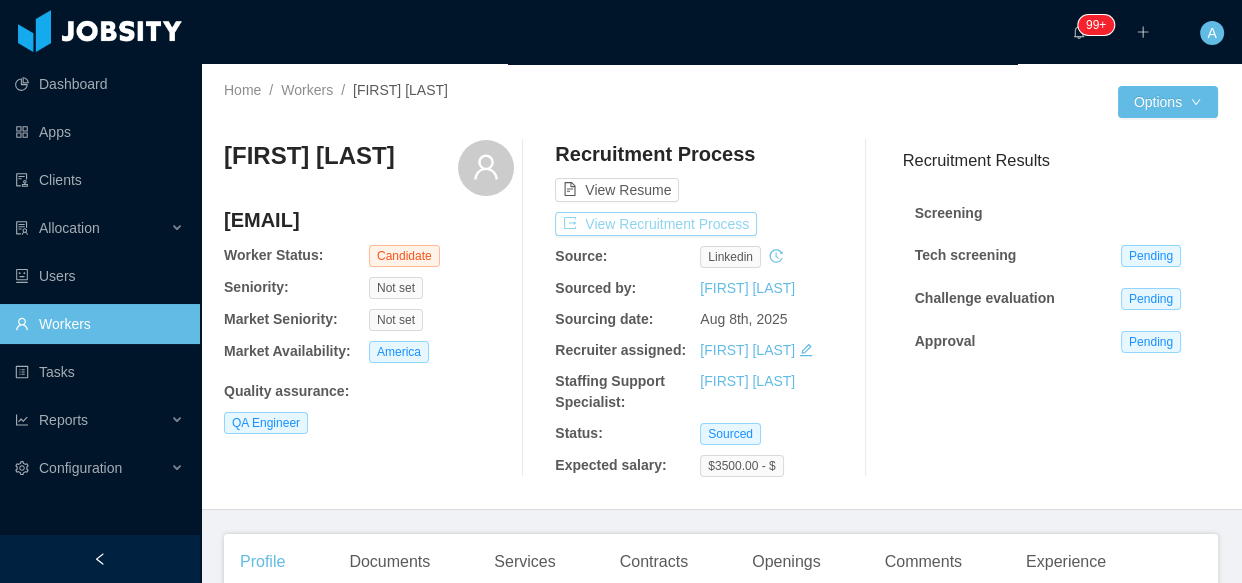 click on "View Recruitment Process" at bounding box center (656, 224) 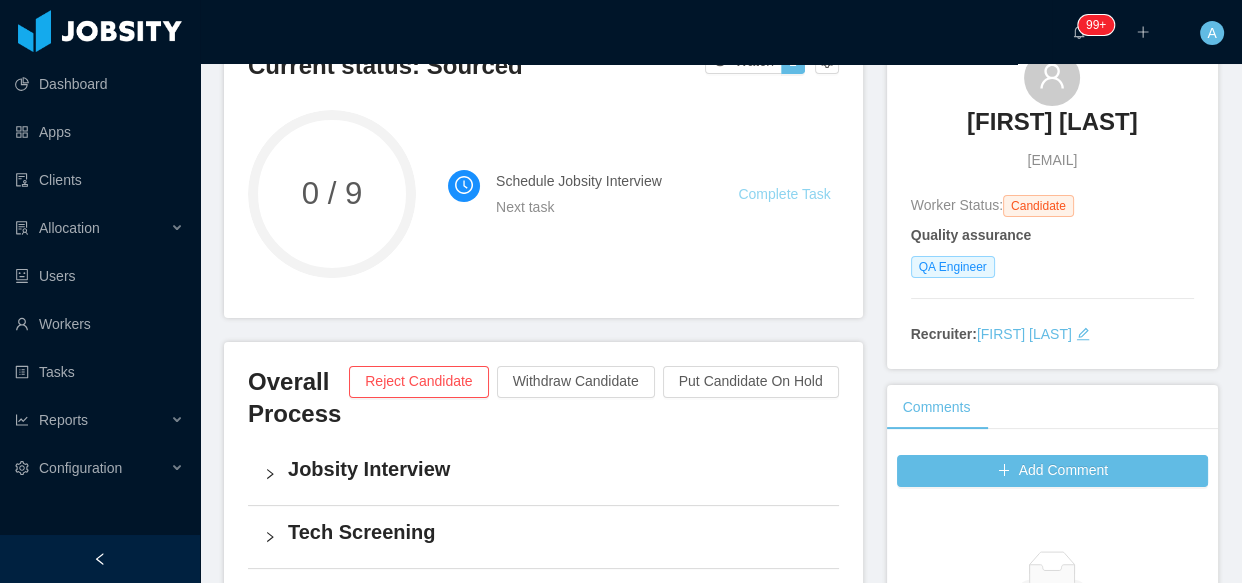 click on "Complete Task" at bounding box center [784, 194] 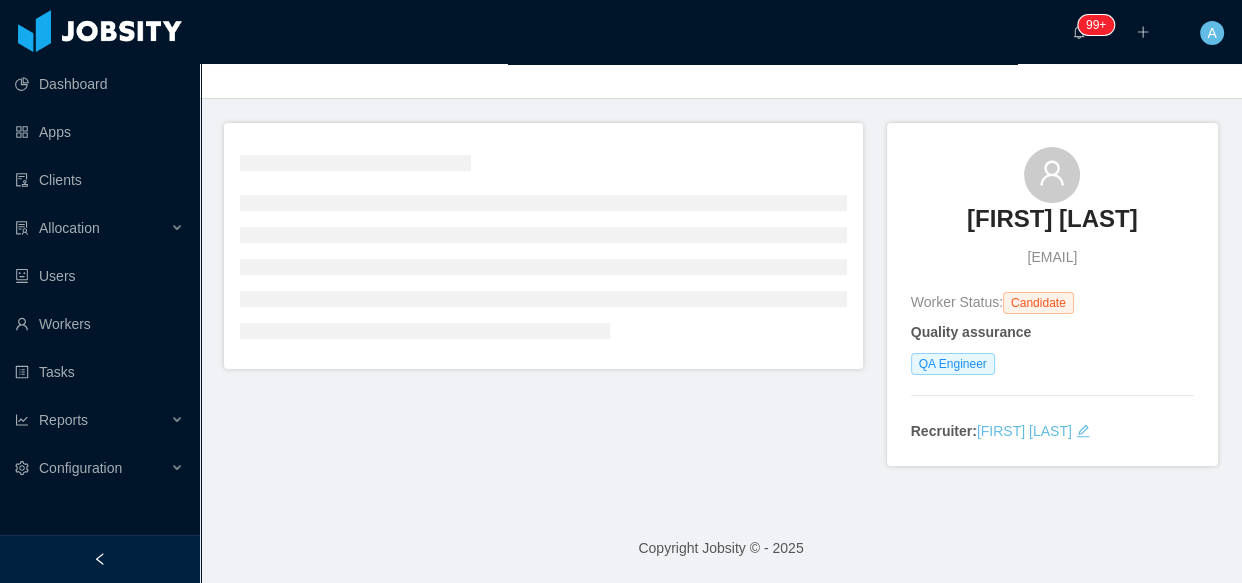 scroll, scrollTop: 181, scrollLeft: 0, axis: vertical 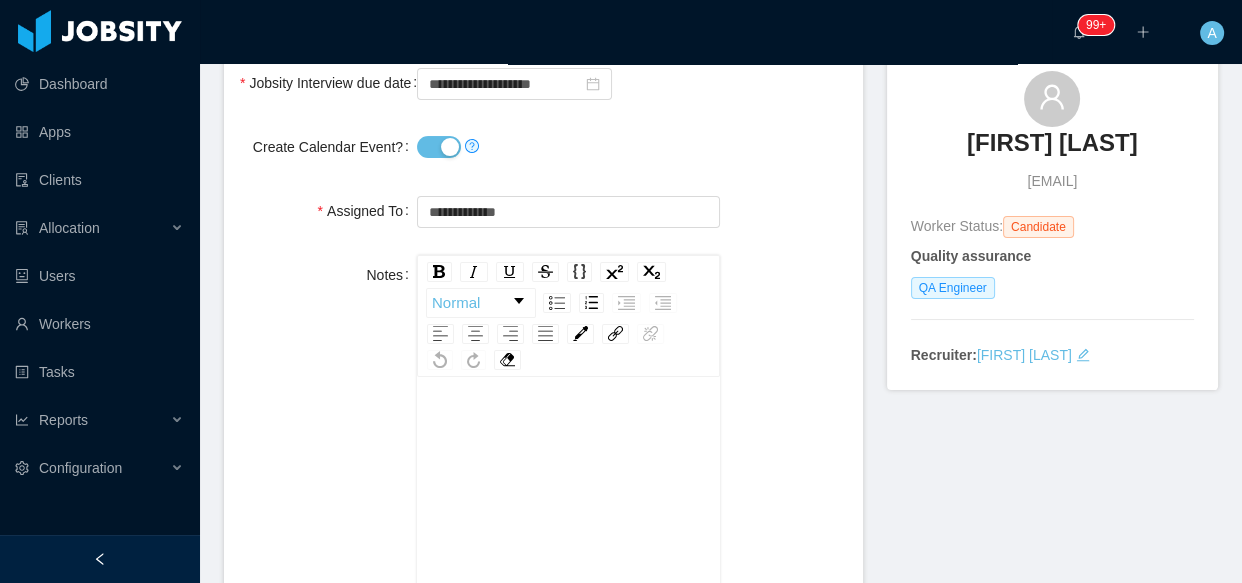 click on "Create Calendar Event?" at bounding box center (439, 147) 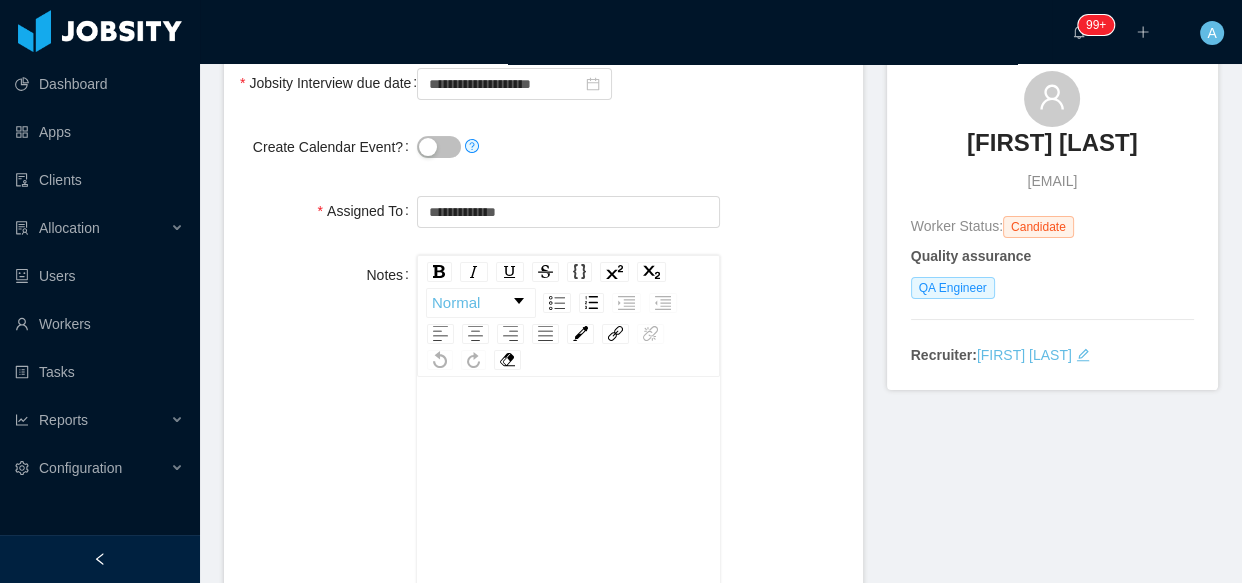 click at bounding box center [568, 147] 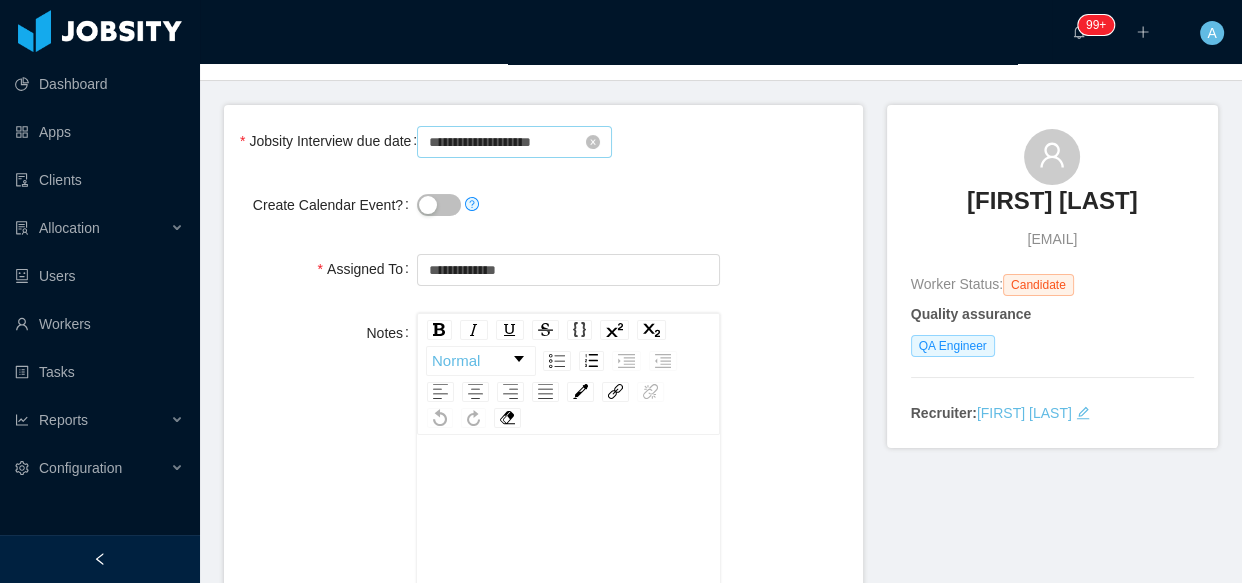 scroll, scrollTop: 90, scrollLeft: 0, axis: vertical 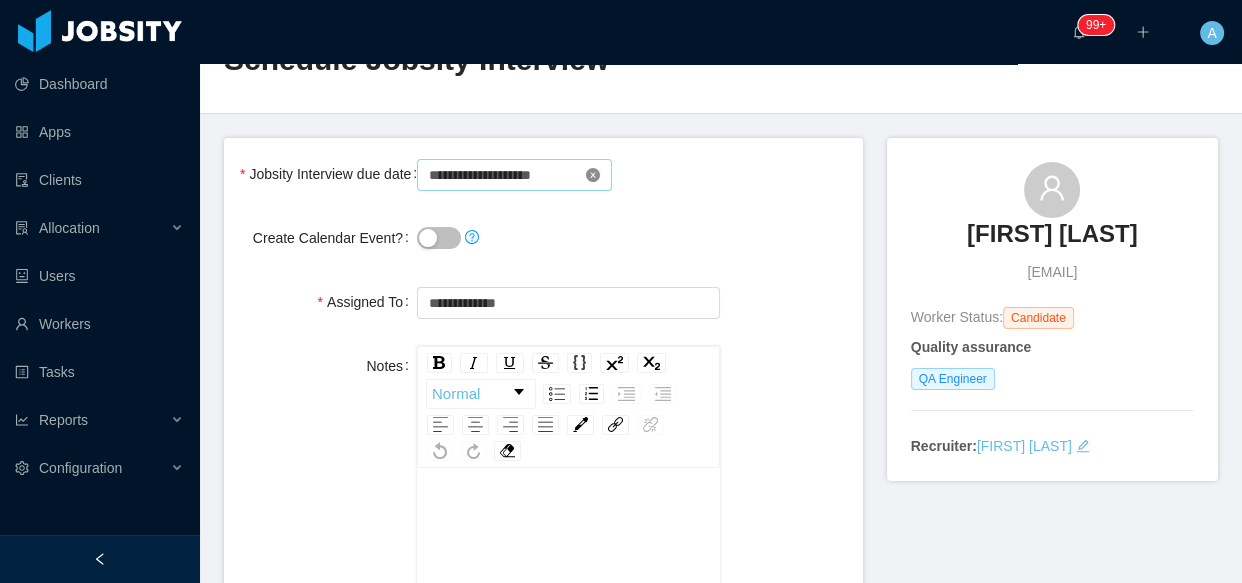 click 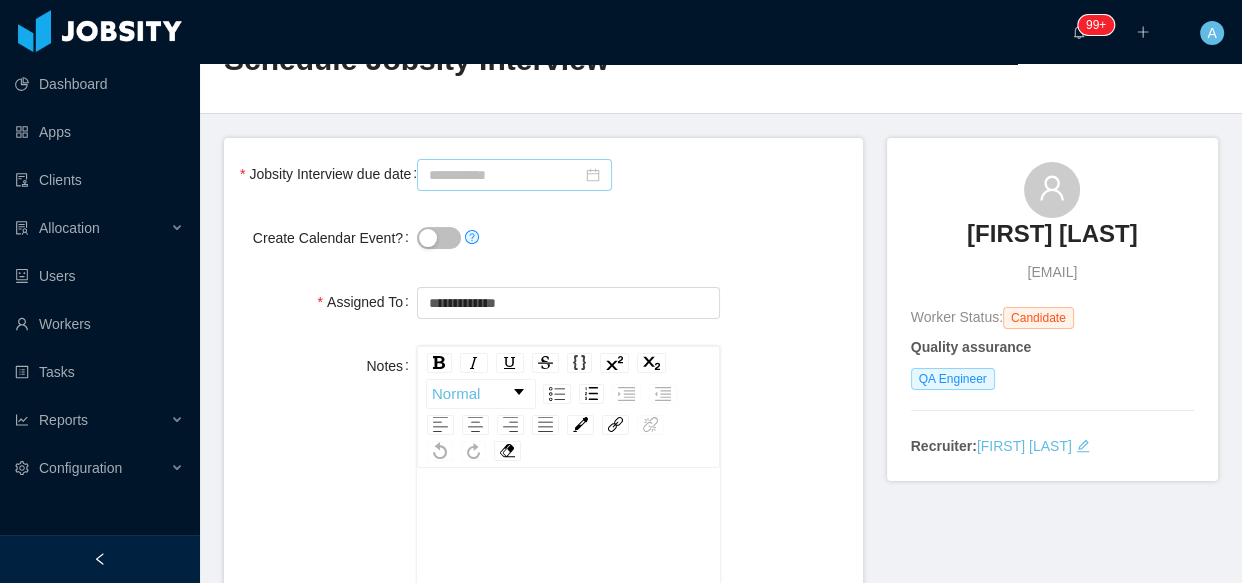 click 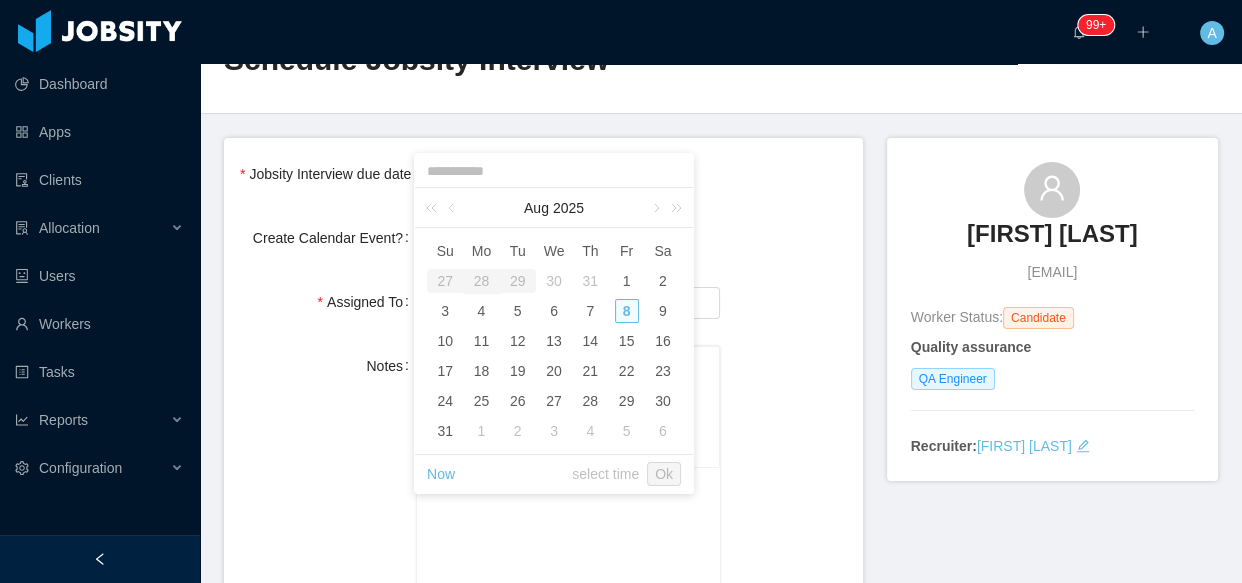click on "8" at bounding box center [627, 311] 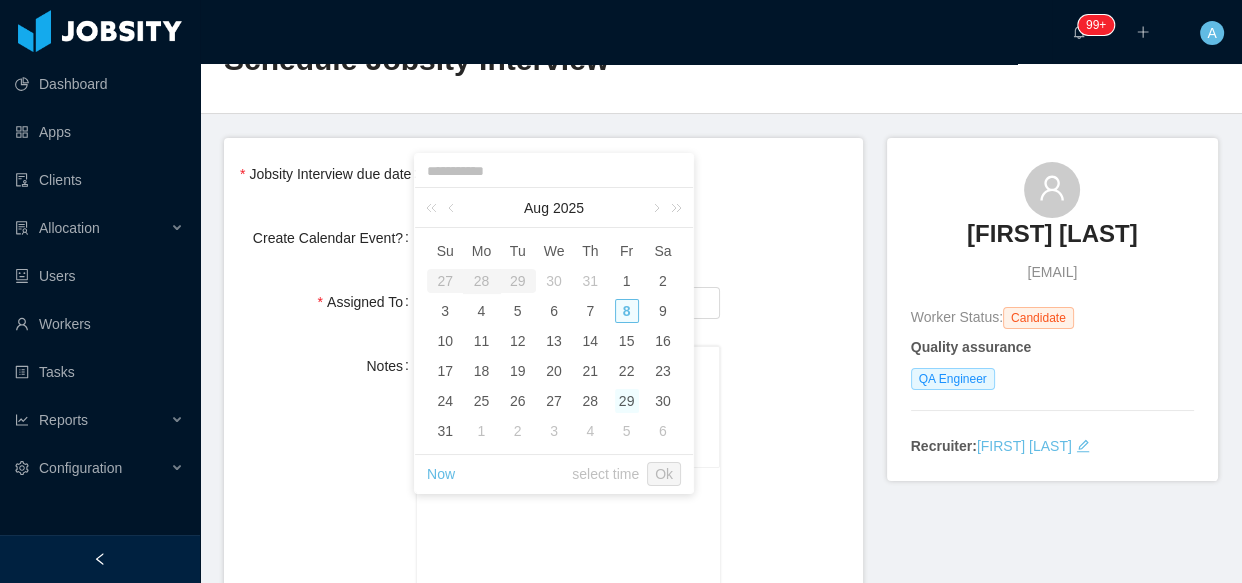 type on "**********" 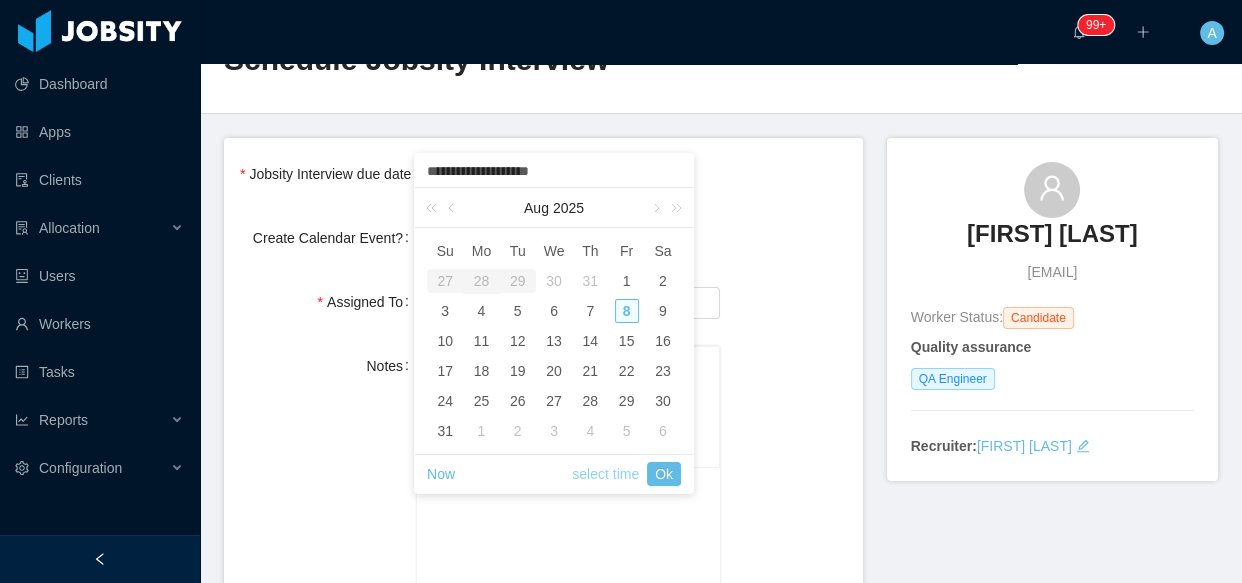 click on "select time" at bounding box center [605, 474] 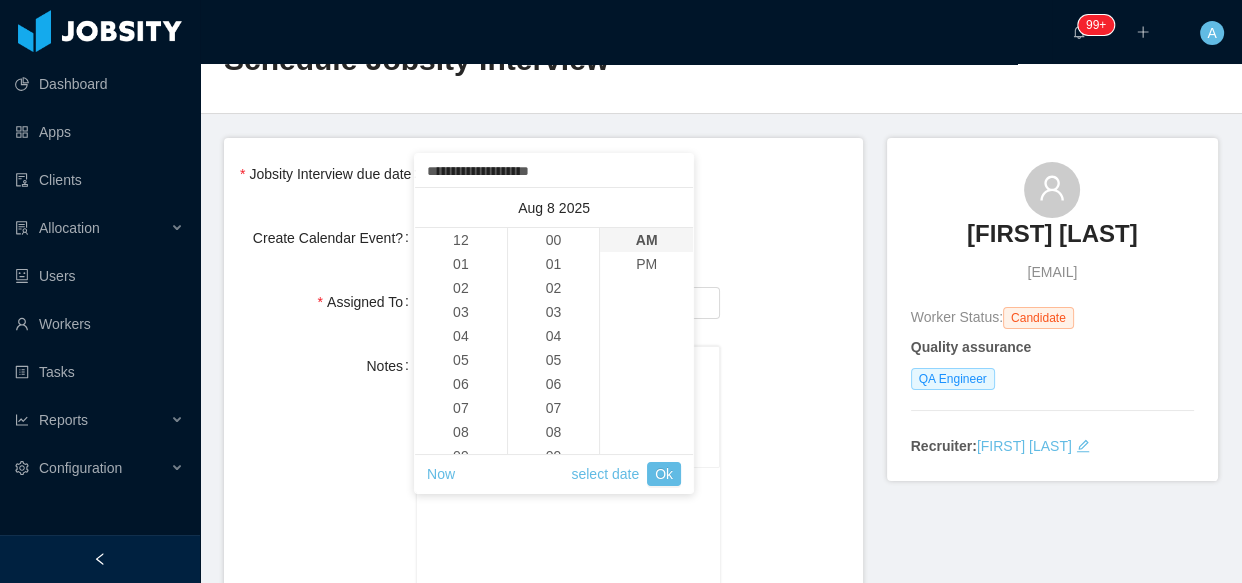 scroll, scrollTop: 240, scrollLeft: 0, axis: vertical 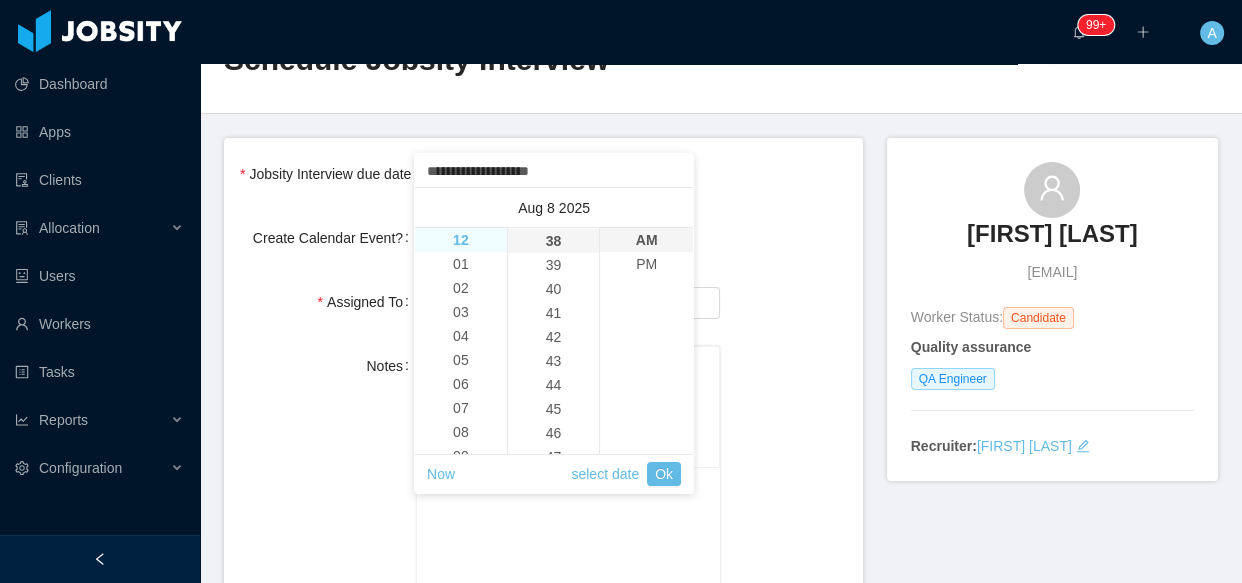 click on "12" at bounding box center [461, 240] 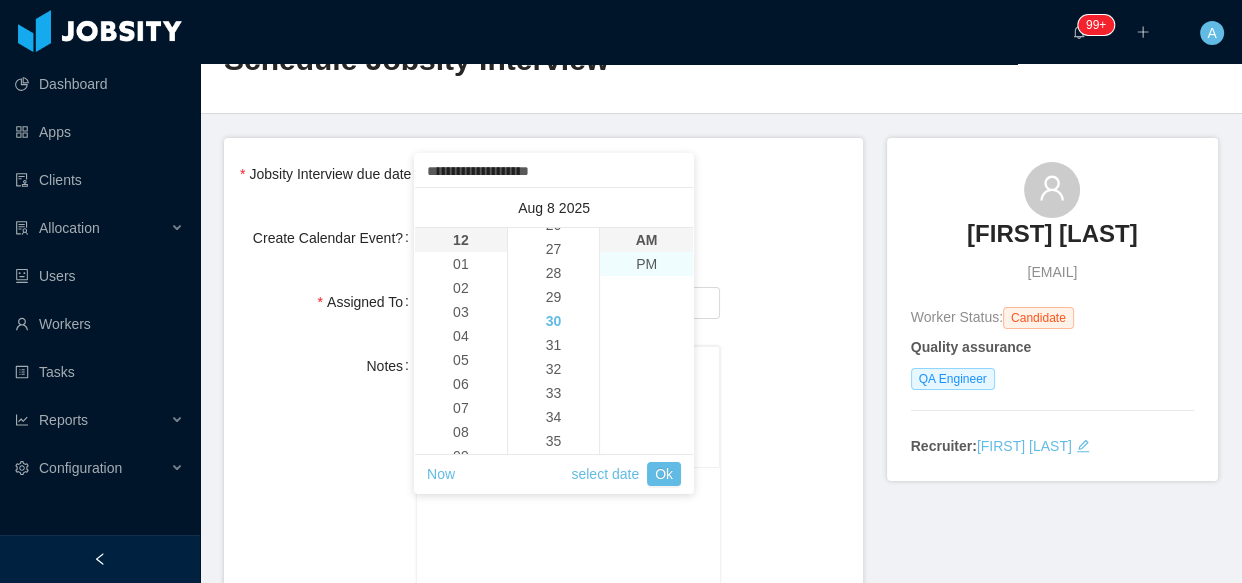 drag, startPoint x: 563, startPoint y: 313, endPoint x: 623, endPoint y: 278, distance: 69.46222 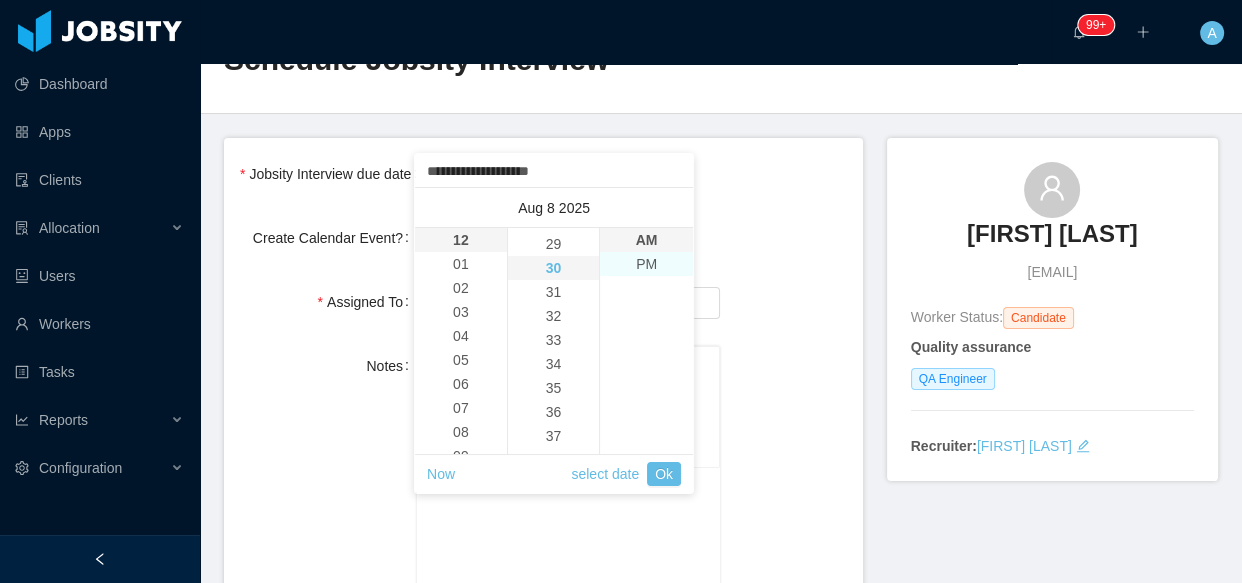 scroll, scrollTop: 720, scrollLeft: 0, axis: vertical 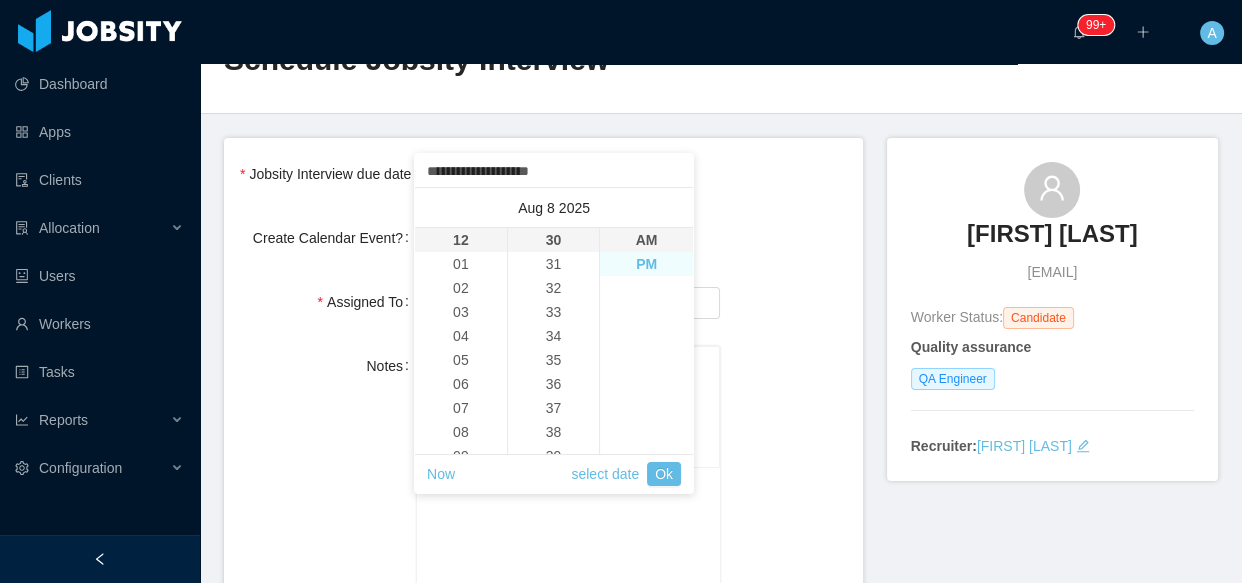 click on "PM" at bounding box center [646, 264] 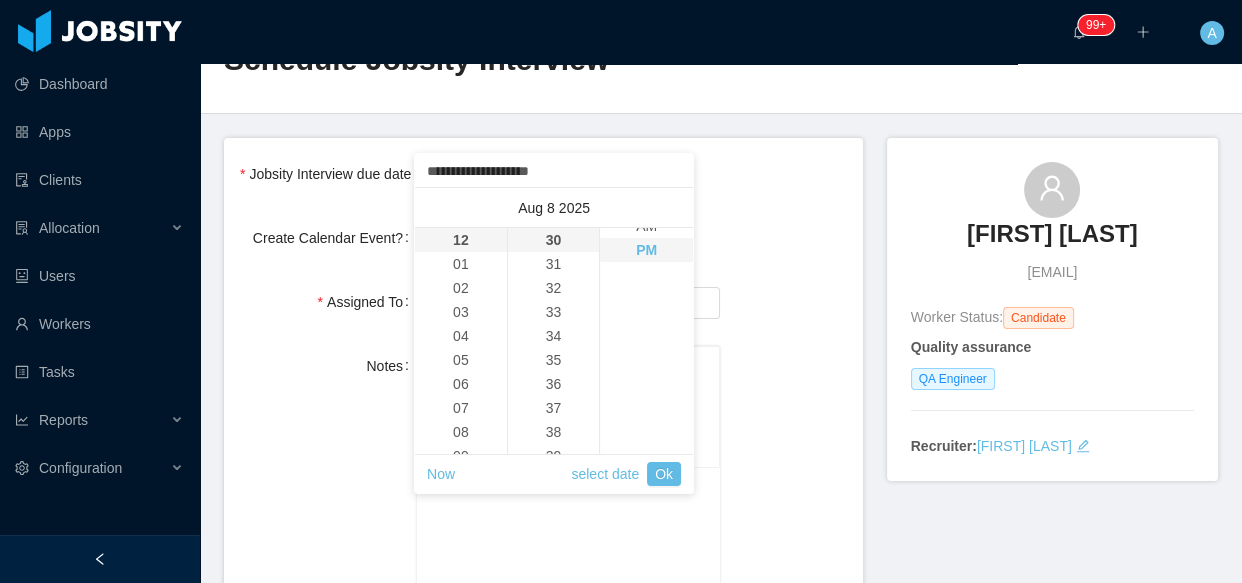 scroll, scrollTop: 23, scrollLeft: 0, axis: vertical 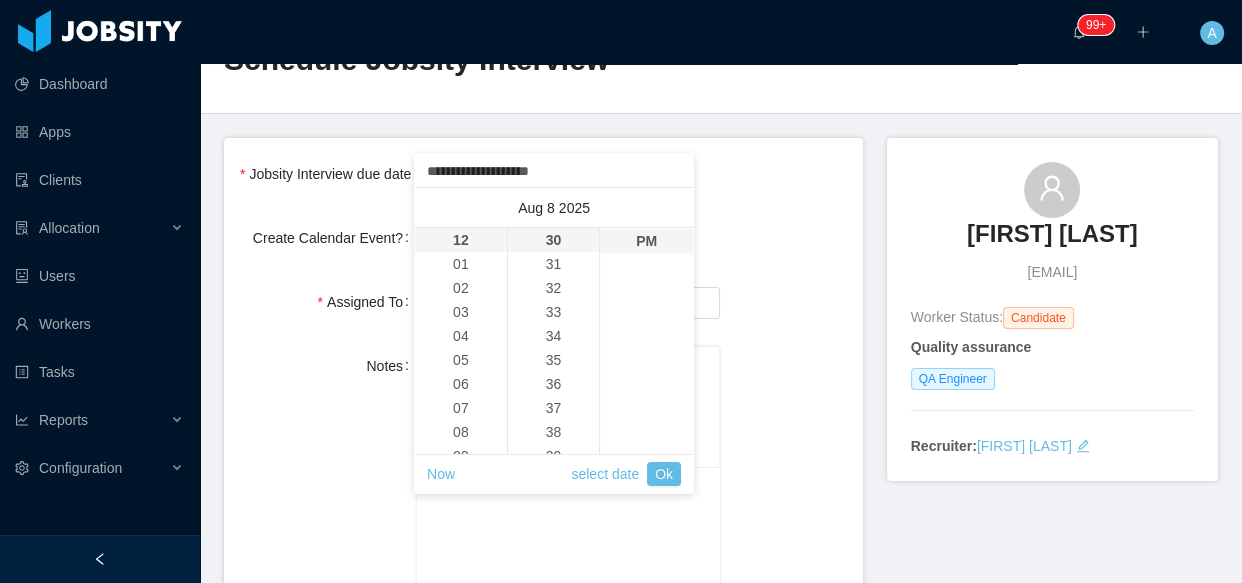 drag, startPoint x: 669, startPoint y: 476, endPoint x: 715, endPoint y: 373, distance: 112.805145 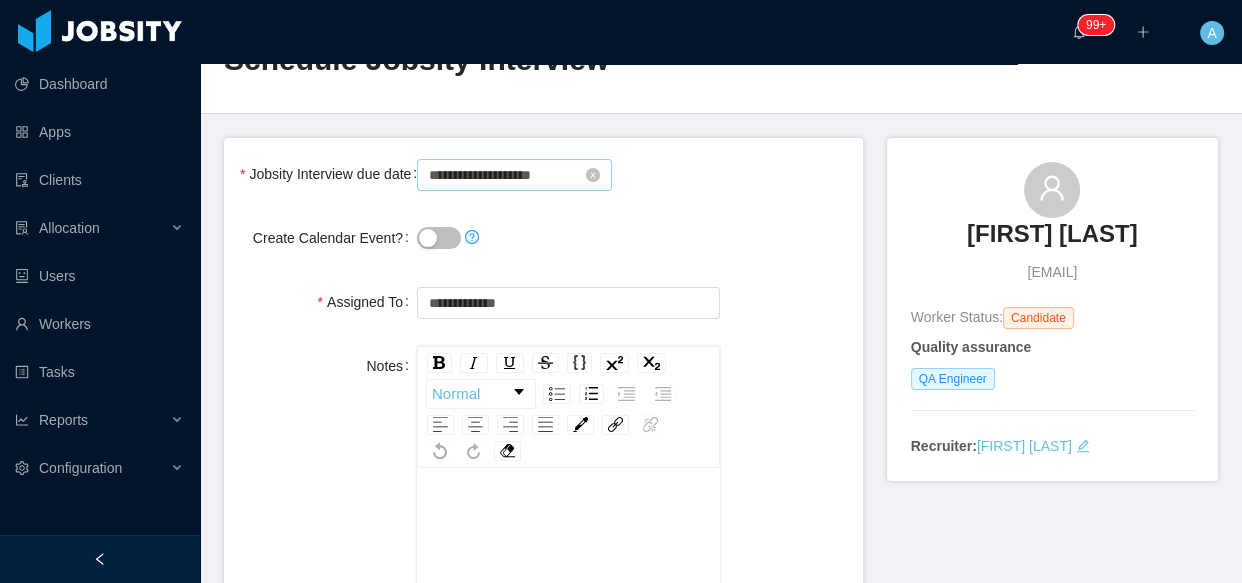 click on "**********" at bounding box center [543, 532] 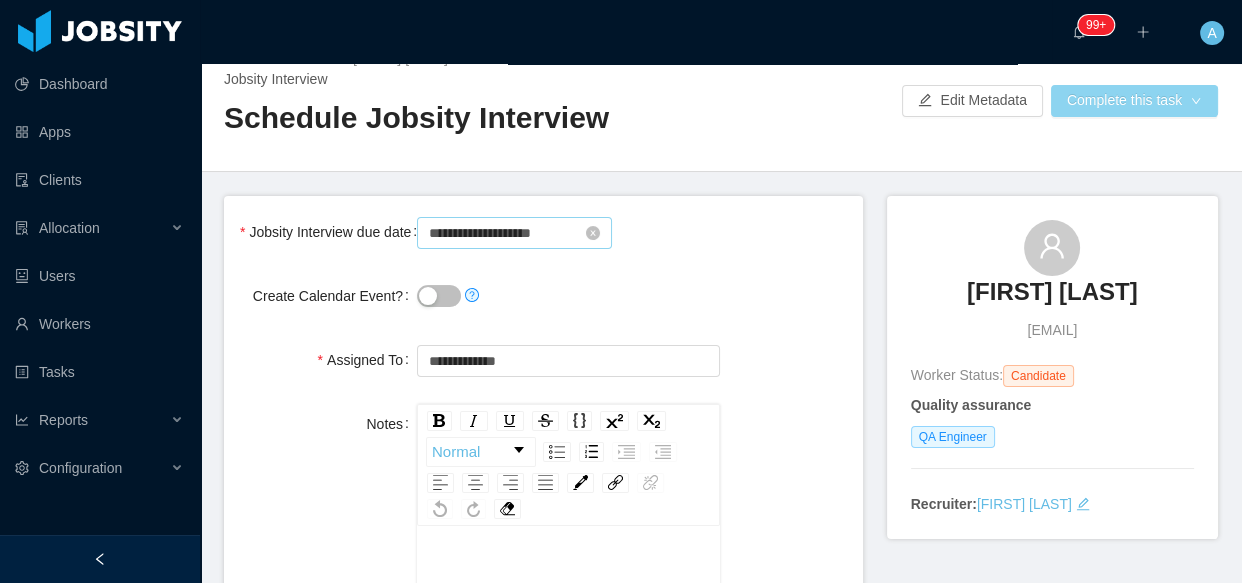 scroll, scrollTop: 0, scrollLeft: 0, axis: both 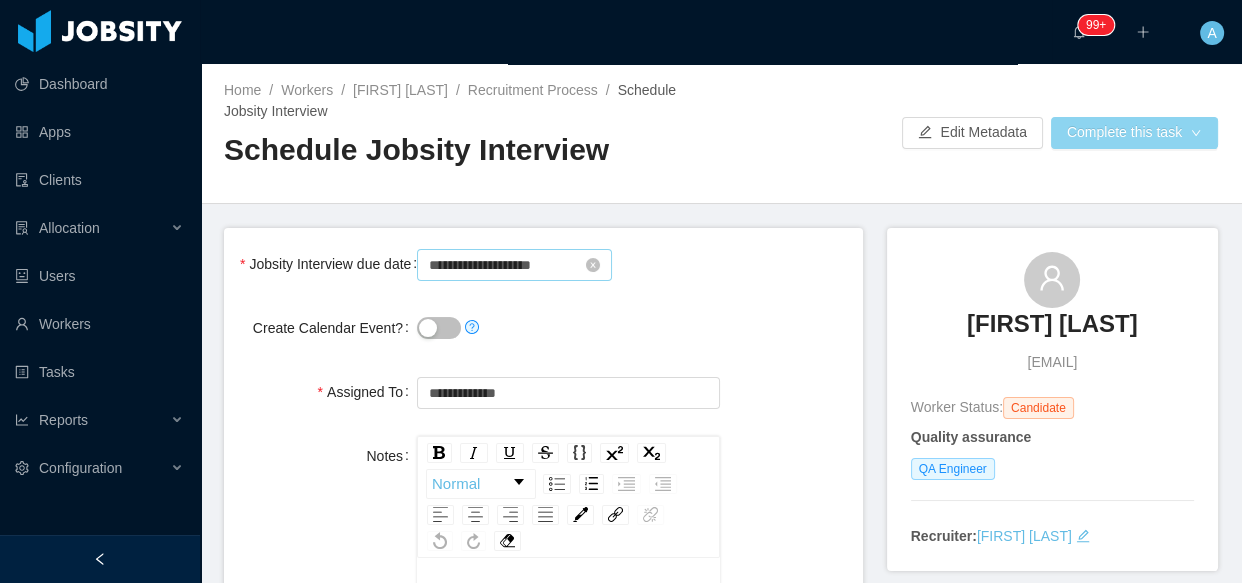 click on "Complete this task" at bounding box center (1134, 133) 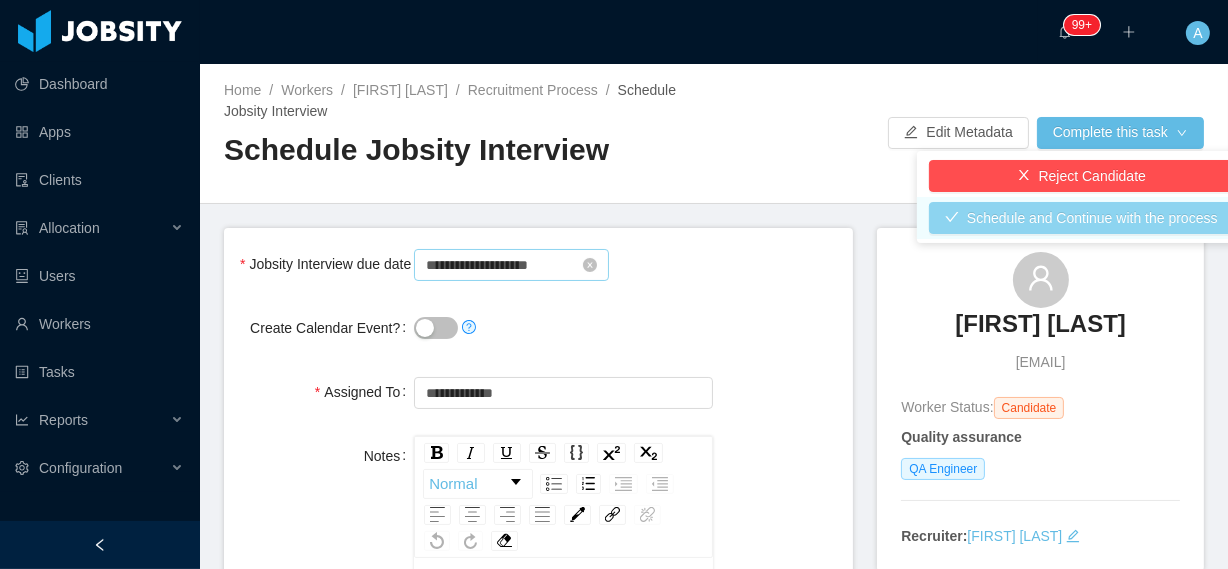 click on "Schedule and Continue with the process" at bounding box center (1081, 218) 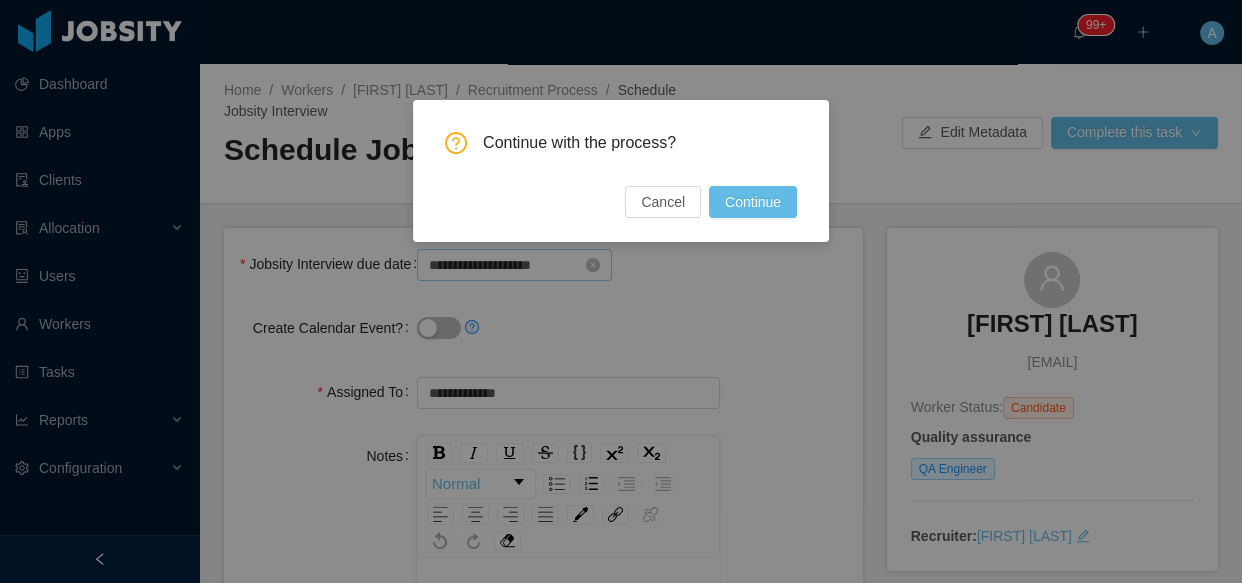 click on "Continue with the process? Cancel Continue" at bounding box center [621, 171] 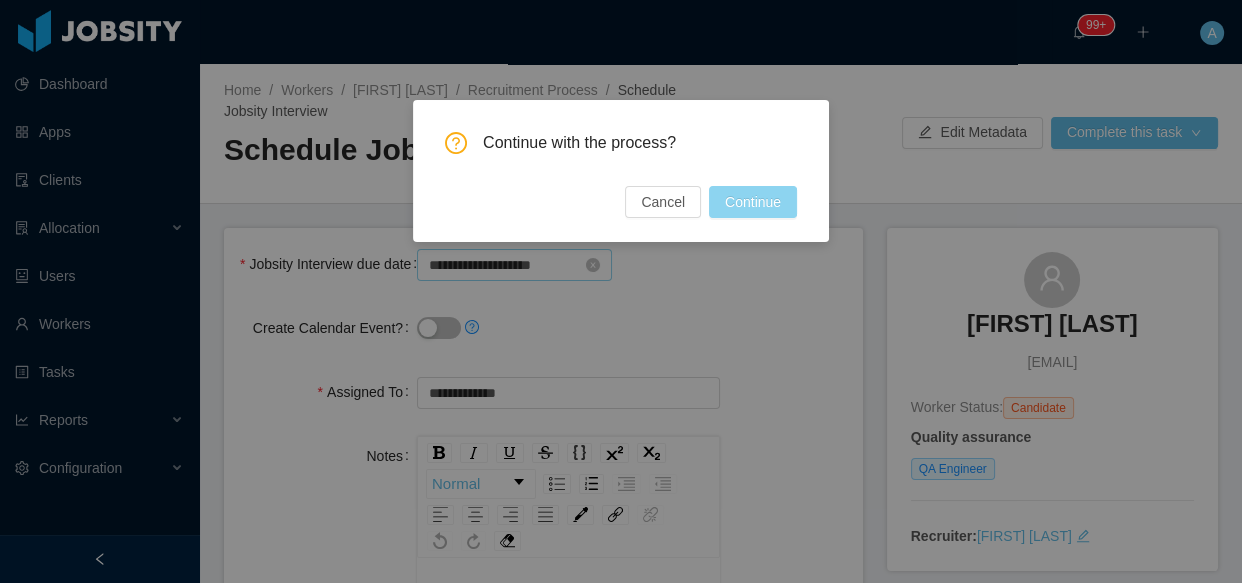click on "Continue" at bounding box center (753, 202) 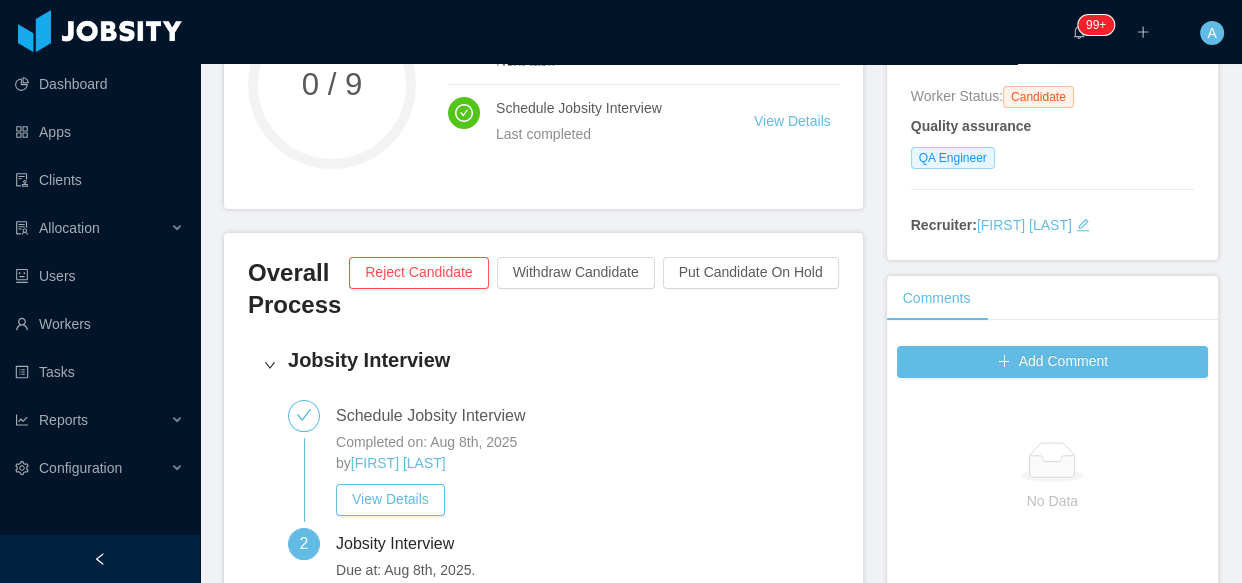 scroll, scrollTop: 545, scrollLeft: 0, axis: vertical 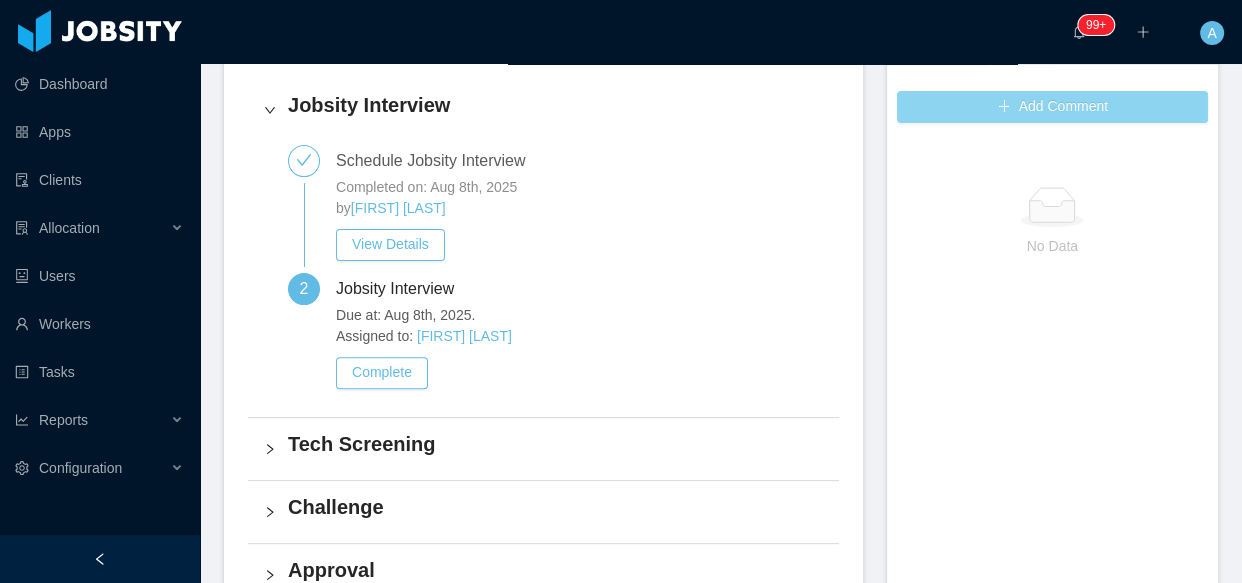 click on "Add Comment" at bounding box center (1052, 107) 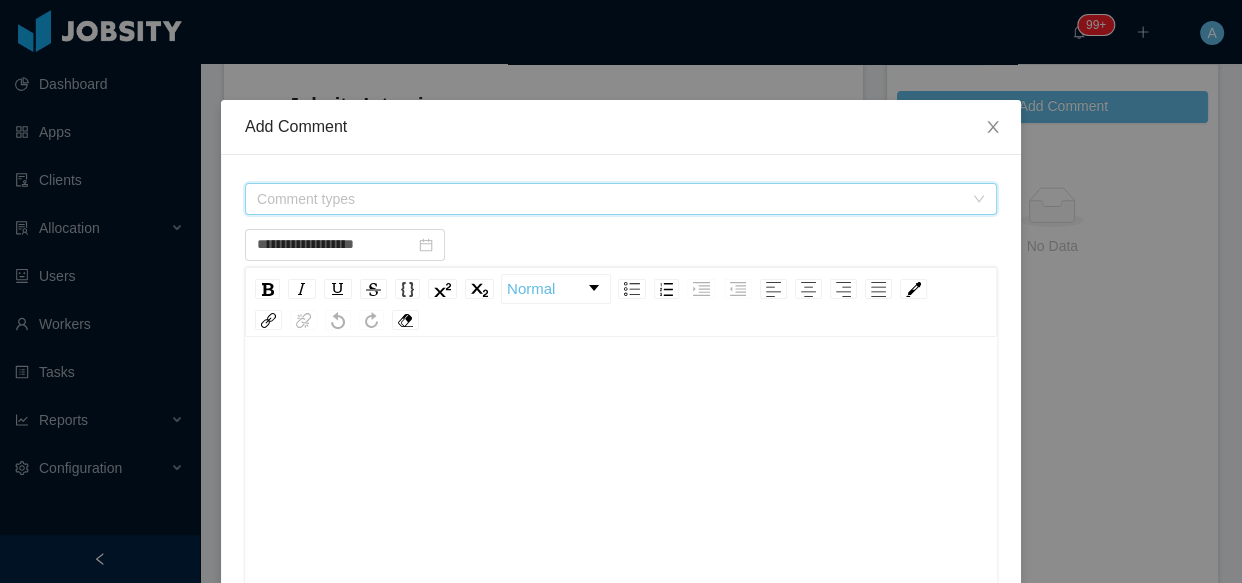click on "Comment types" at bounding box center [610, 199] 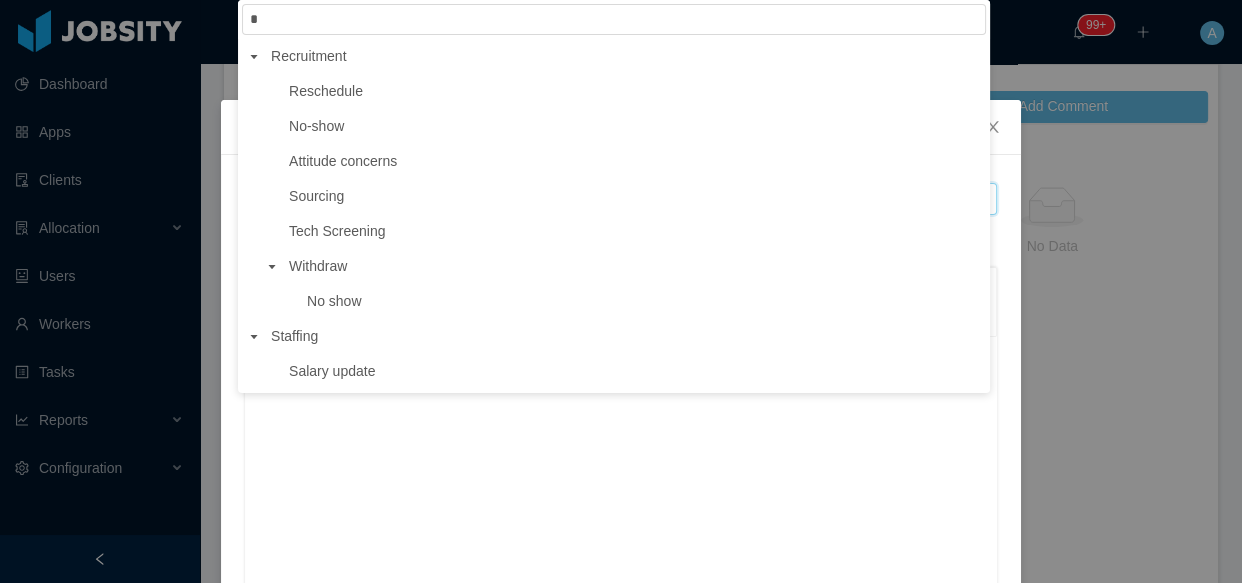 type on "**" 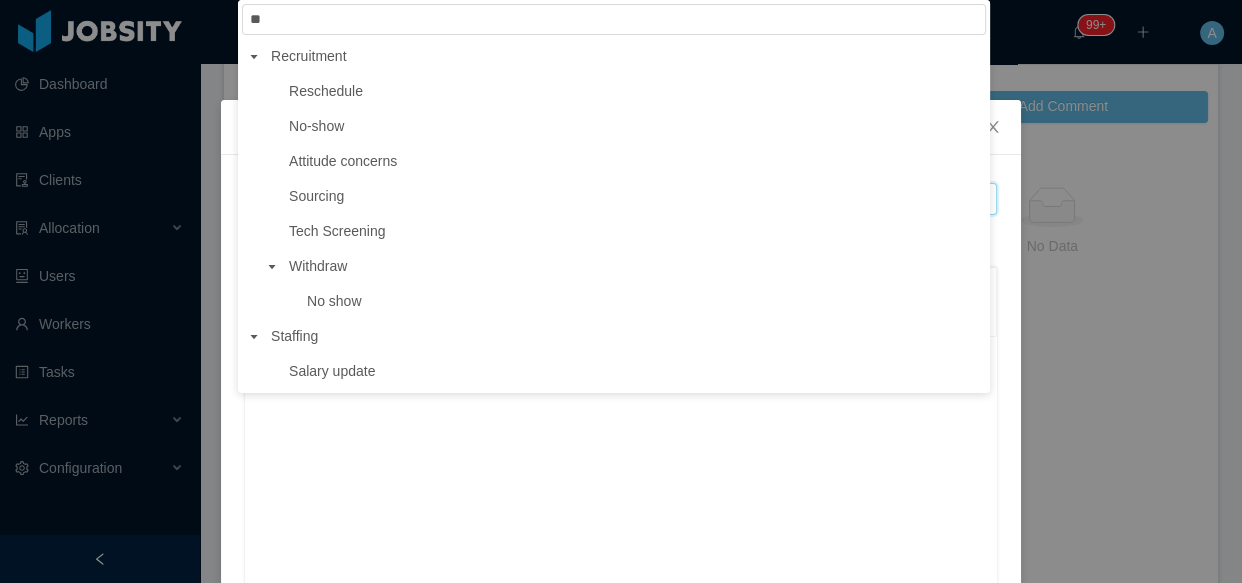 type on "**********" 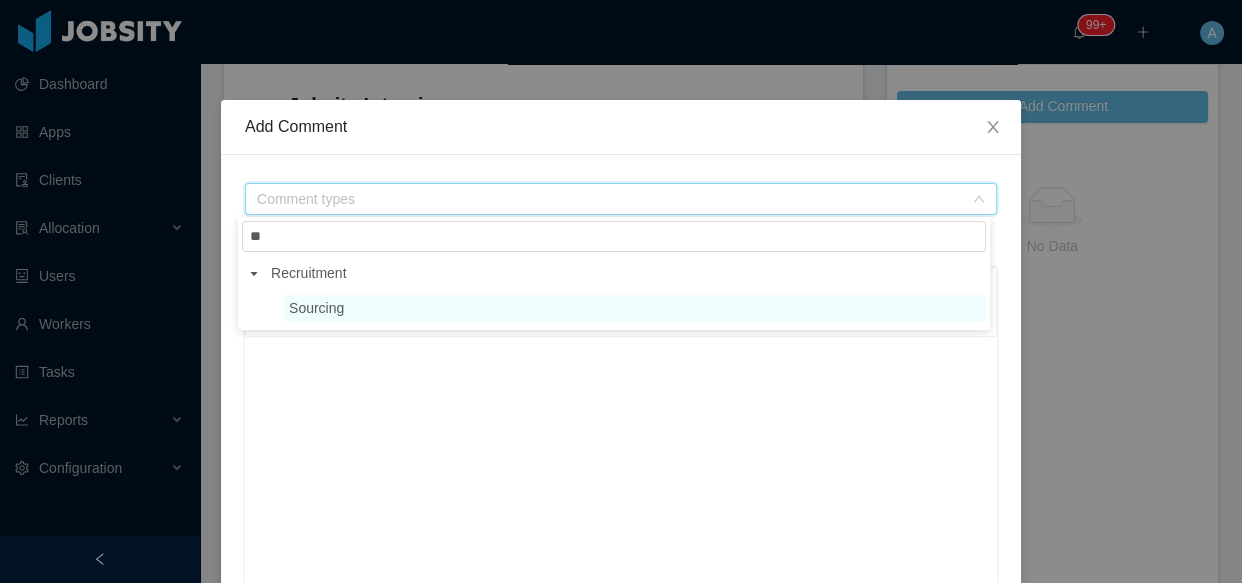 type on "**" 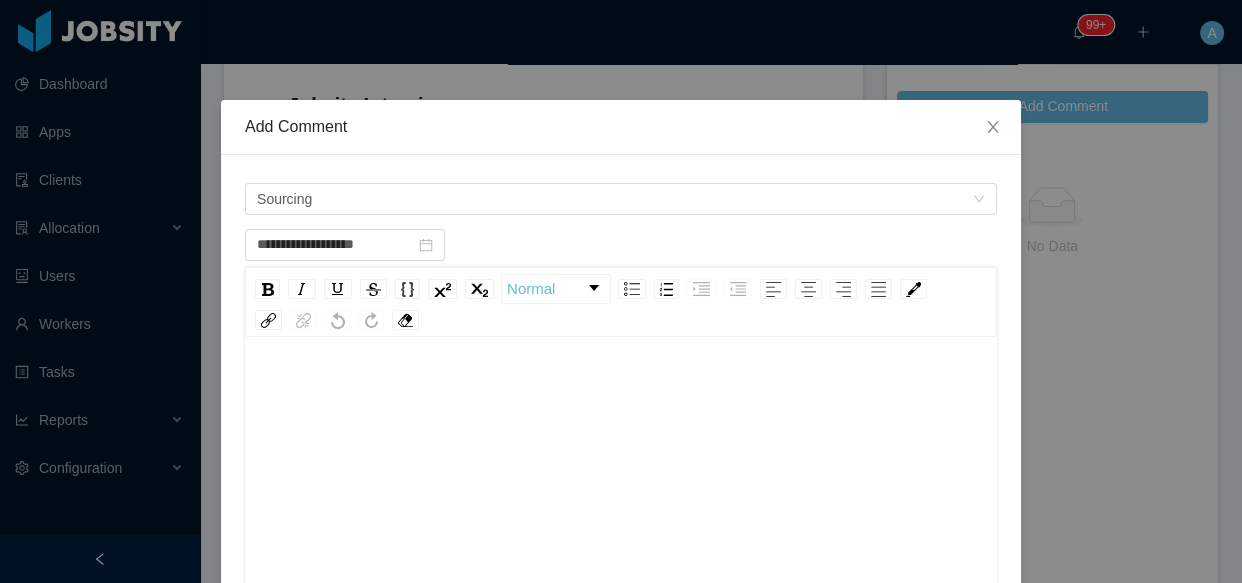 click on "Normal" at bounding box center [621, 302] 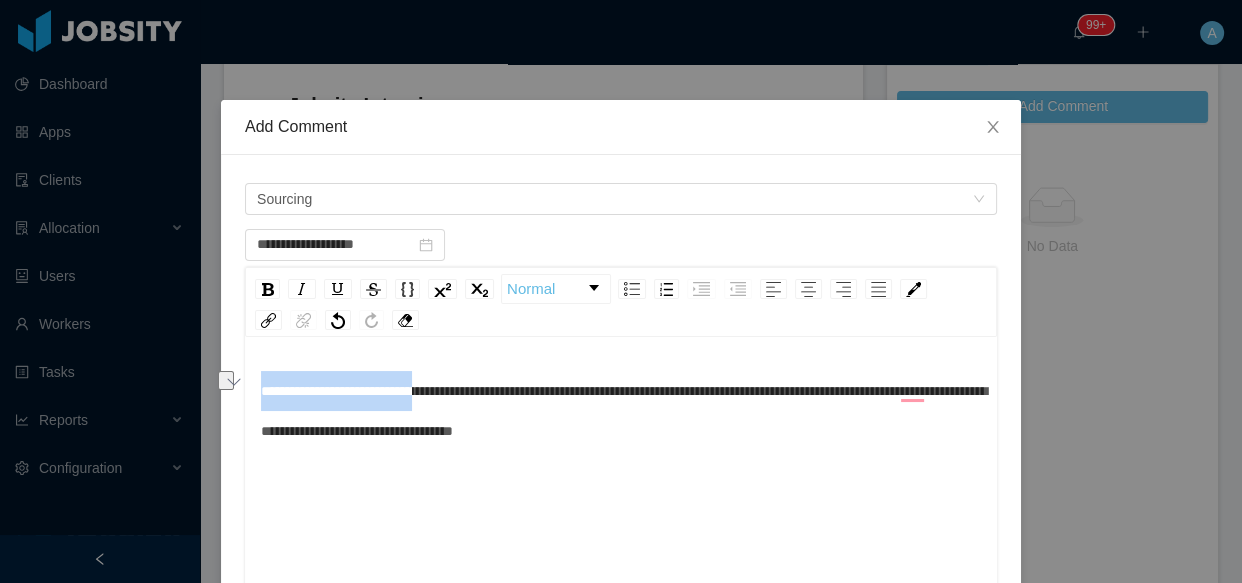 drag, startPoint x: 459, startPoint y: 390, endPoint x: 181, endPoint y: 394, distance: 278.02878 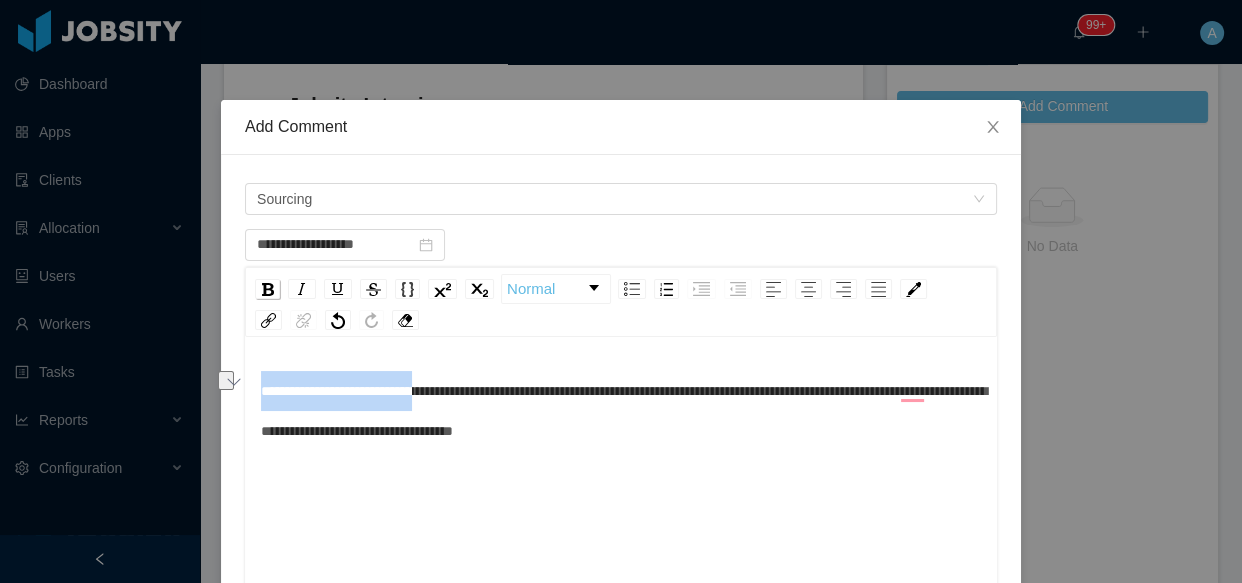 click at bounding box center (268, 289) 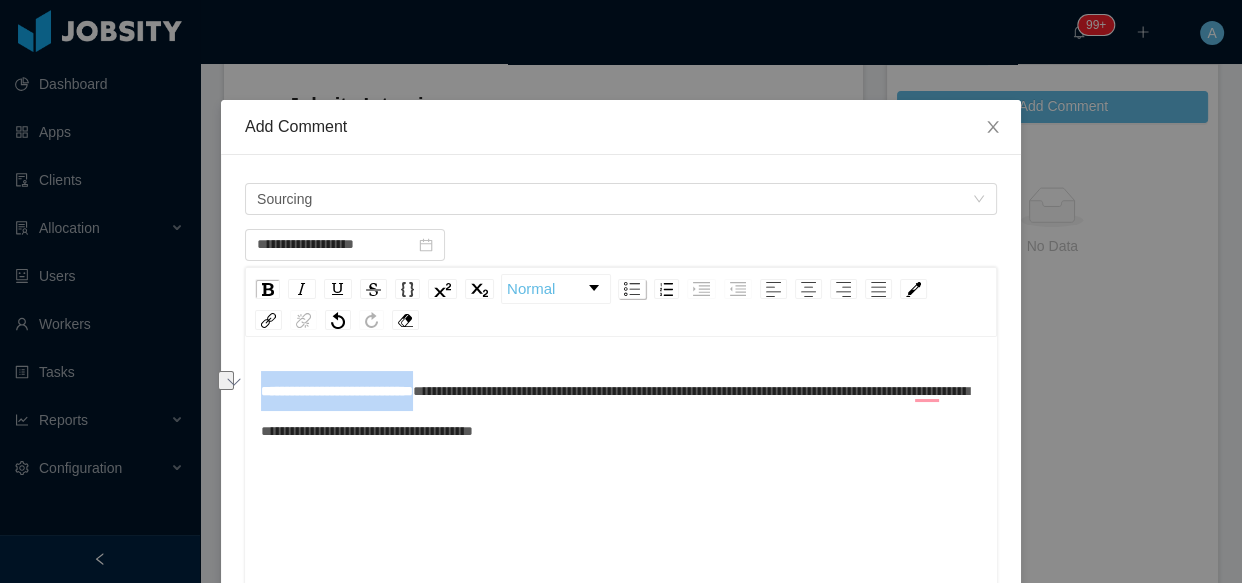 click at bounding box center [632, 289] 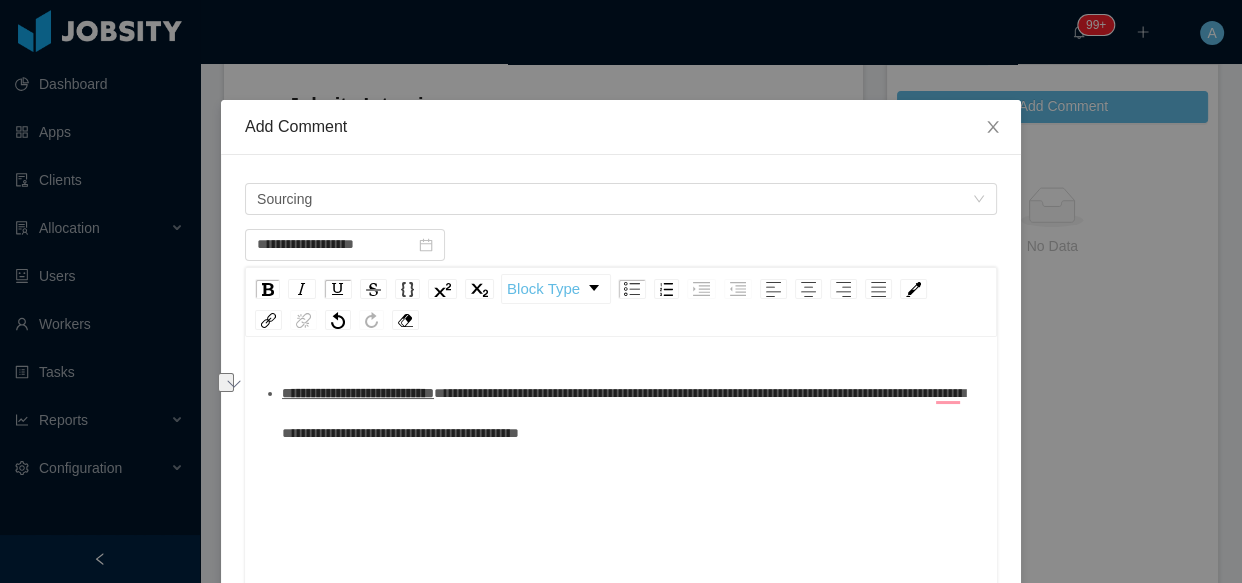 click on "**********" at bounding box center (623, 413) 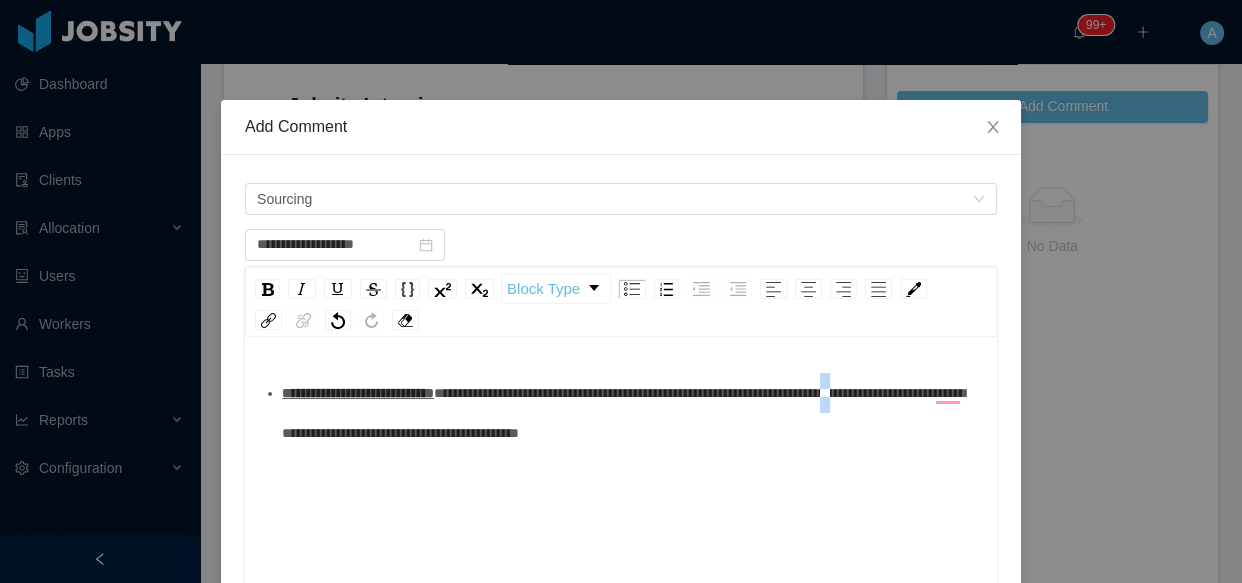 click on "**********" at bounding box center [623, 413] 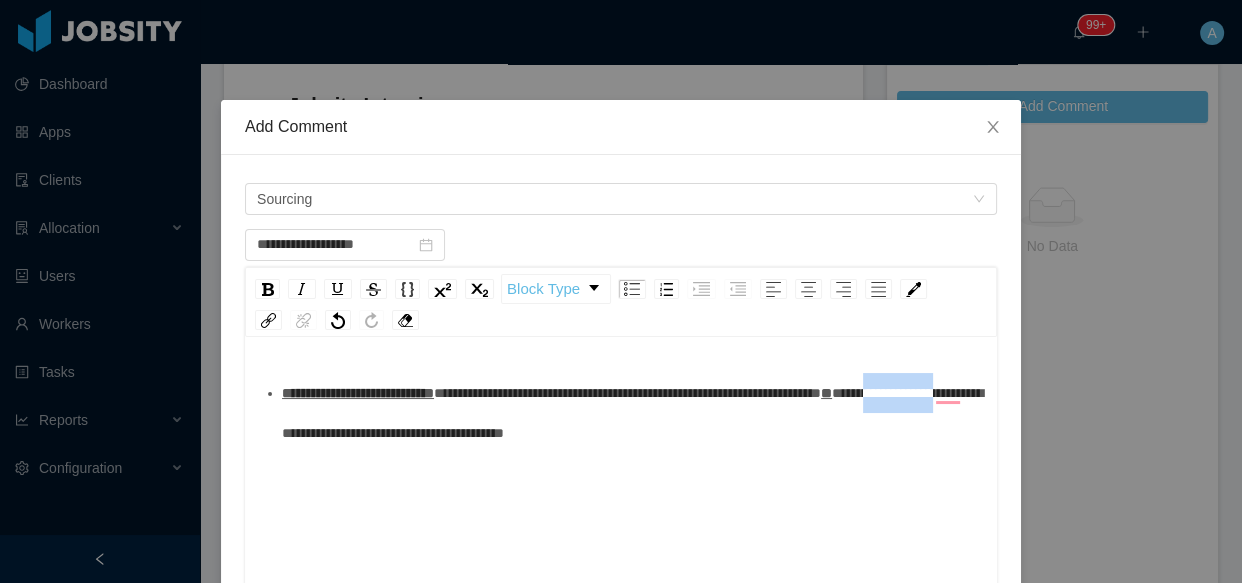 drag, startPoint x: 329, startPoint y: 427, endPoint x: 429, endPoint y: 433, distance: 100.17984 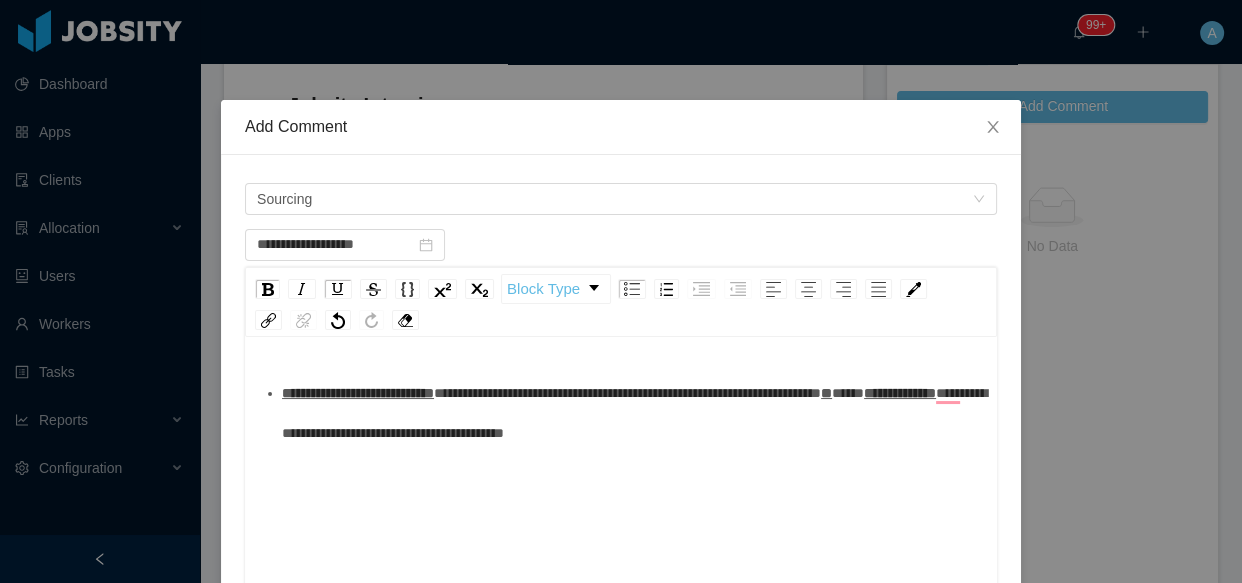 click on "**********" at bounding box center [632, 413] 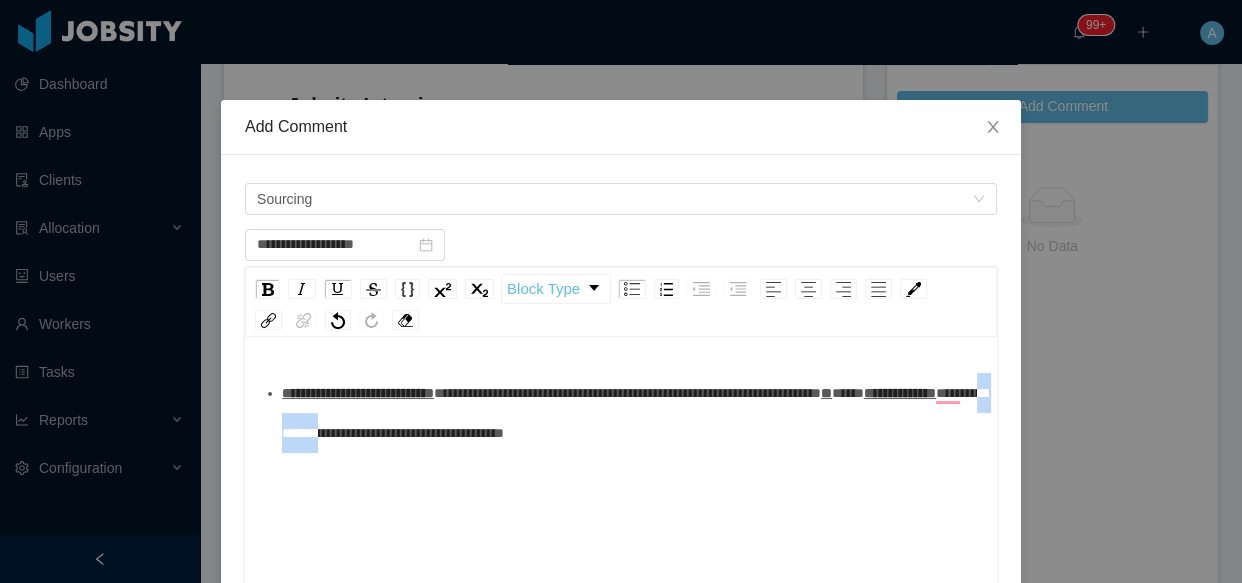 click on "**********" at bounding box center [632, 413] 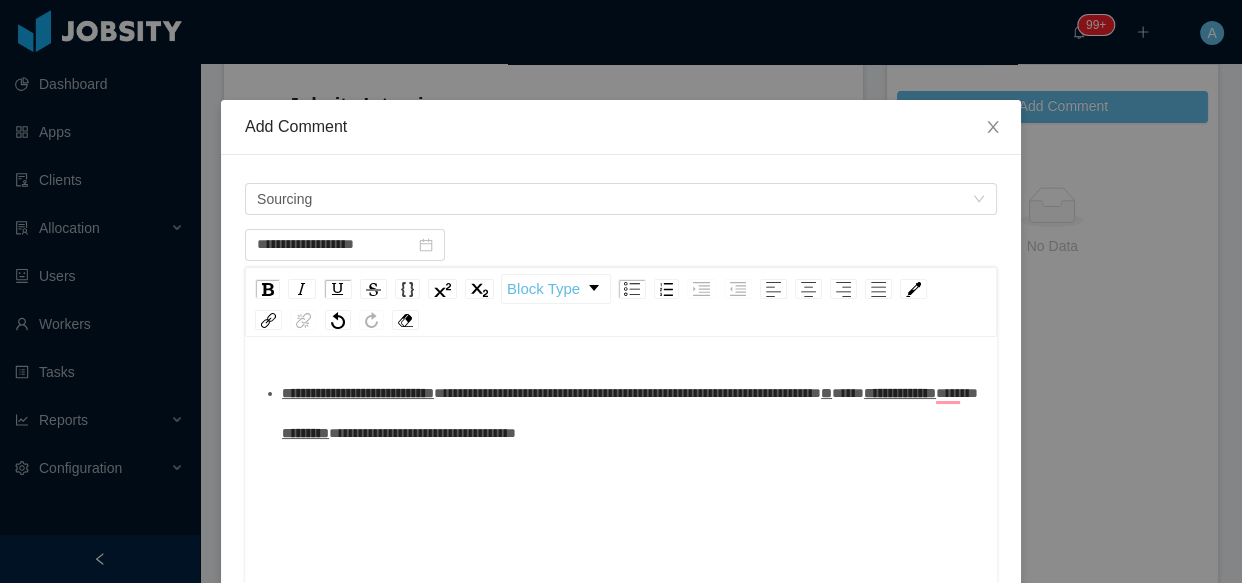 click on "**********" at bounding box center (358, 393) 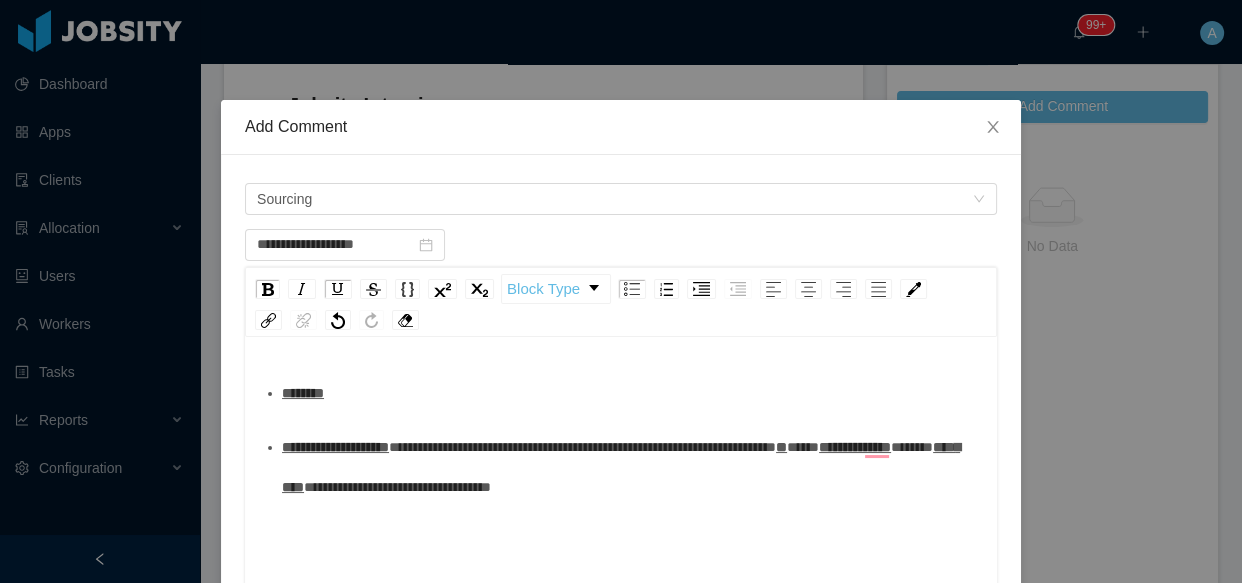 type on "**********" 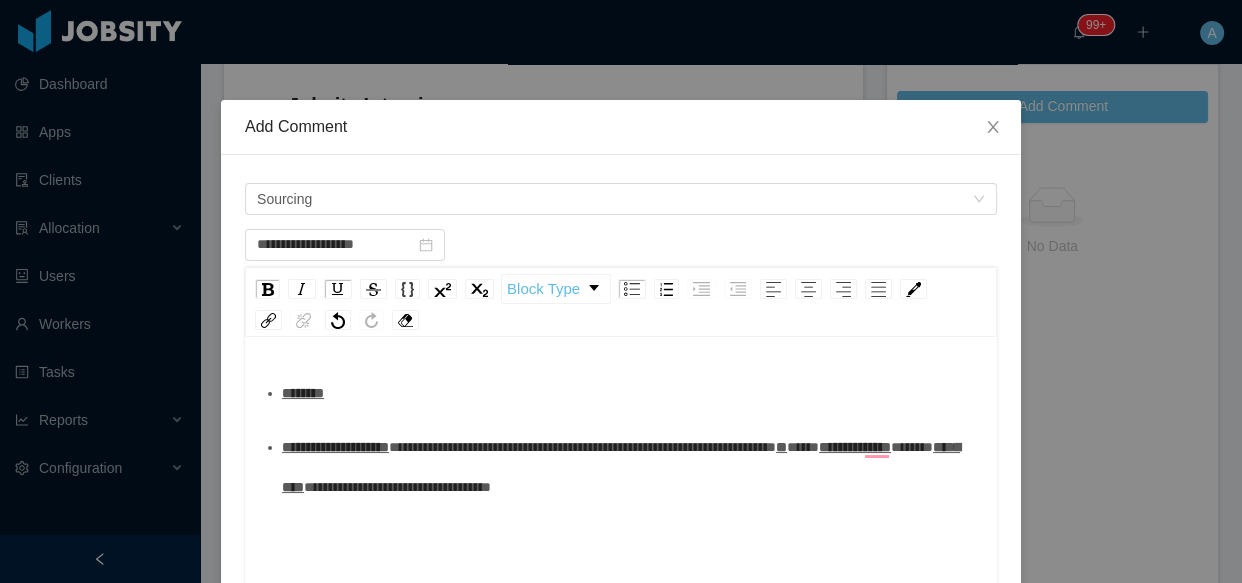 type 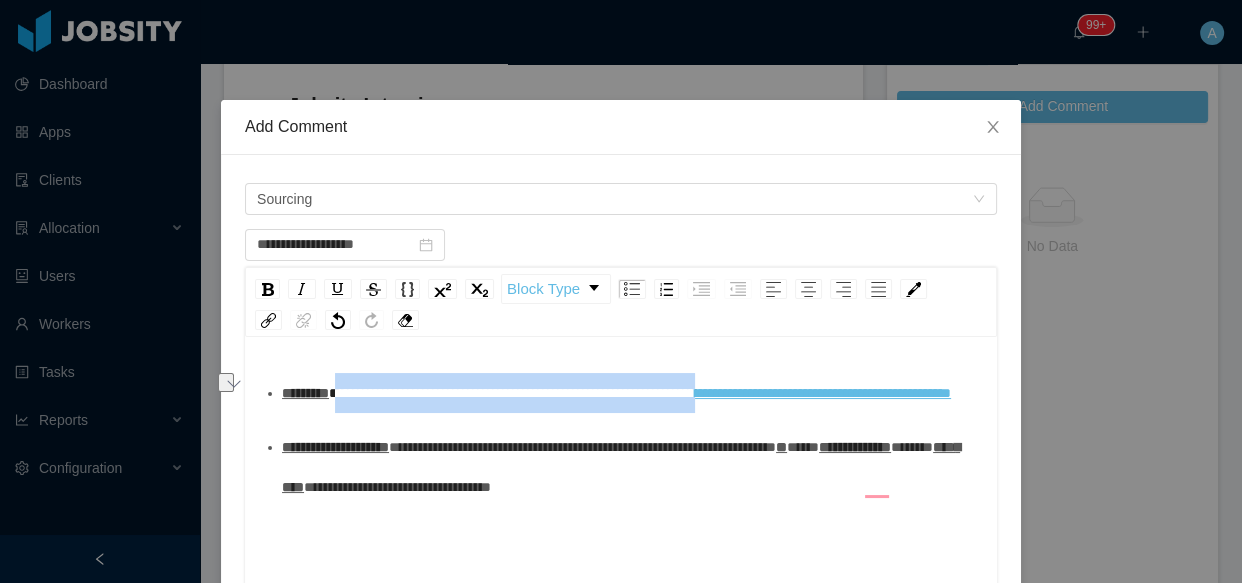 drag, startPoint x: 352, startPoint y: 393, endPoint x: 793, endPoint y: 399, distance: 441.0408 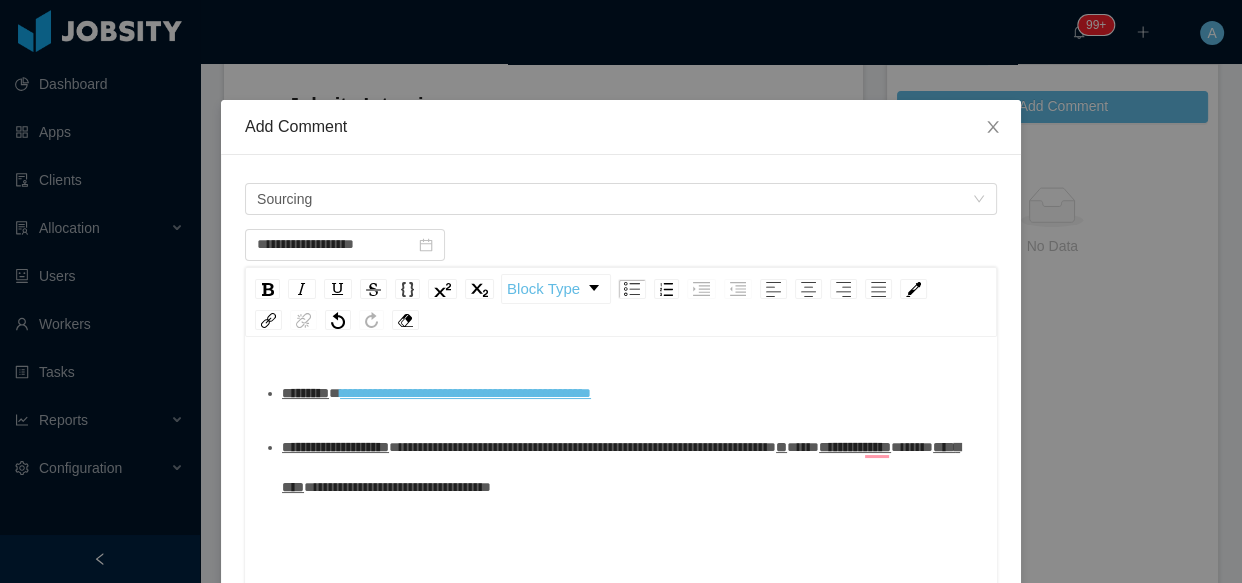drag, startPoint x: 296, startPoint y: 448, endPoint x: 380, endPoint y: 454, distance: 84.21401 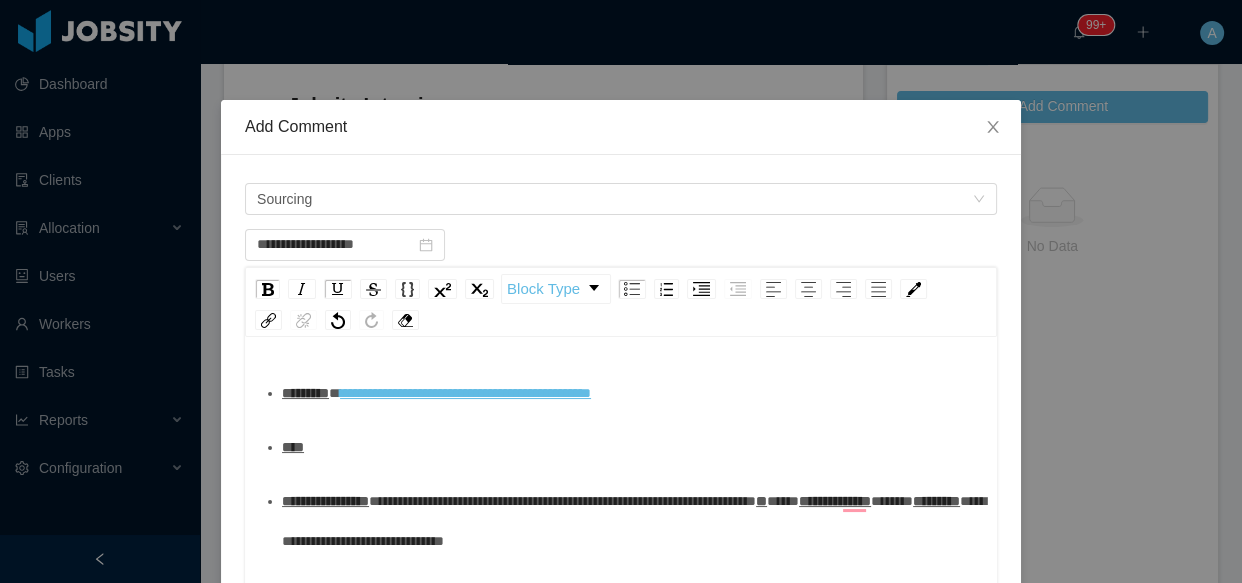 click on "***" at bounding box center (632, 447) 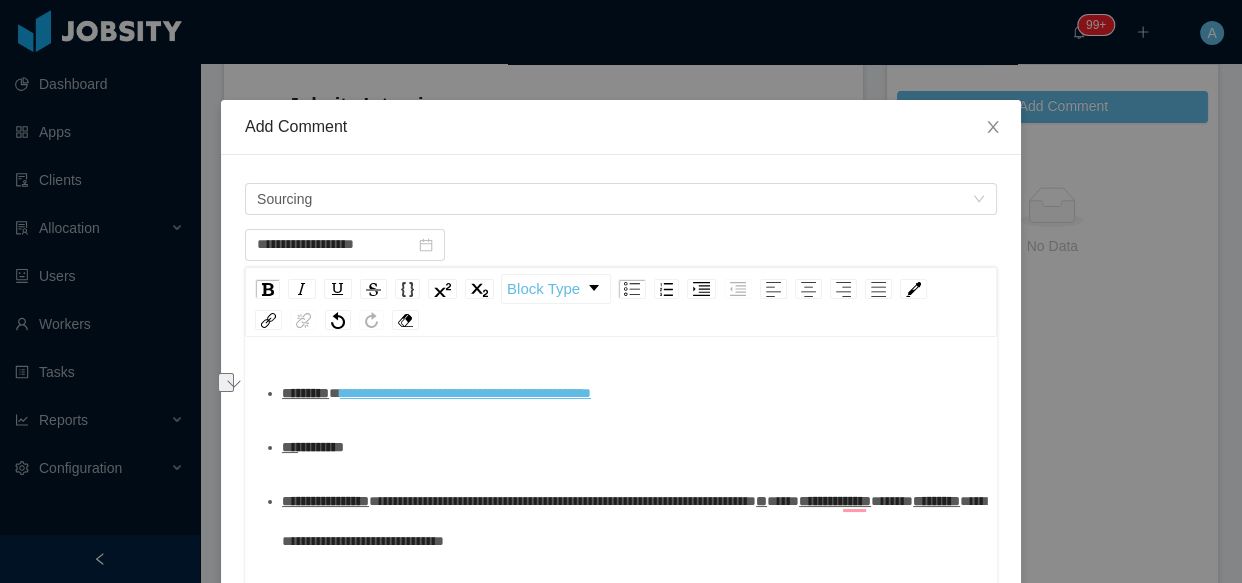 click on "**********" at bounding box center [325, 501] 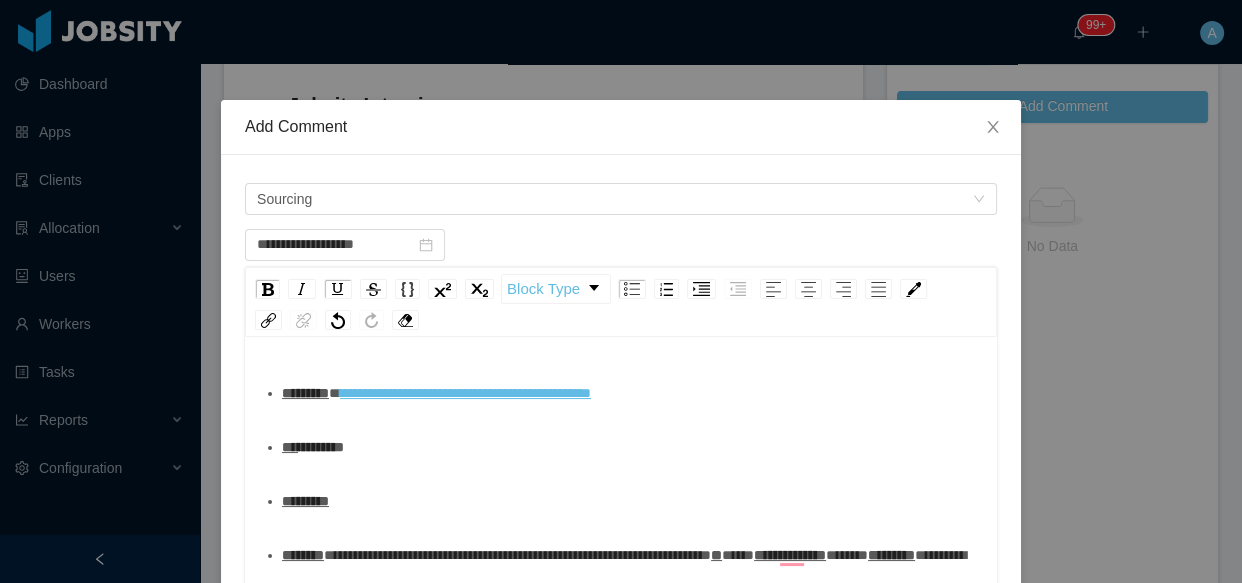 click on "********" at bounding box center (632, 501) 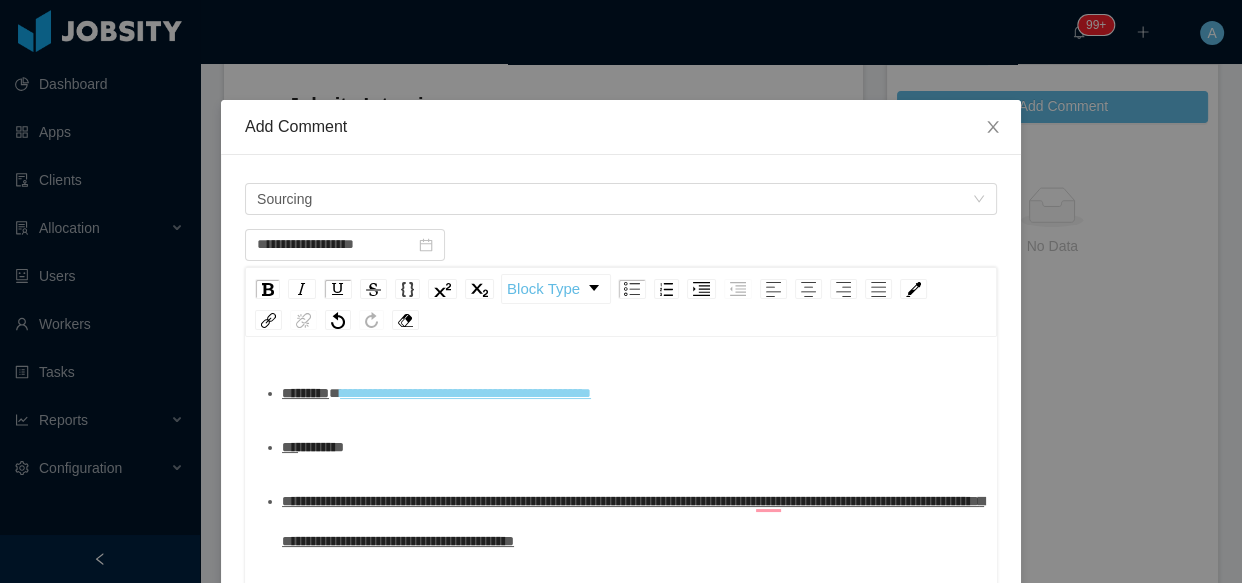 scroll, scrollTop: 33, scrollLeft: 0, axis: vertical 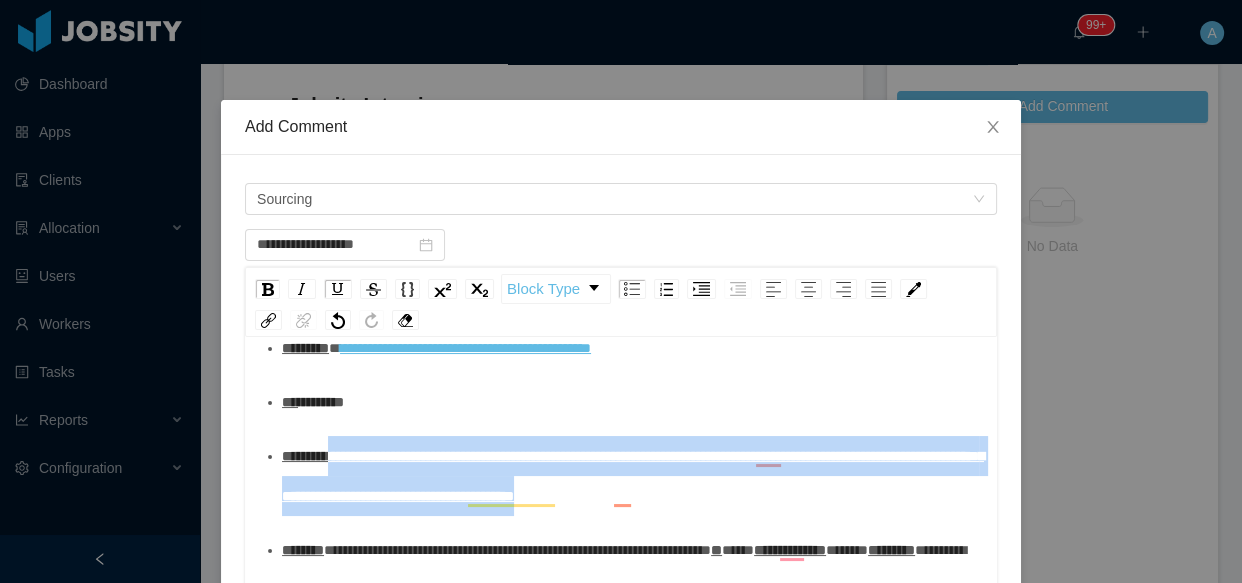 drag, startPoint x: 337, startPoint y: 449, endPoint x: 886, endPoint y: 492, distance: 550.6814 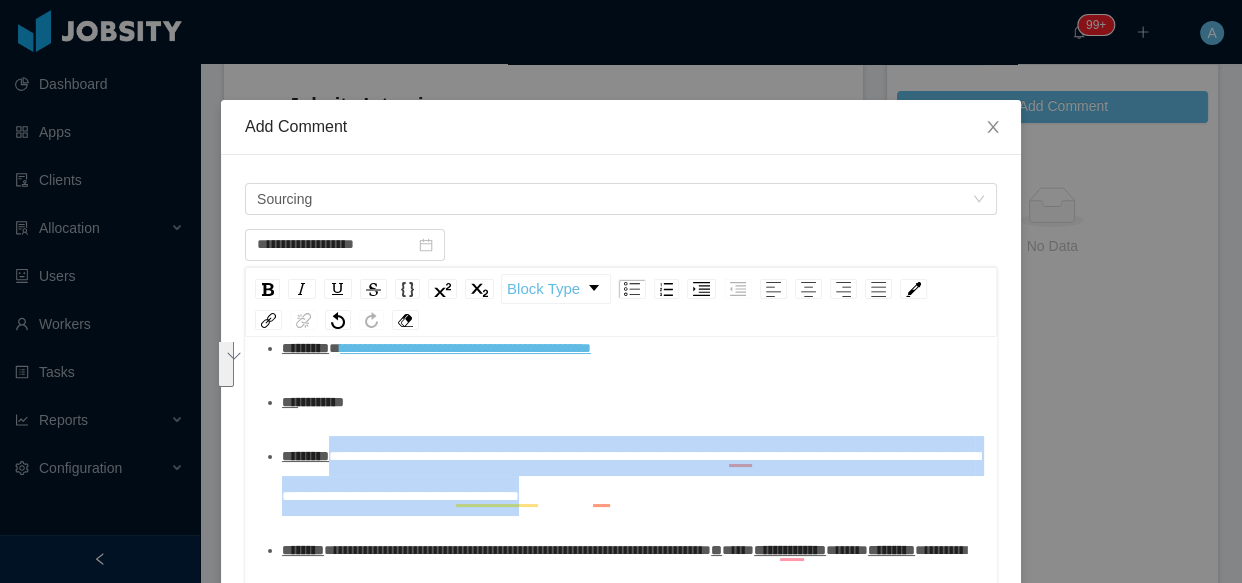click on "**********" at bounding box center [632, 476] 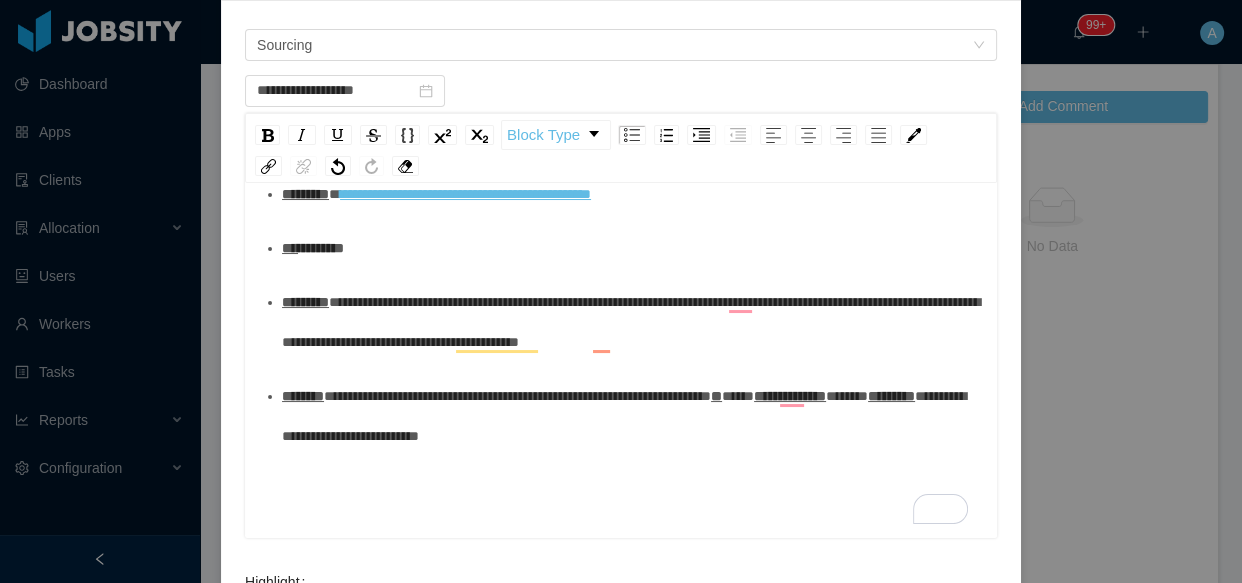 scroll, scrollTop: 181, scrollLeft: 0, axis: vertical 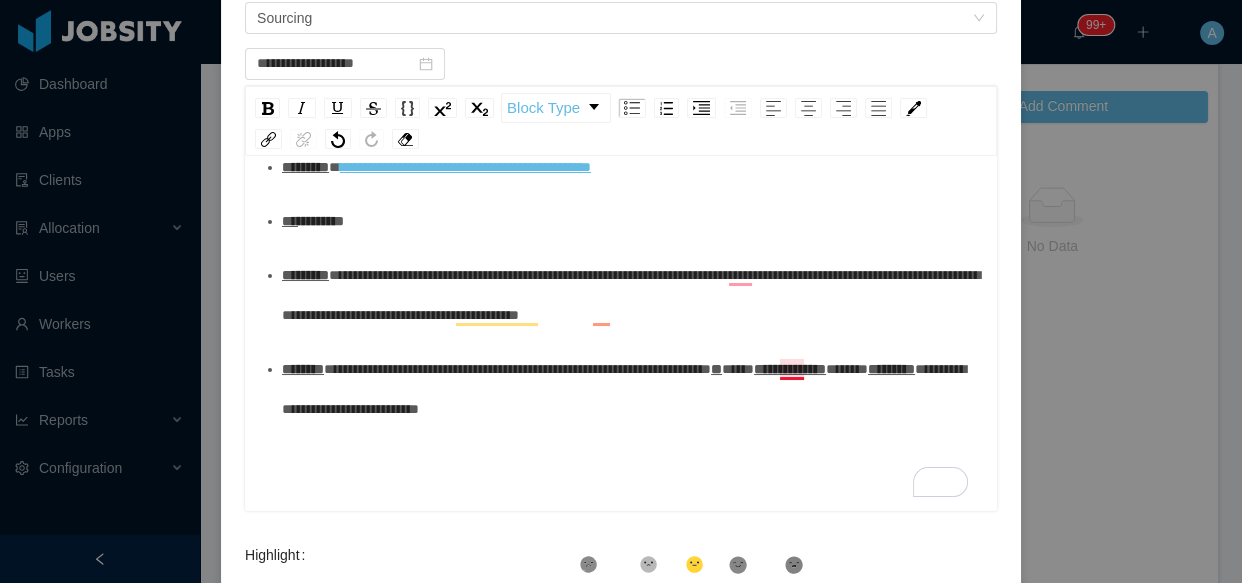click on "**" at bounding box center (716, 369) 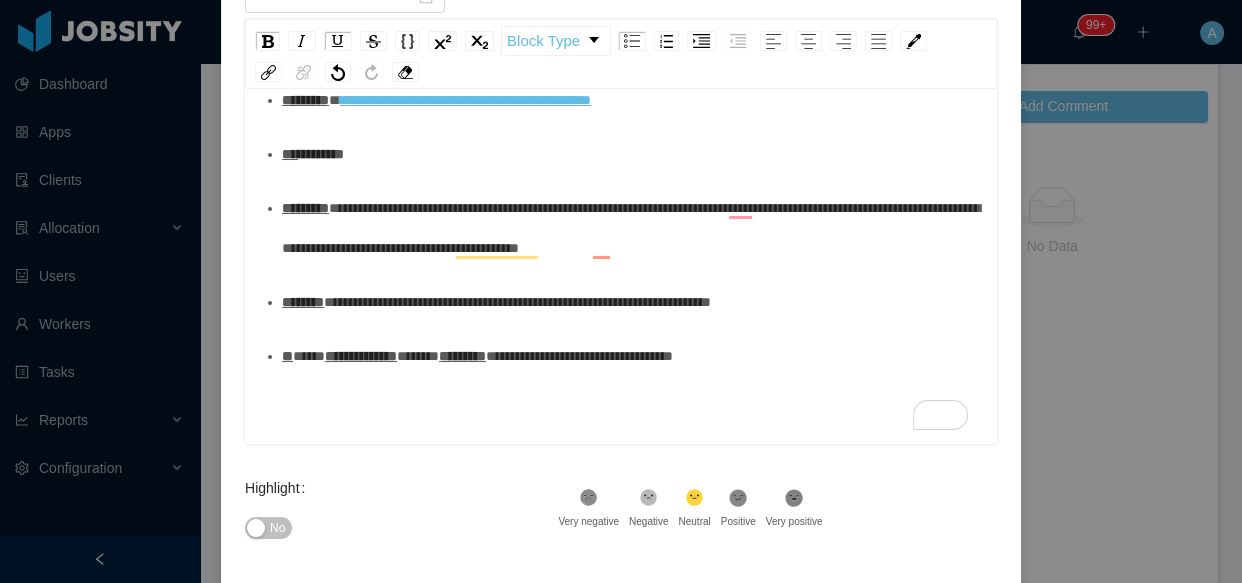 scroll, scrollTop: 272, scrollLeft: 0, axis: vertical 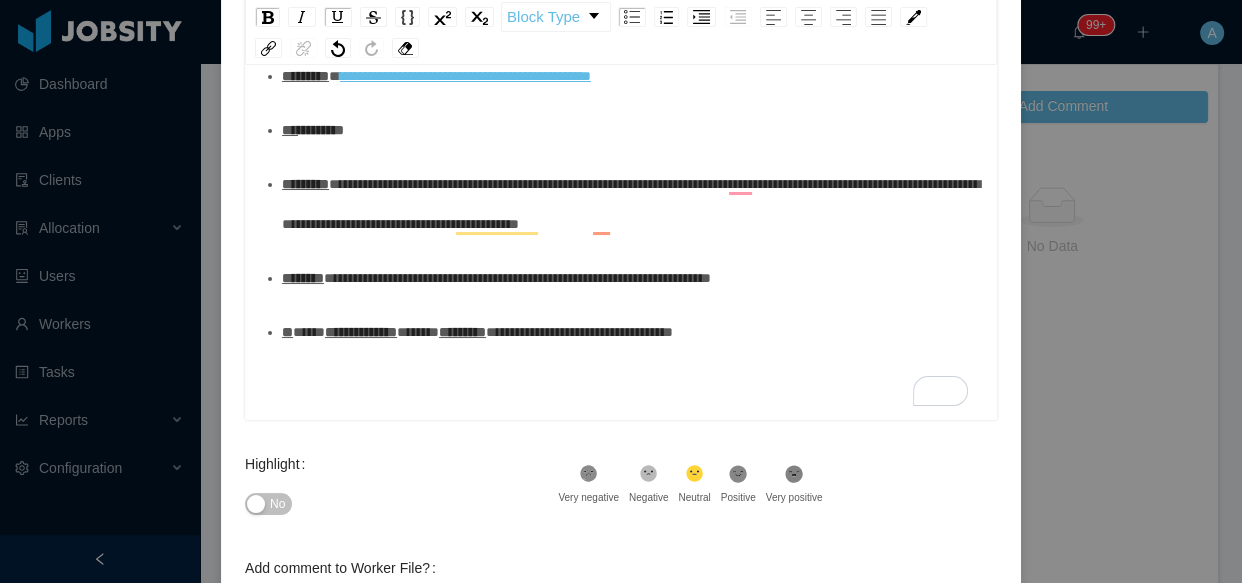 drag, startPoint x: 322, startPoint y: 327, endPoint x: 365, endPoint y: 329, distance: 43.046486 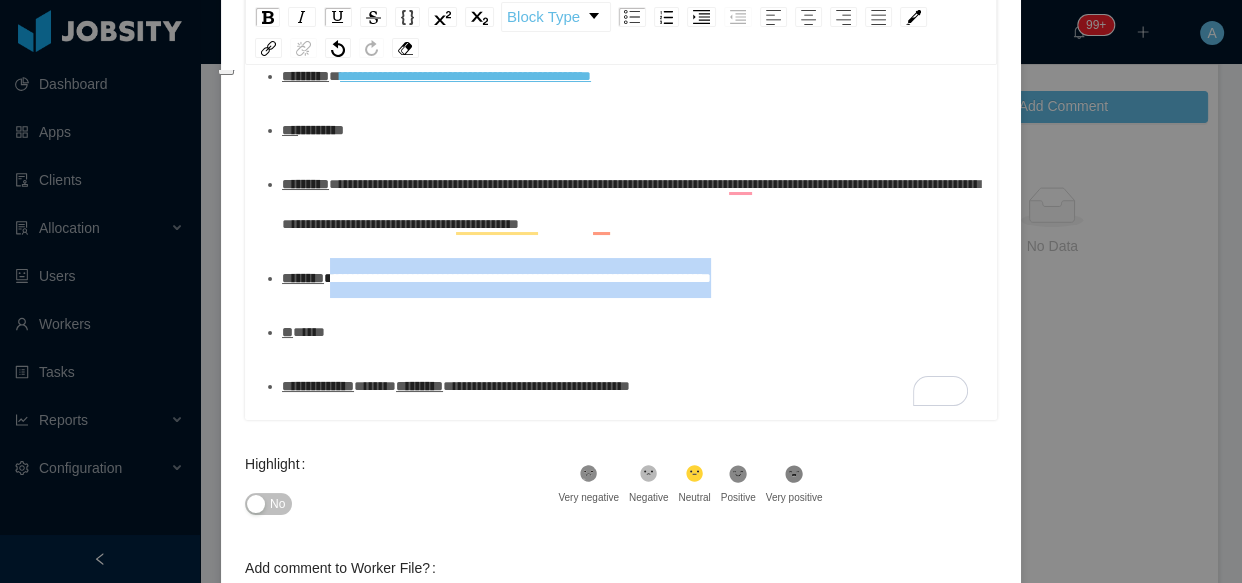 drag, startPoint x: 342, startPoint y: 290, endPoint x: 857, endPoint y: 271, distance: 515.35034 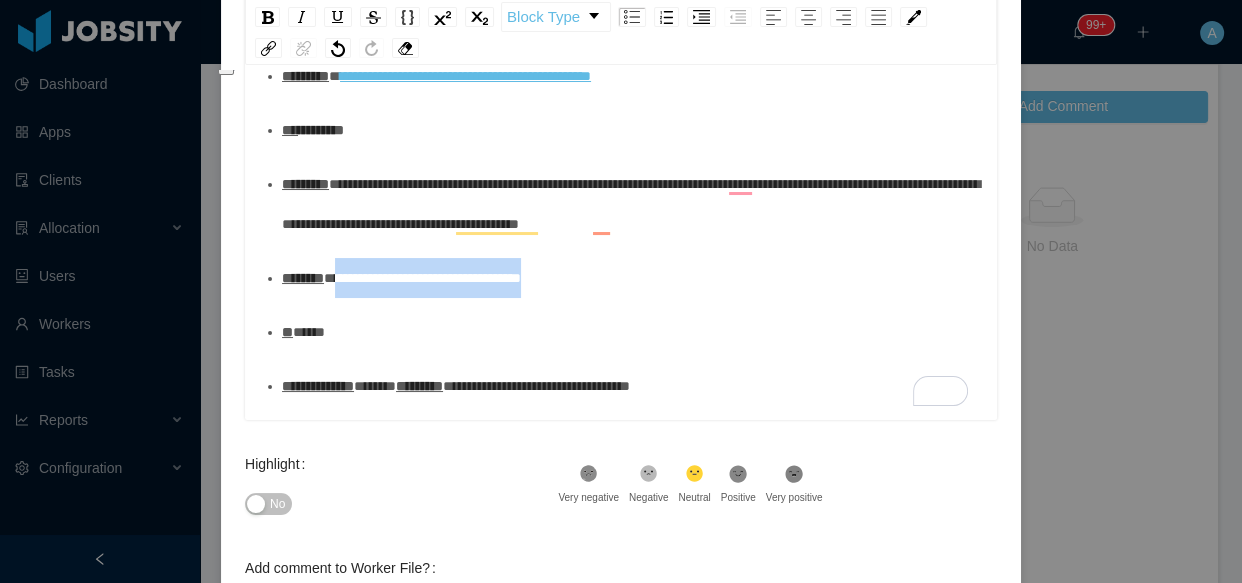 drag, startPoint x: 344, startPoint y: 269, endPoint x: 570, endPoint y: 279, distance: 226.22113 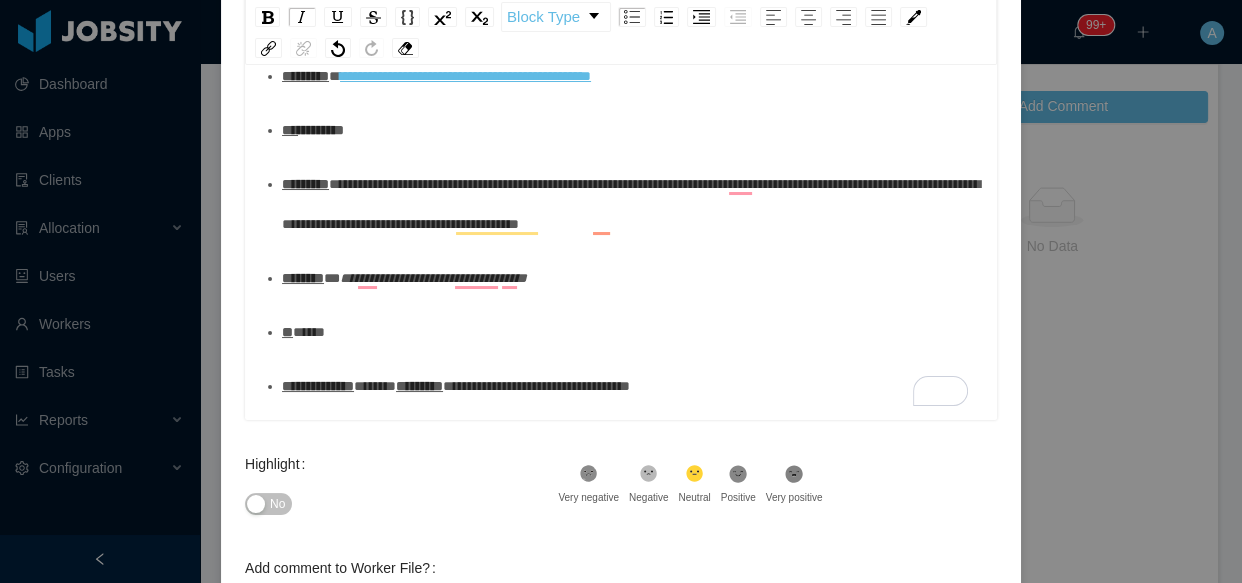 click on "**********" at bounding box center (632, 278) 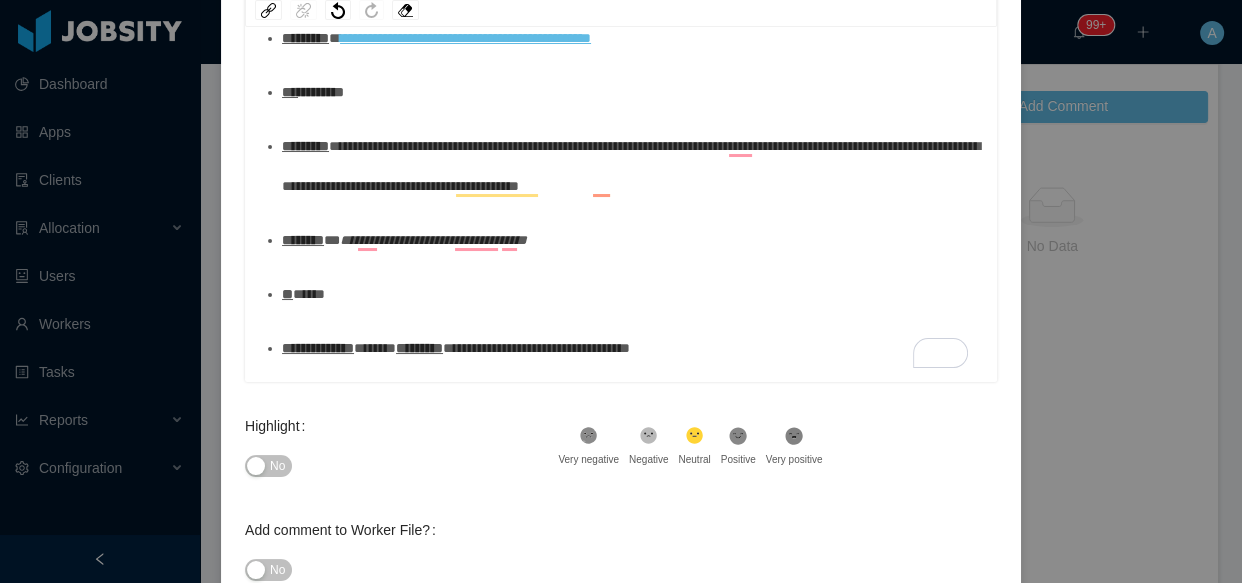 scroll, scrollTop: 363, scrollLeft: 0, axis: vertical 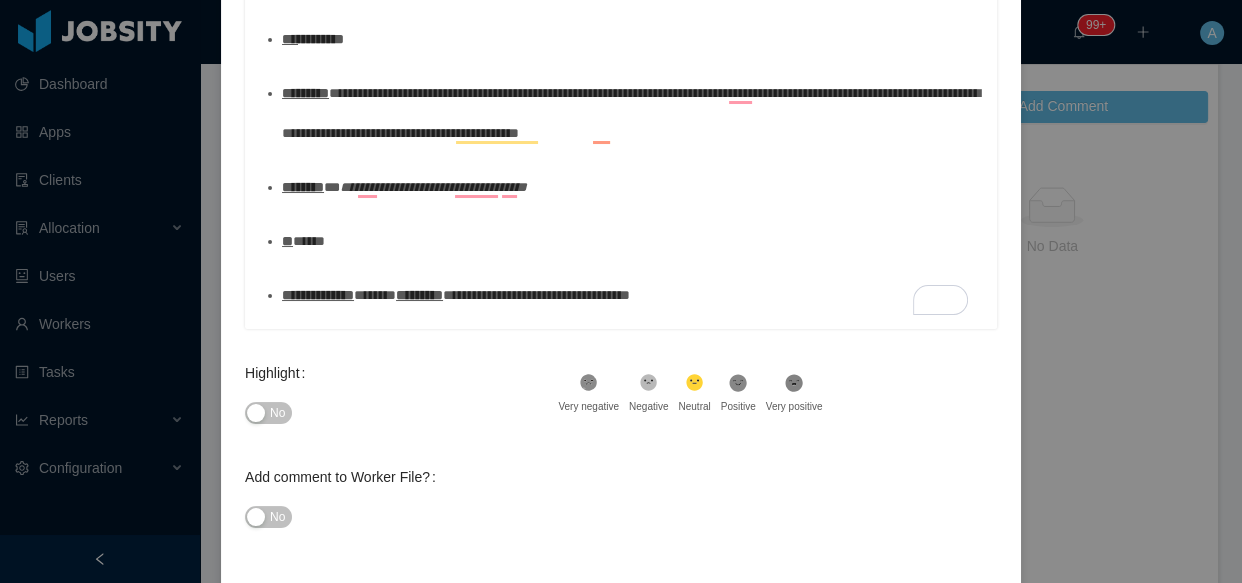 click on "*******" at bounding box center [375, 295] 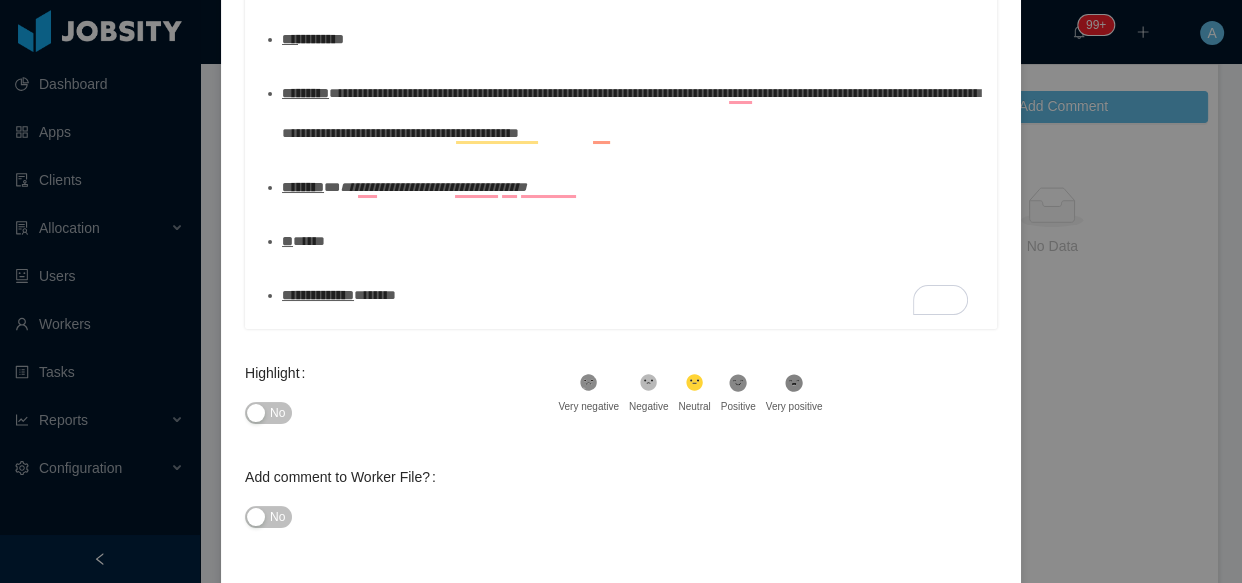 scroll, scrollTop: 71, scrollLeft: 0, axis: vertical 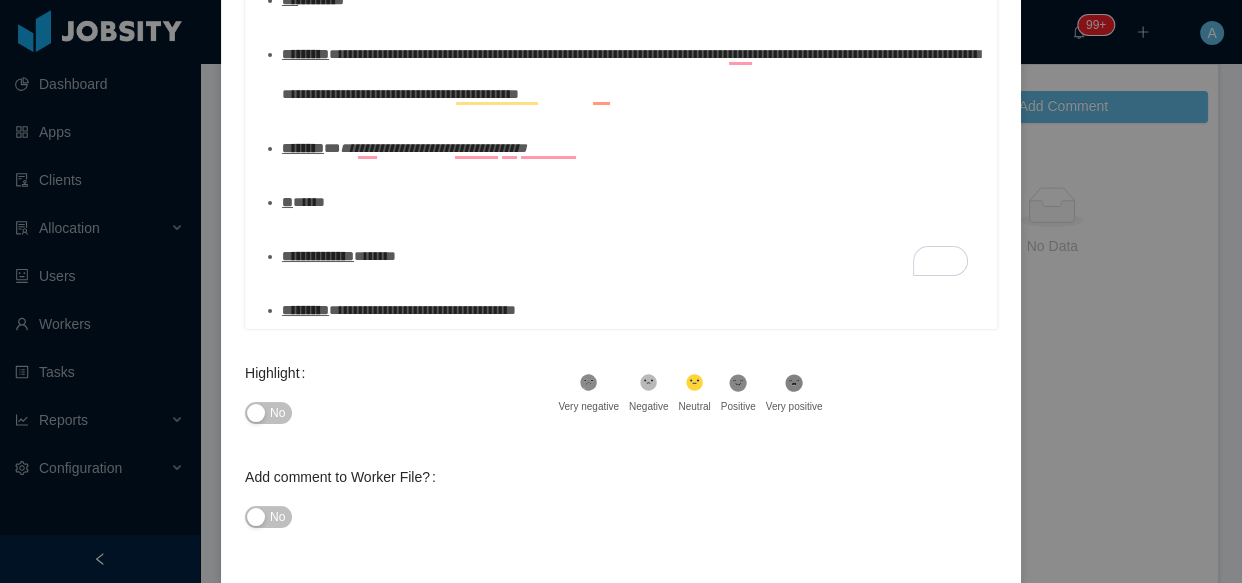 click on "**********" at bounding box center [632, 310] 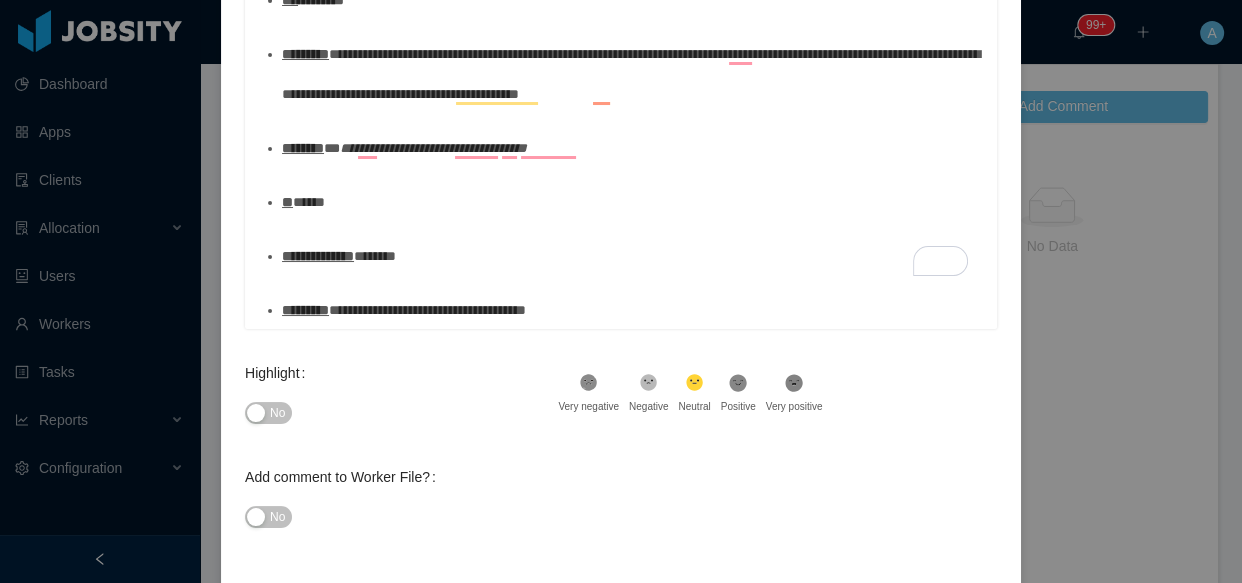 click on "No" at bounding box center [268, 413] 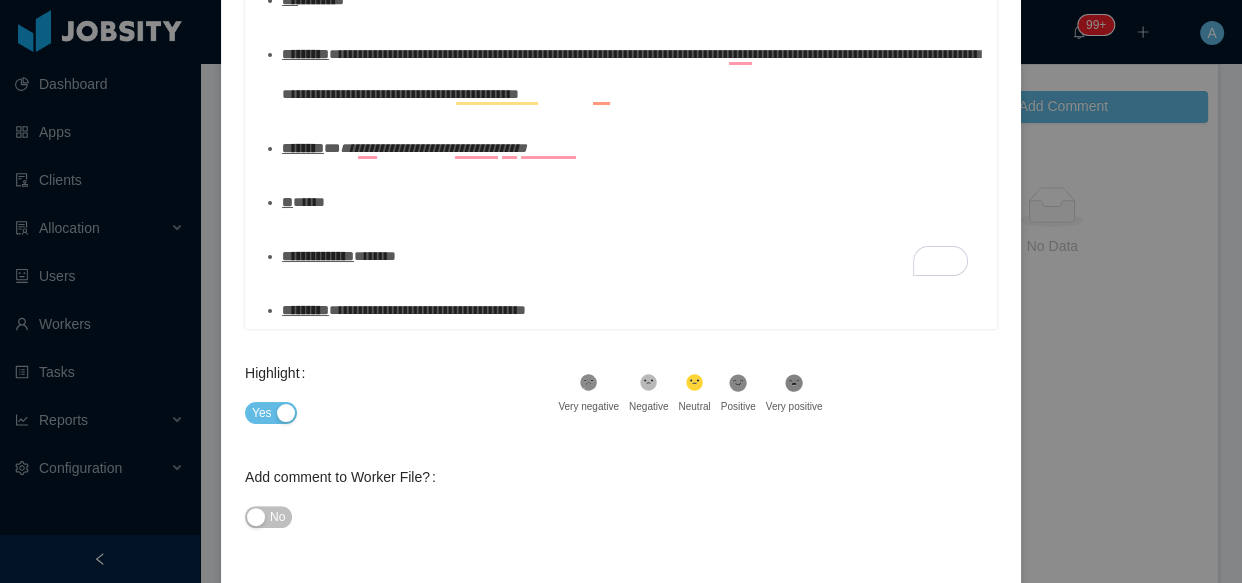 scroll, scrollTop: 27, scrollLeft: 0, axis: vertical 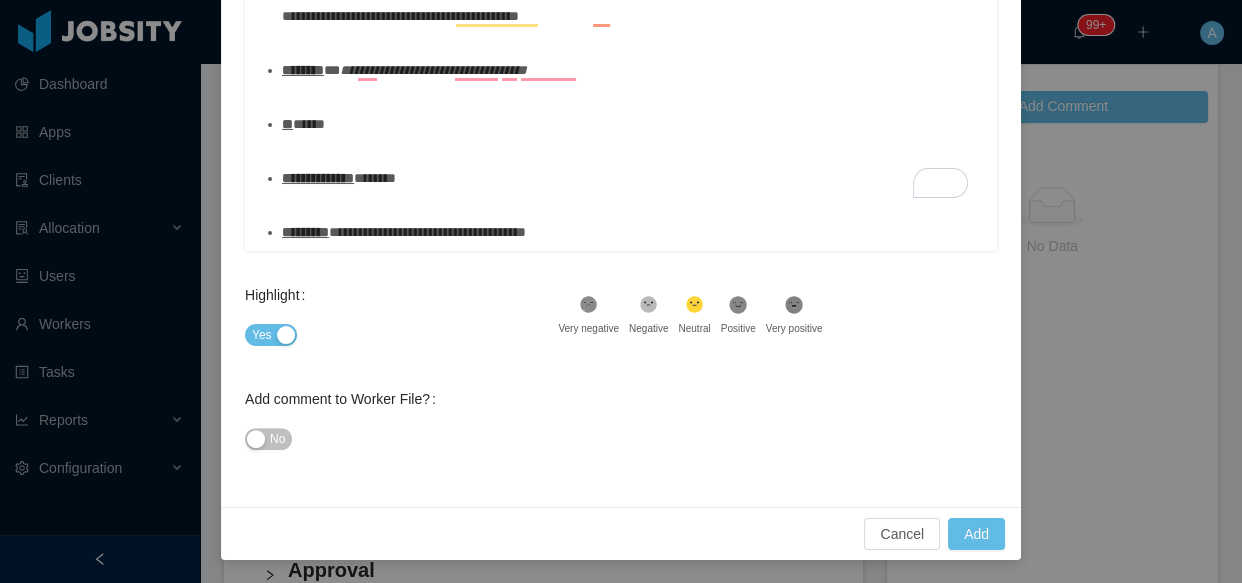 click on "**********" at bounding box center (632, 232) 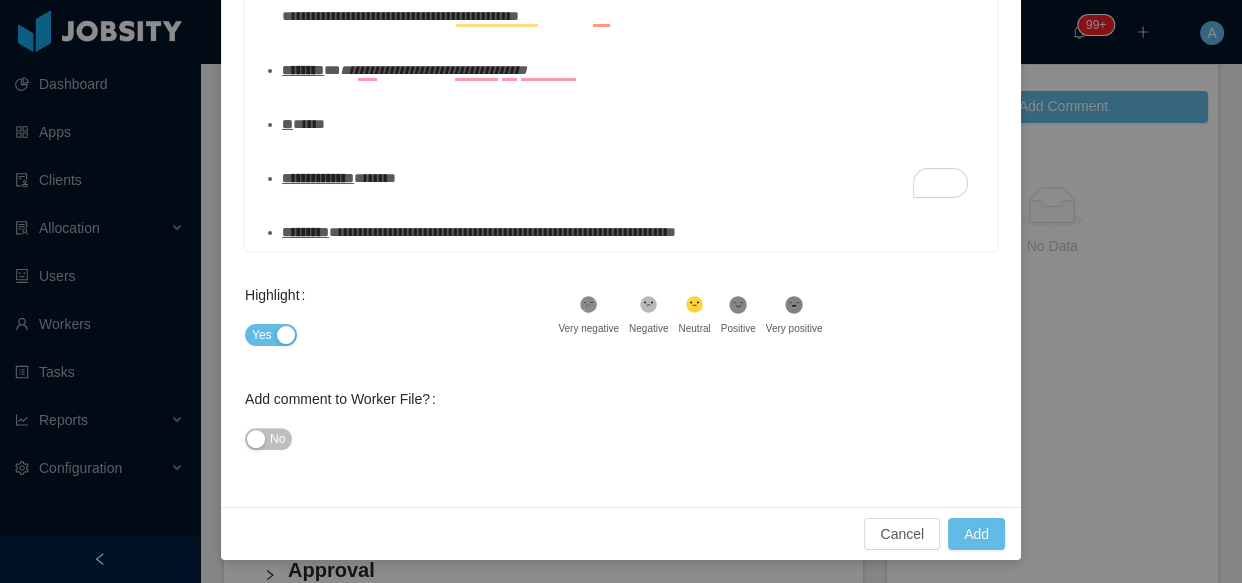 click on "Positive" at bounding box center (738, 328) 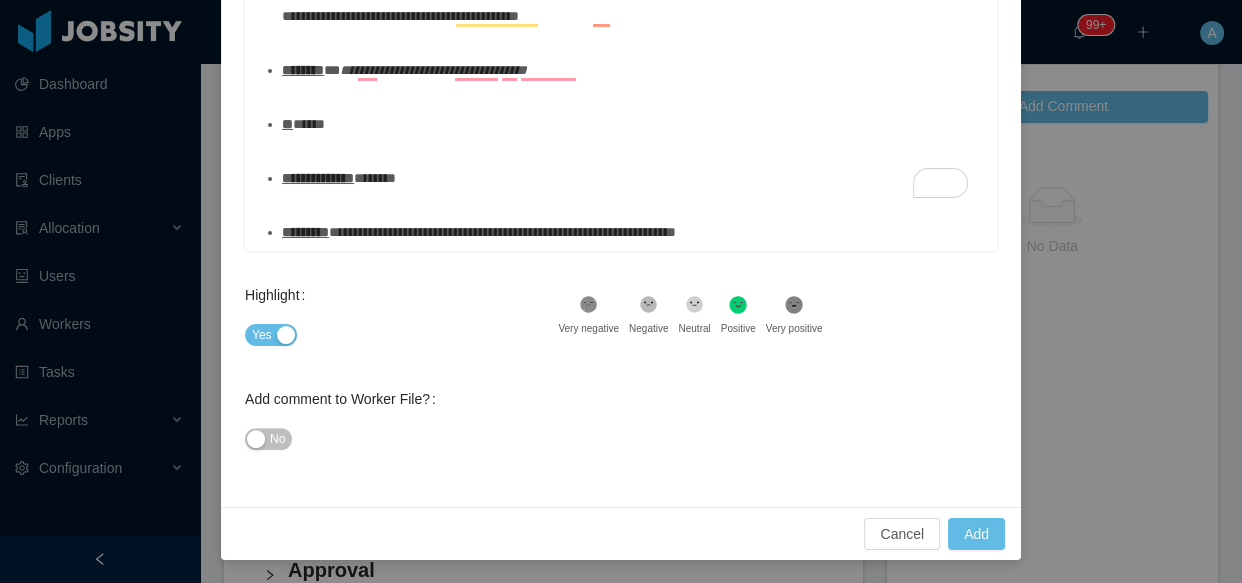 scroll, scrollTop: 0, scrollLeft: 0, axis: both 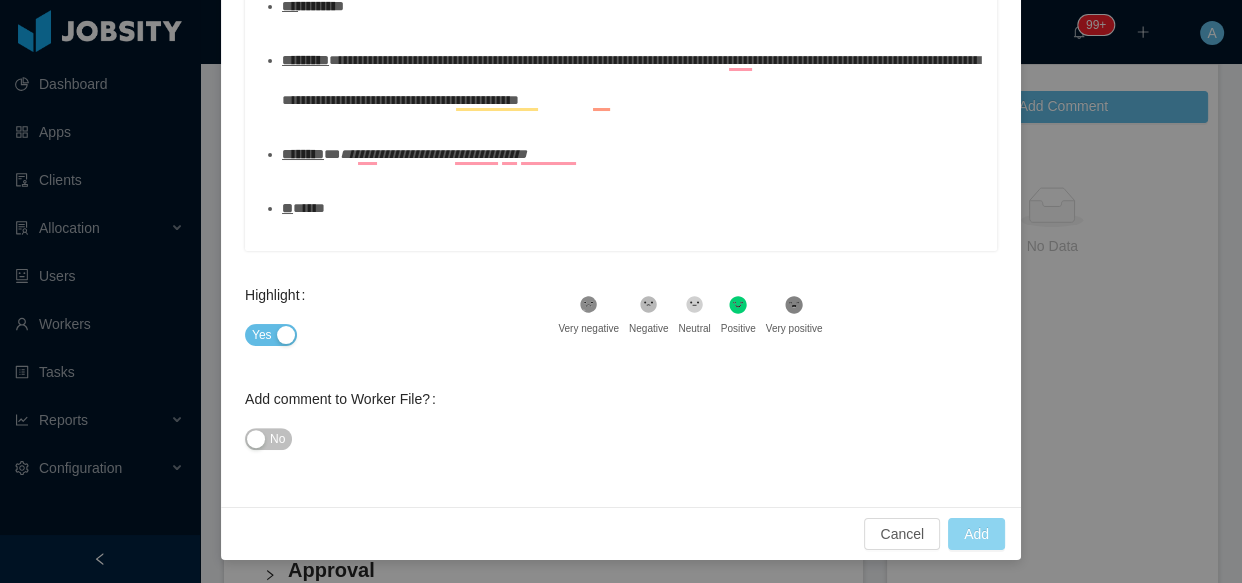 click on "Add" at bounding box center [976, 534] 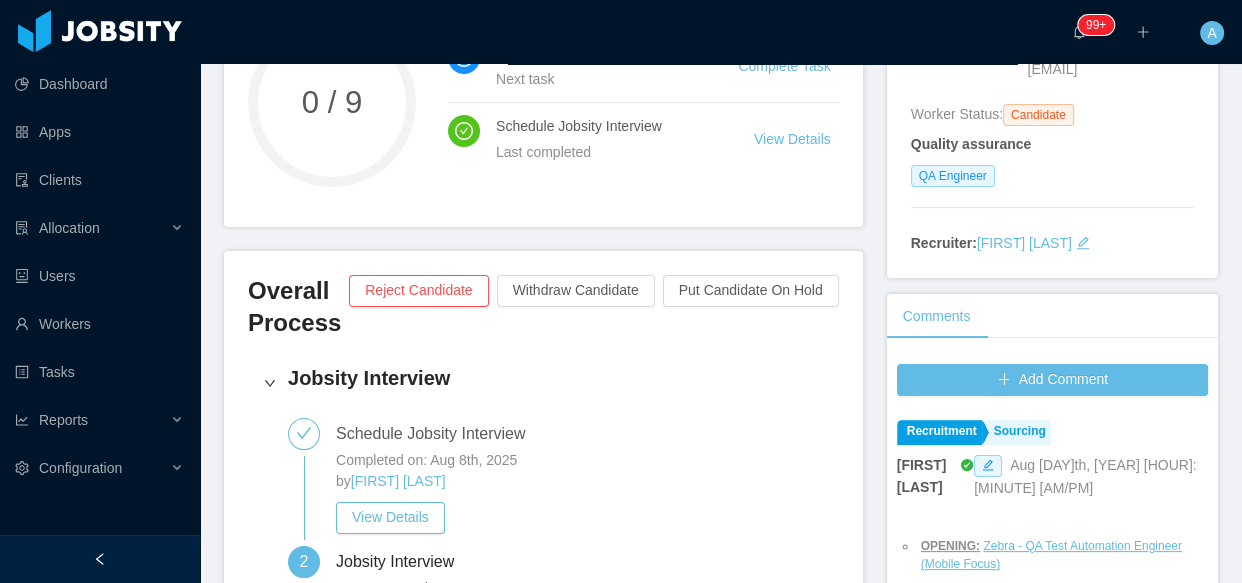 scroll, scrollTop: 0, scrollLeft: 0, axis: both 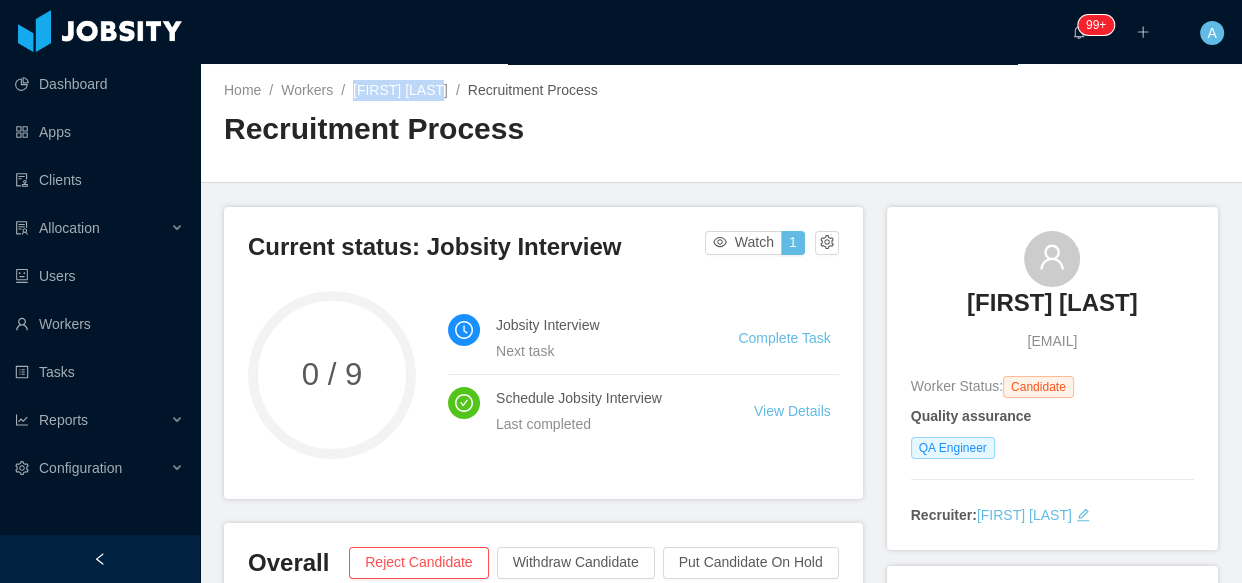 drag, startPoint x: 353, startPoint y: 90, endPoint x: 436, endPoint y: 88, distance: 83.02409 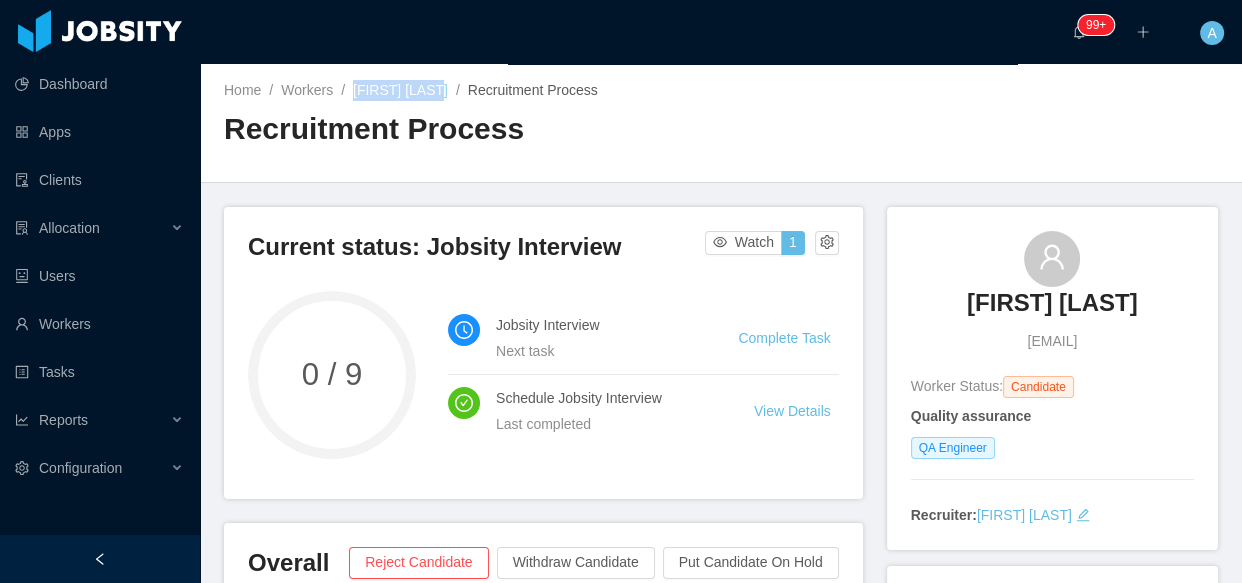 click on "[FIRST] [LAST]" at bounding box center [400, 90] 